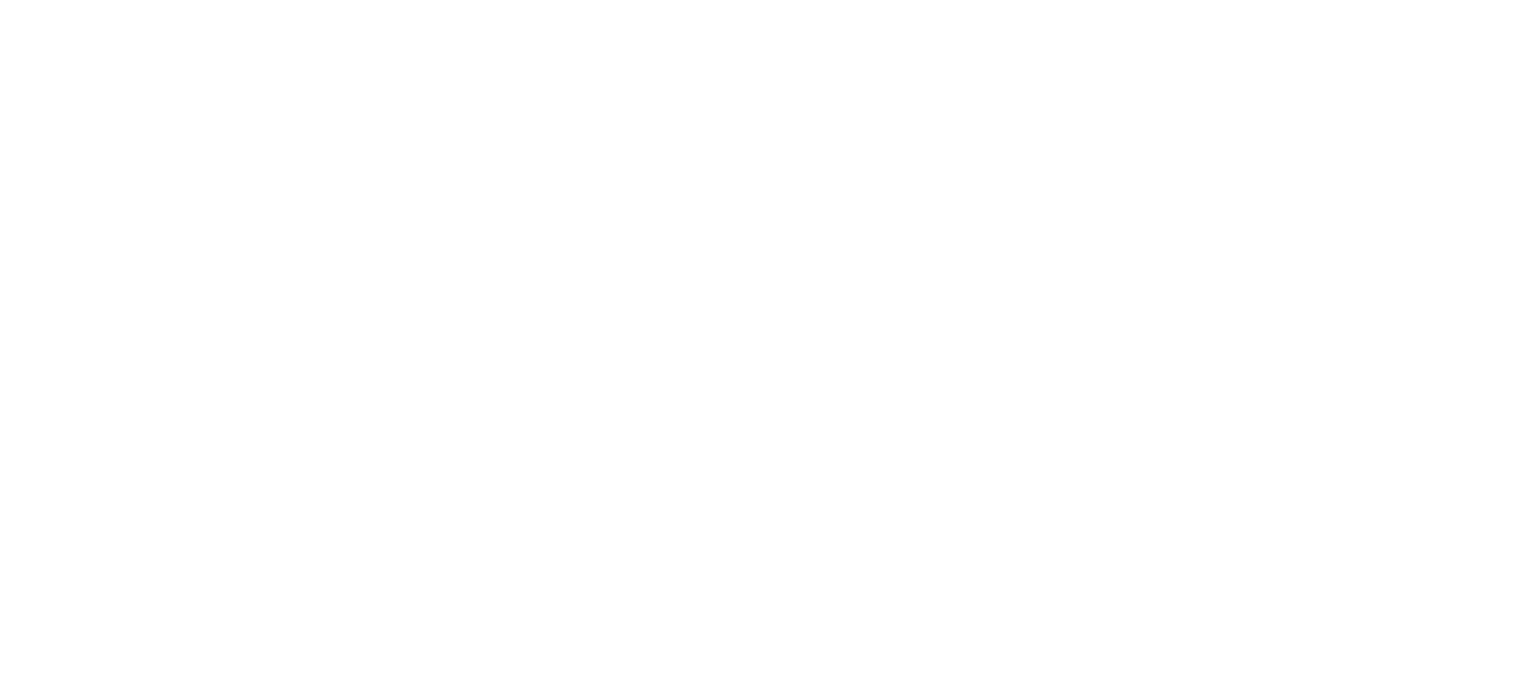 scroll, scrollTop: 0, scrollLeft: 0, axis: both 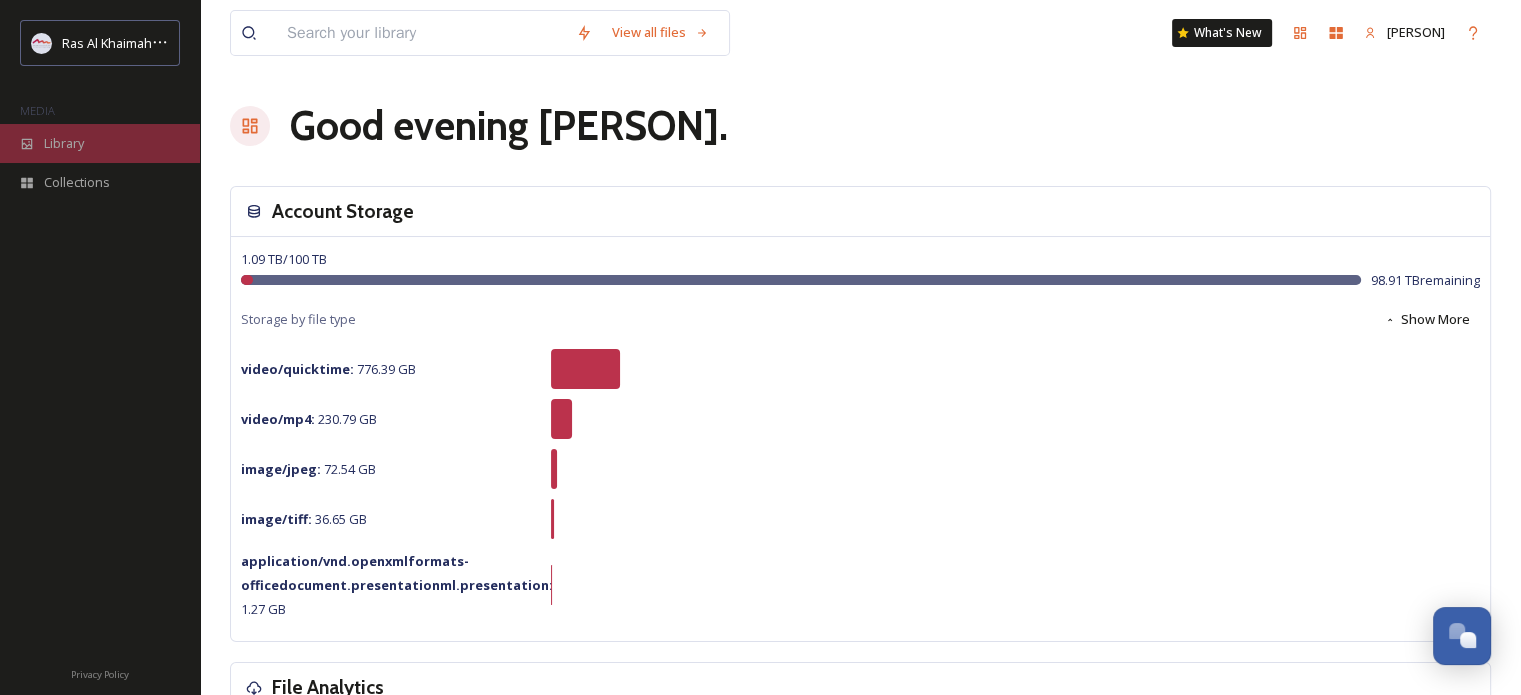 click on "Library" at bounding box center [100, 143] 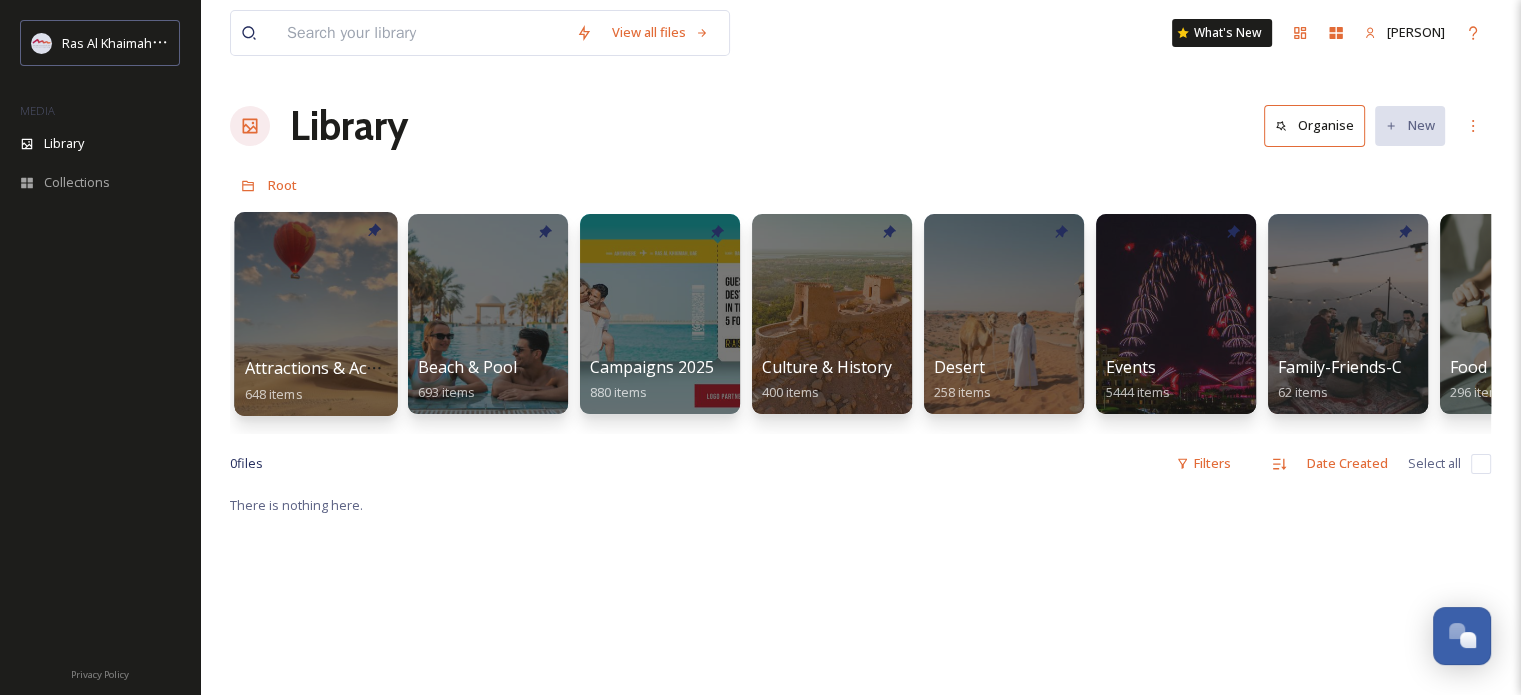 click at bounding box center [315, 314] 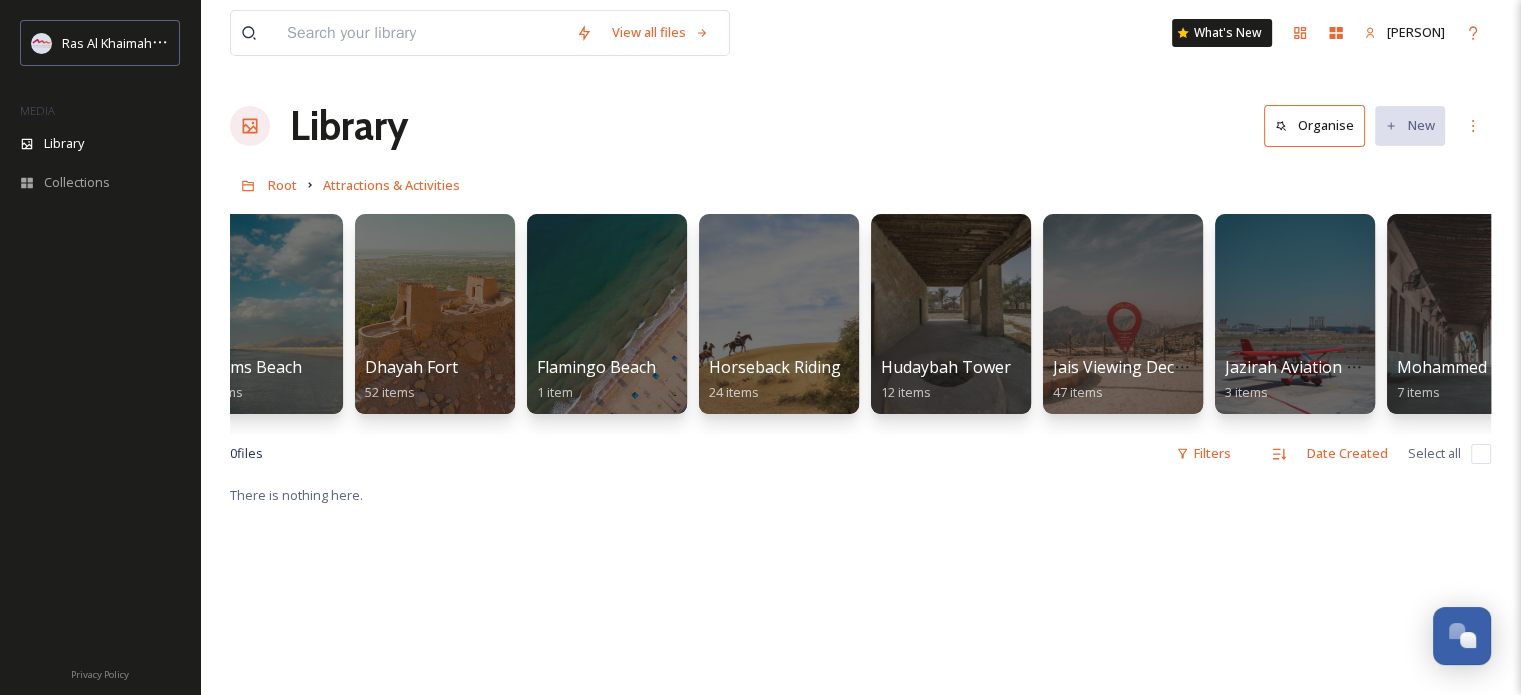 scroll, scrollTop: 0, scrollLeft: 920, axis: horizontal 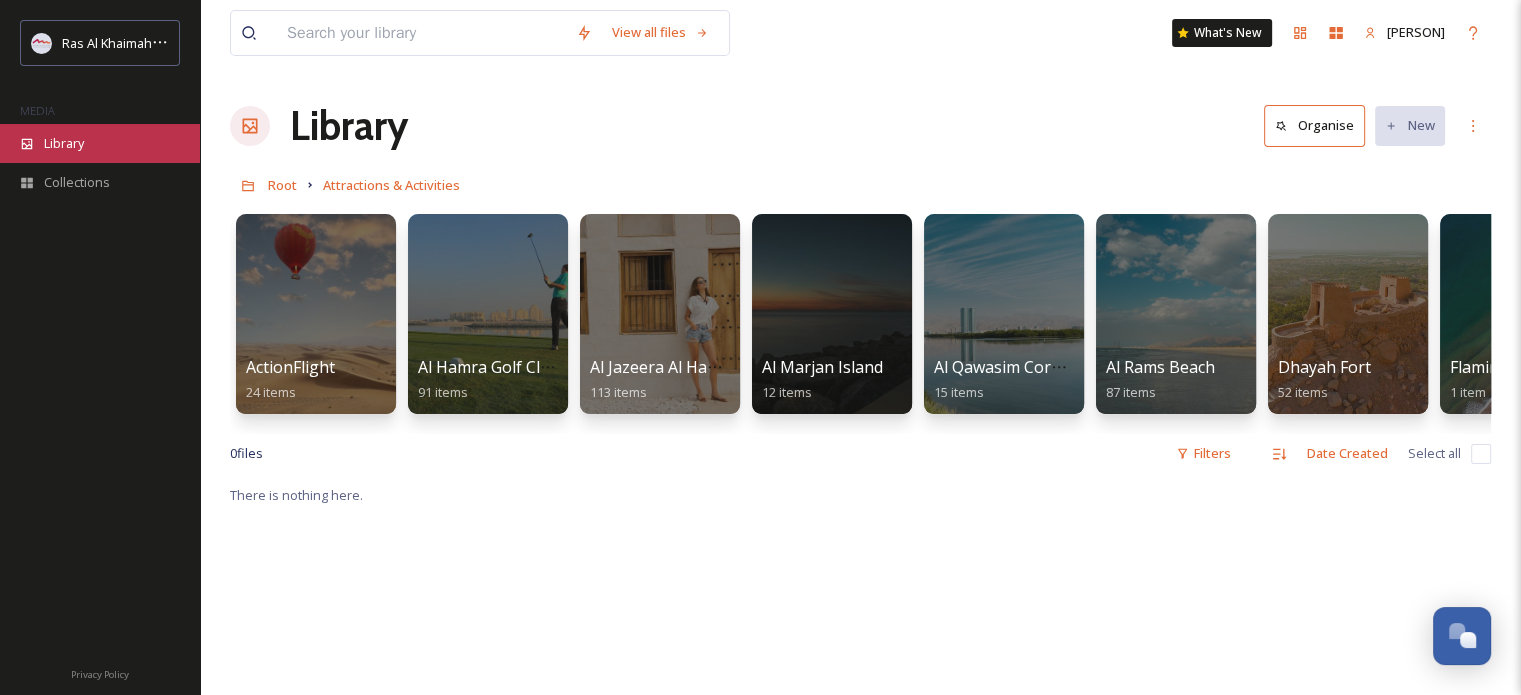click on "Library" at bounding box center [100, 143] 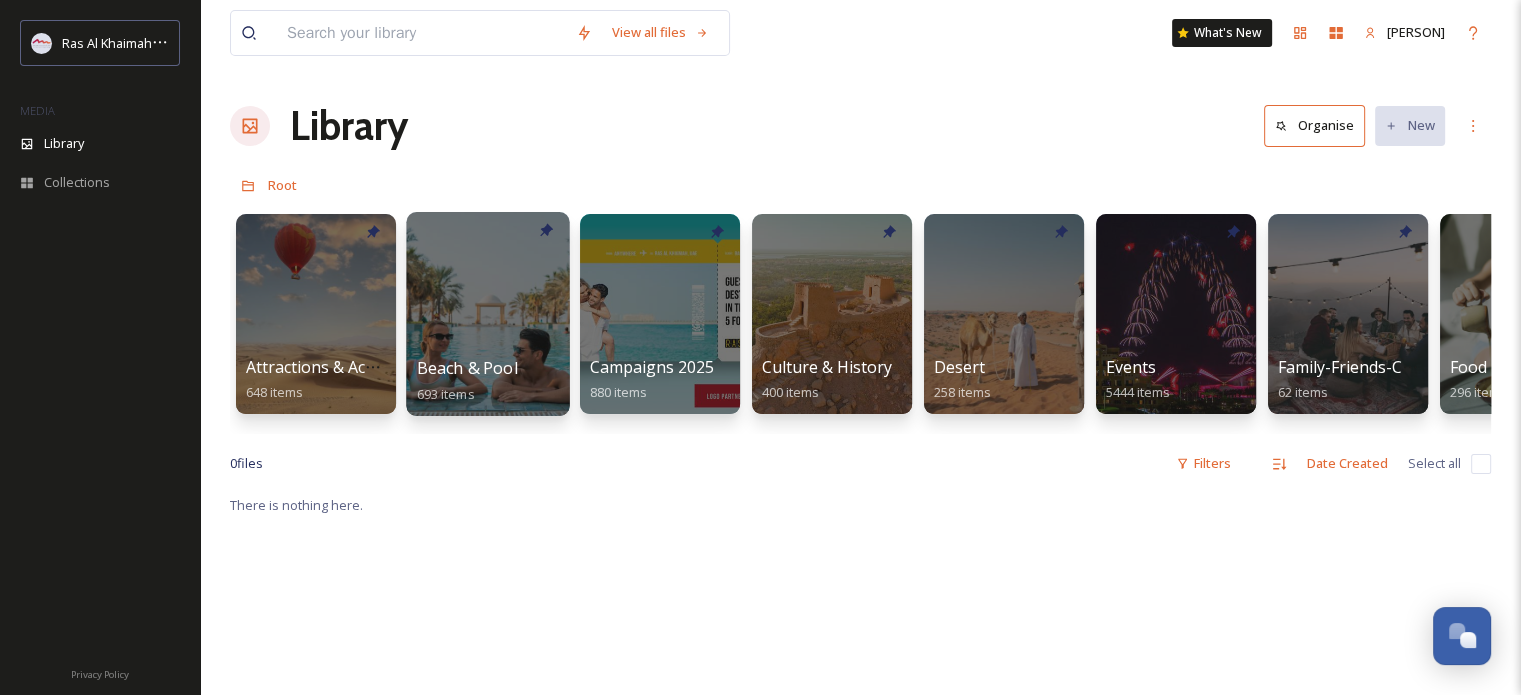 click at bounding box center (487, 314) 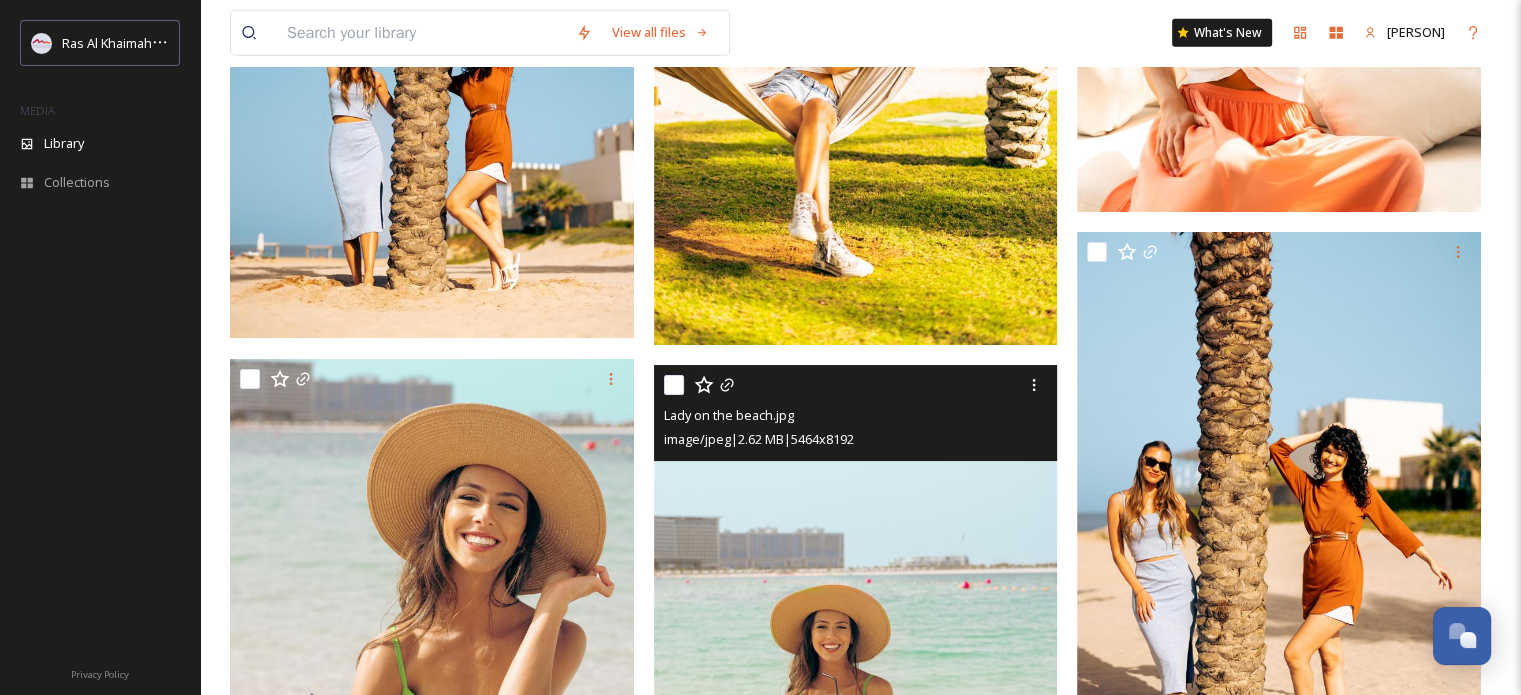scroll, scrollTop: 20498, scrollLeft: 0, axis: vertical 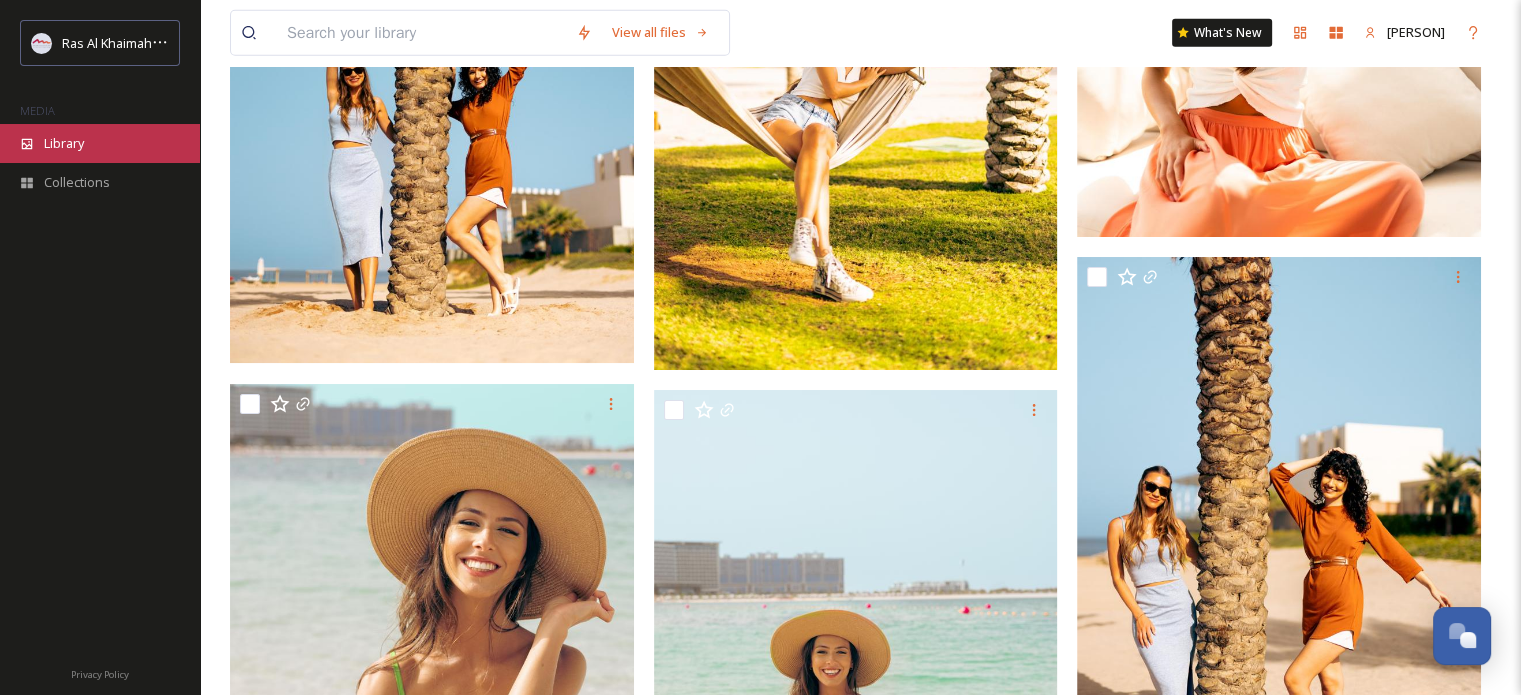 click on "Library" at bounding box center [64, 143] 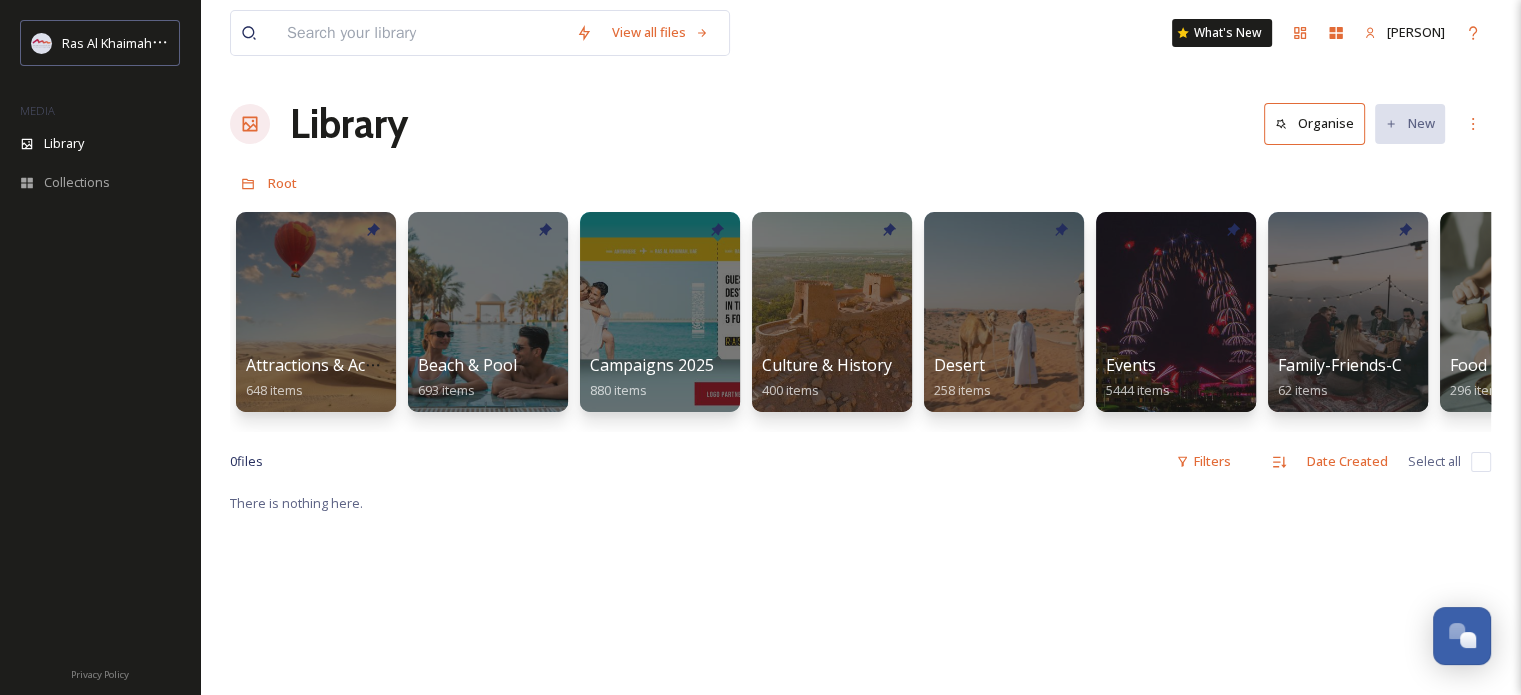 scroll, scrollTop: 0, scrollLeft: 0, axis: both 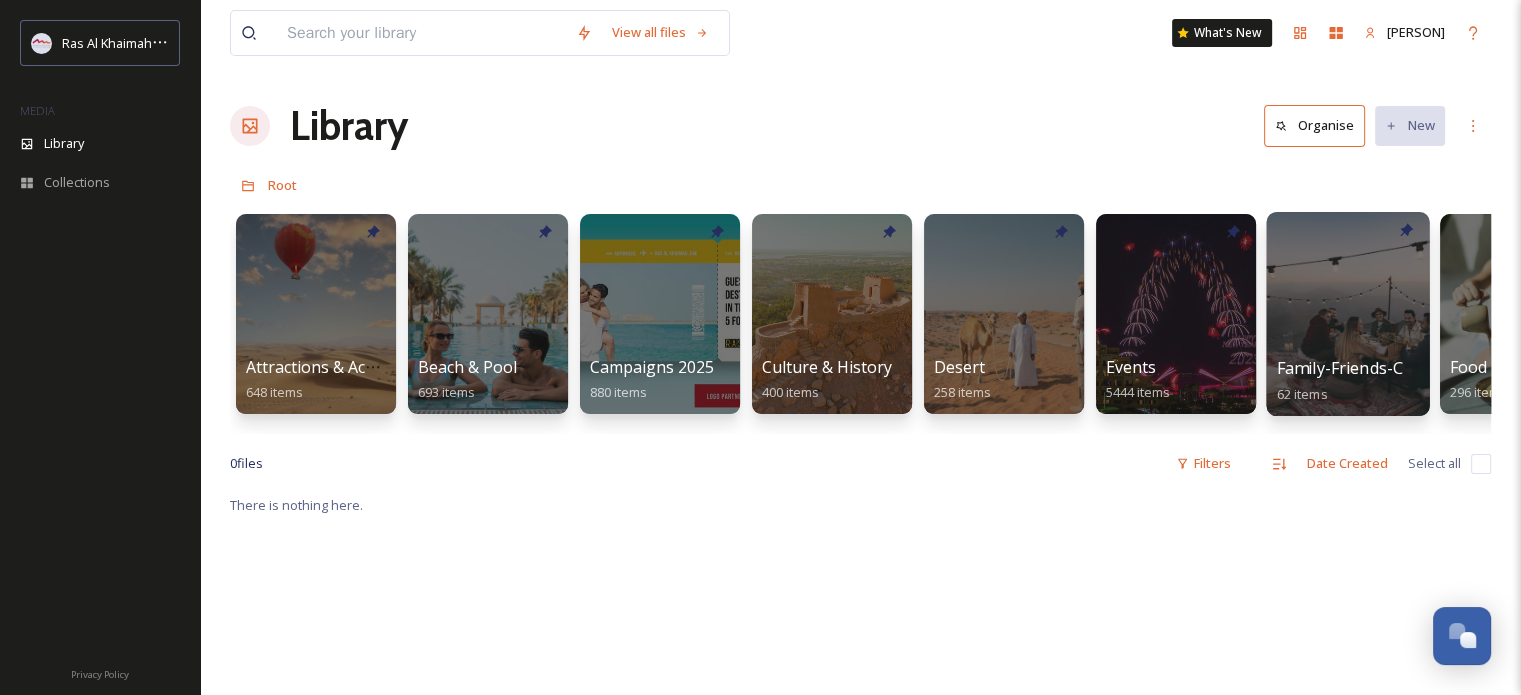 click at bounding box center (1347, 314) 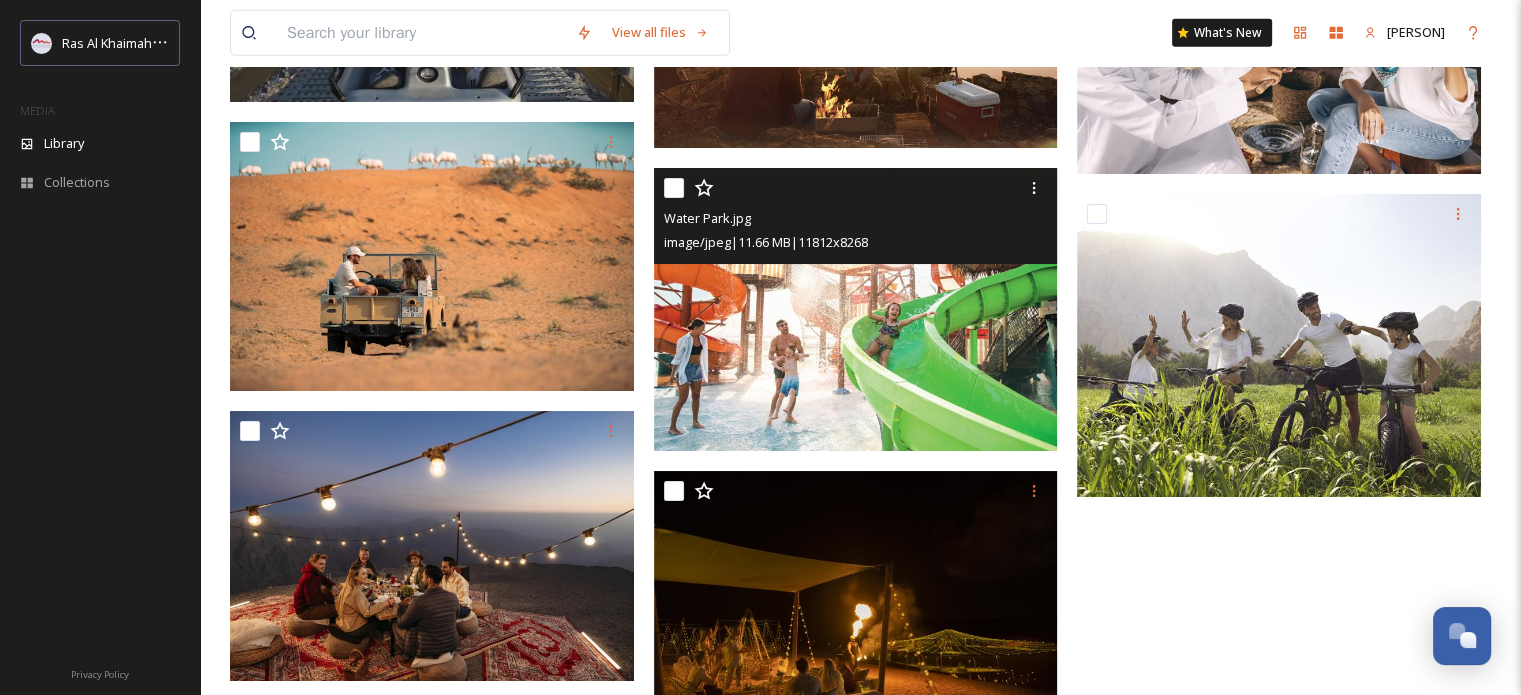 scroll, scrollTop: 5900, scrollLeft: 0, axis: vertical 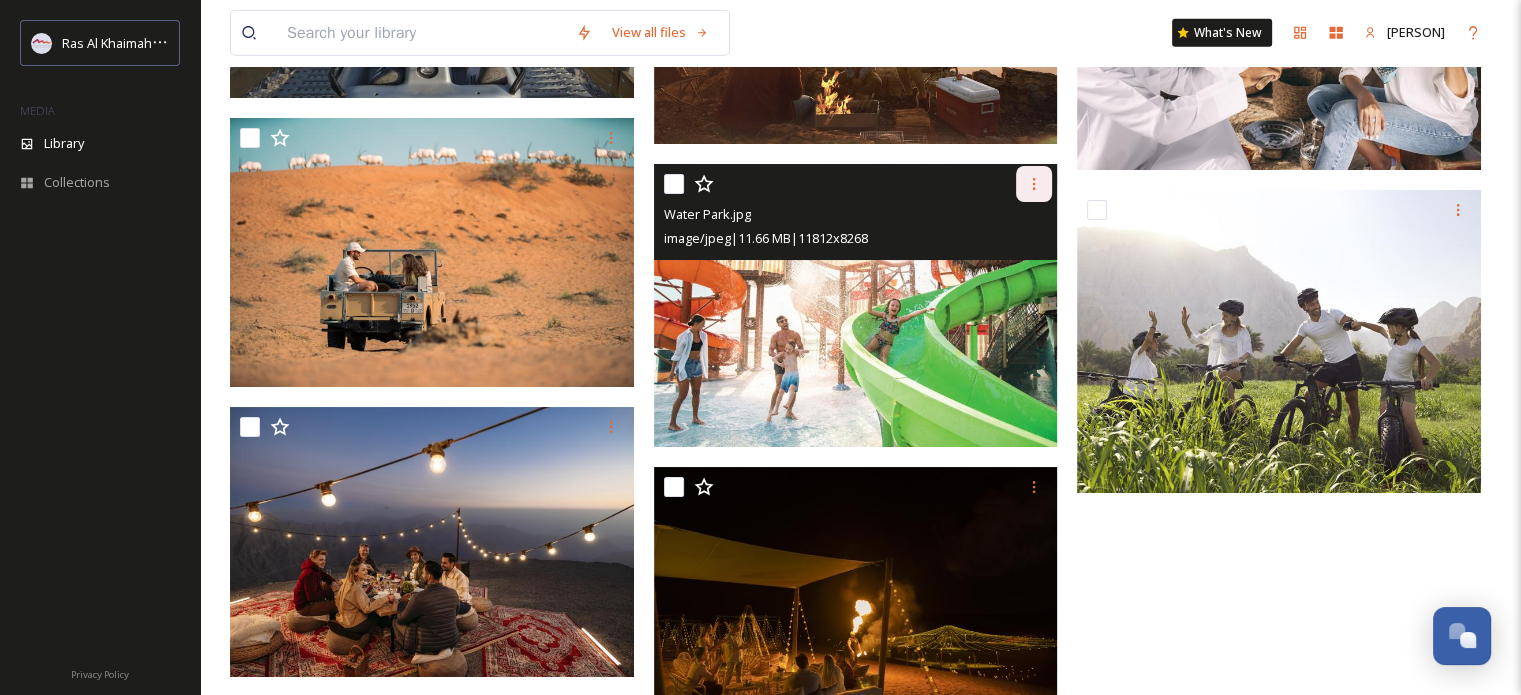 click 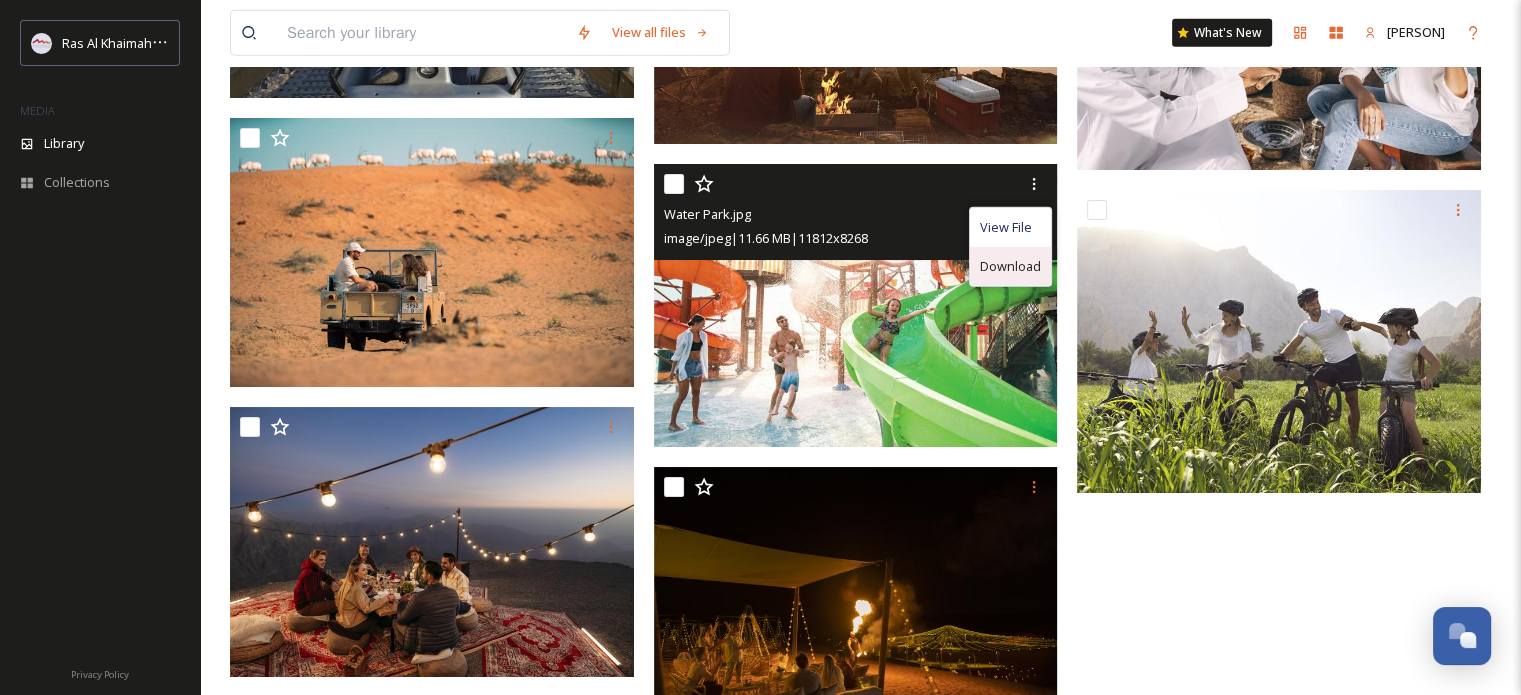 click on "Download" at bounding box center (1010, 266) 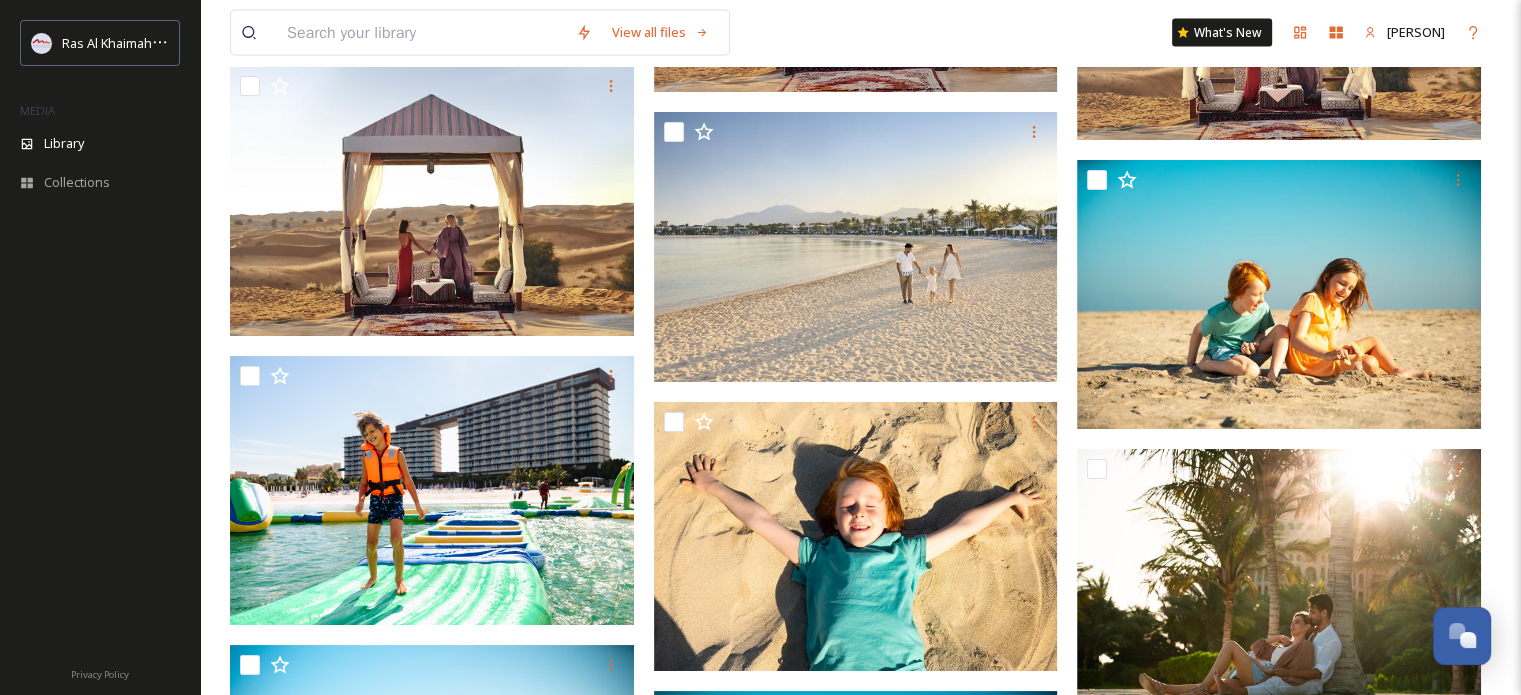 scroll, scrollTop: 4100, scrollLeft: 0, axis: vertical 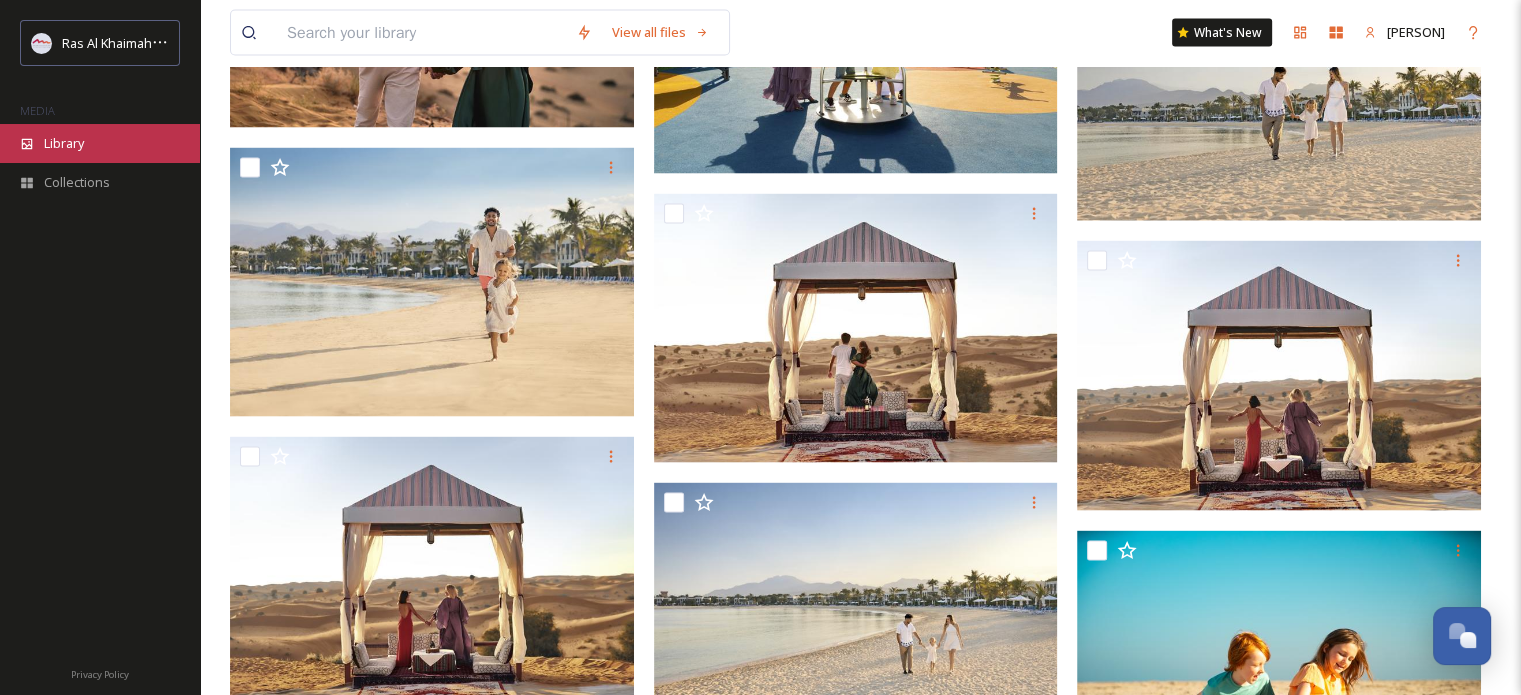 click on "Library" at bounding box center [100, 143] 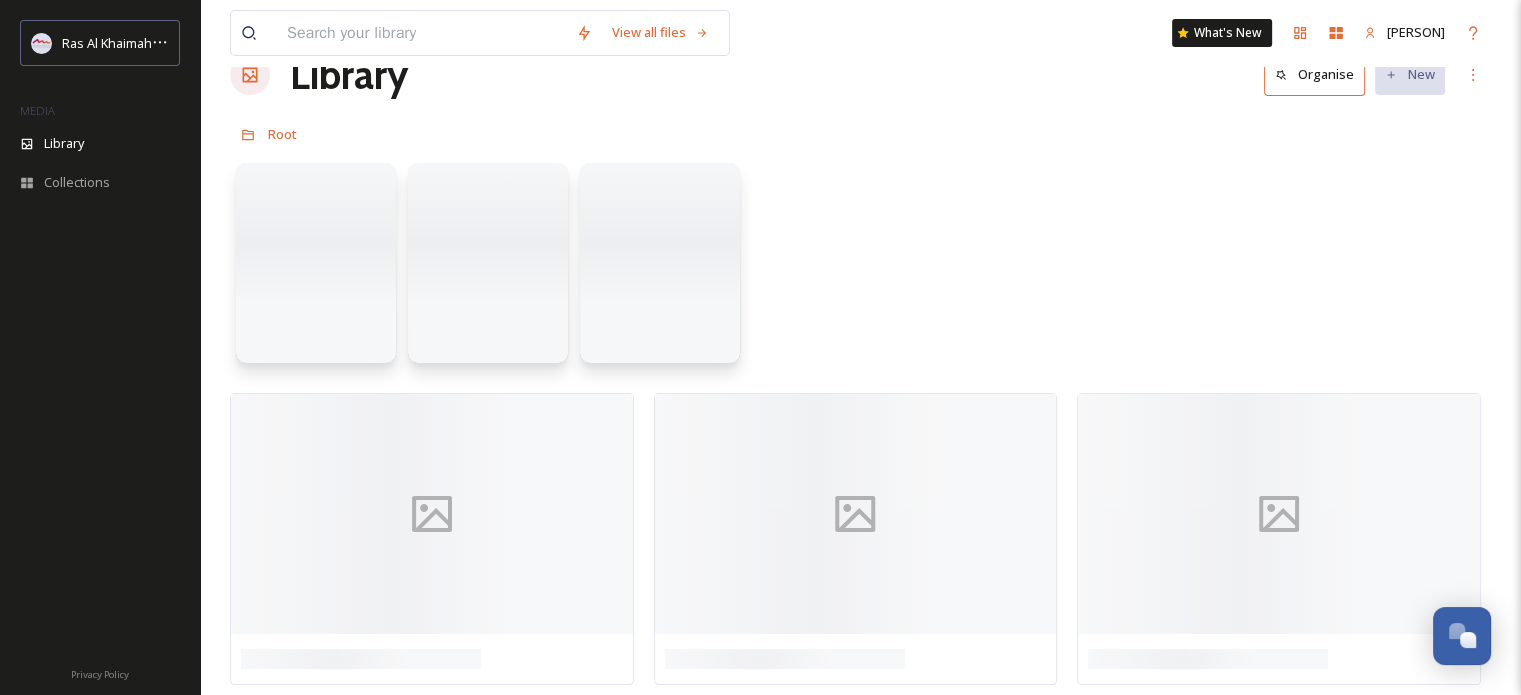 scroll, scrollTop: 0, scrollLeft: 0, axis: both 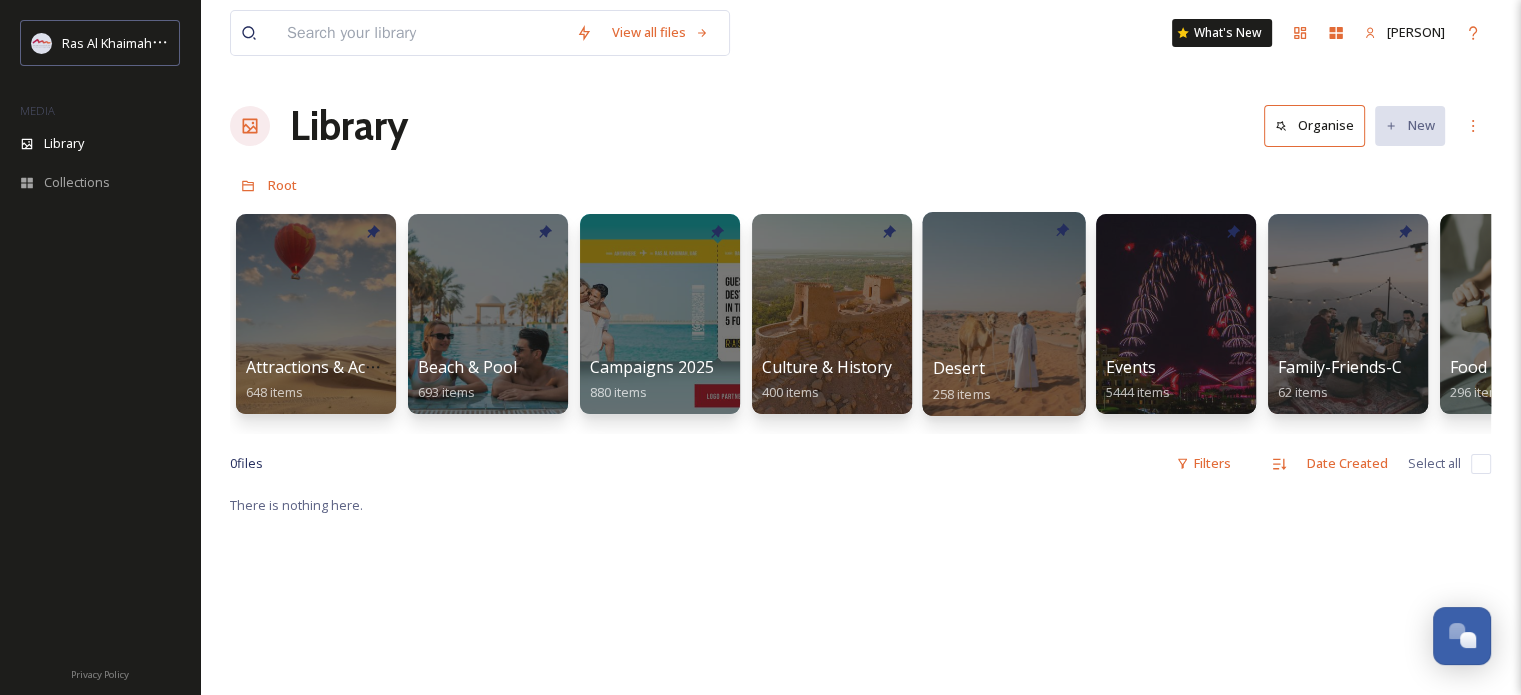 click at bounding box center (1003, 314) 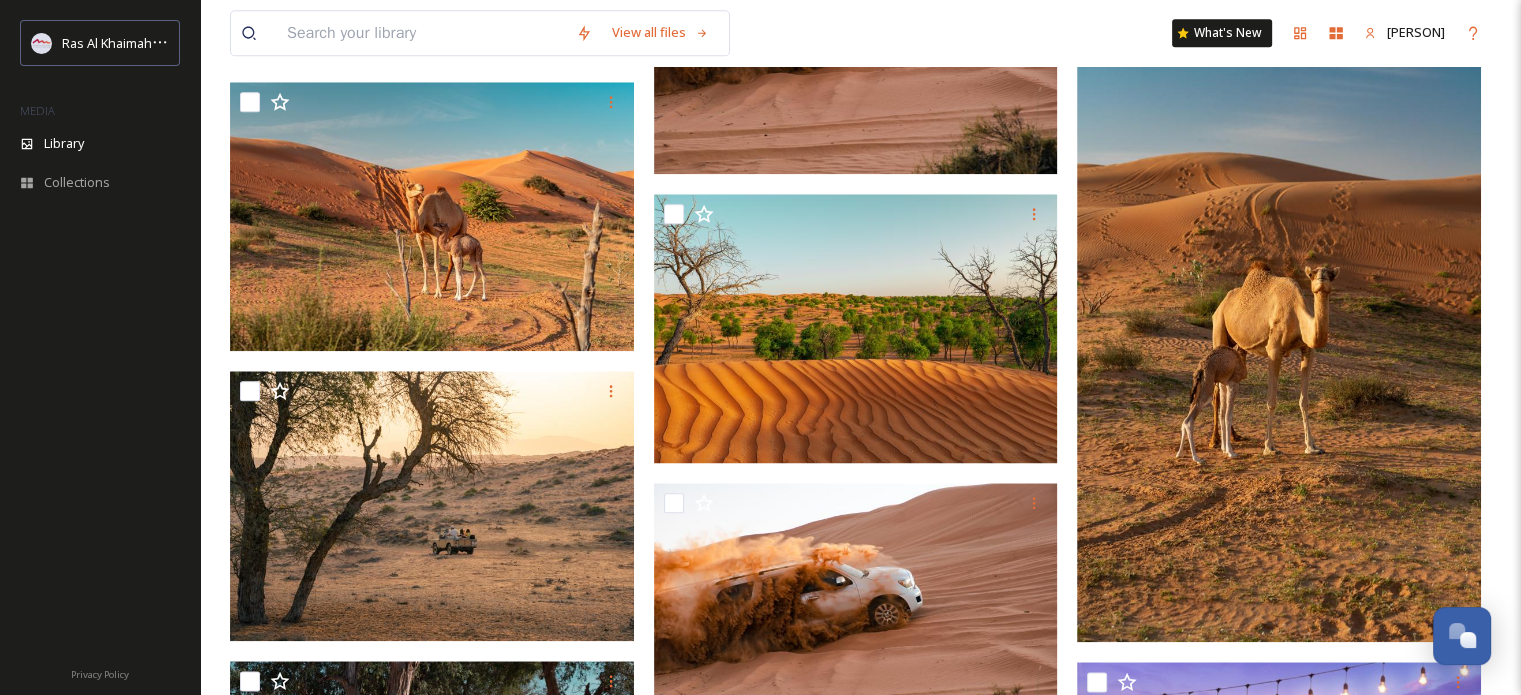 scroll, scrollTop: 2100, scrollLeft: 0, axis: vertical 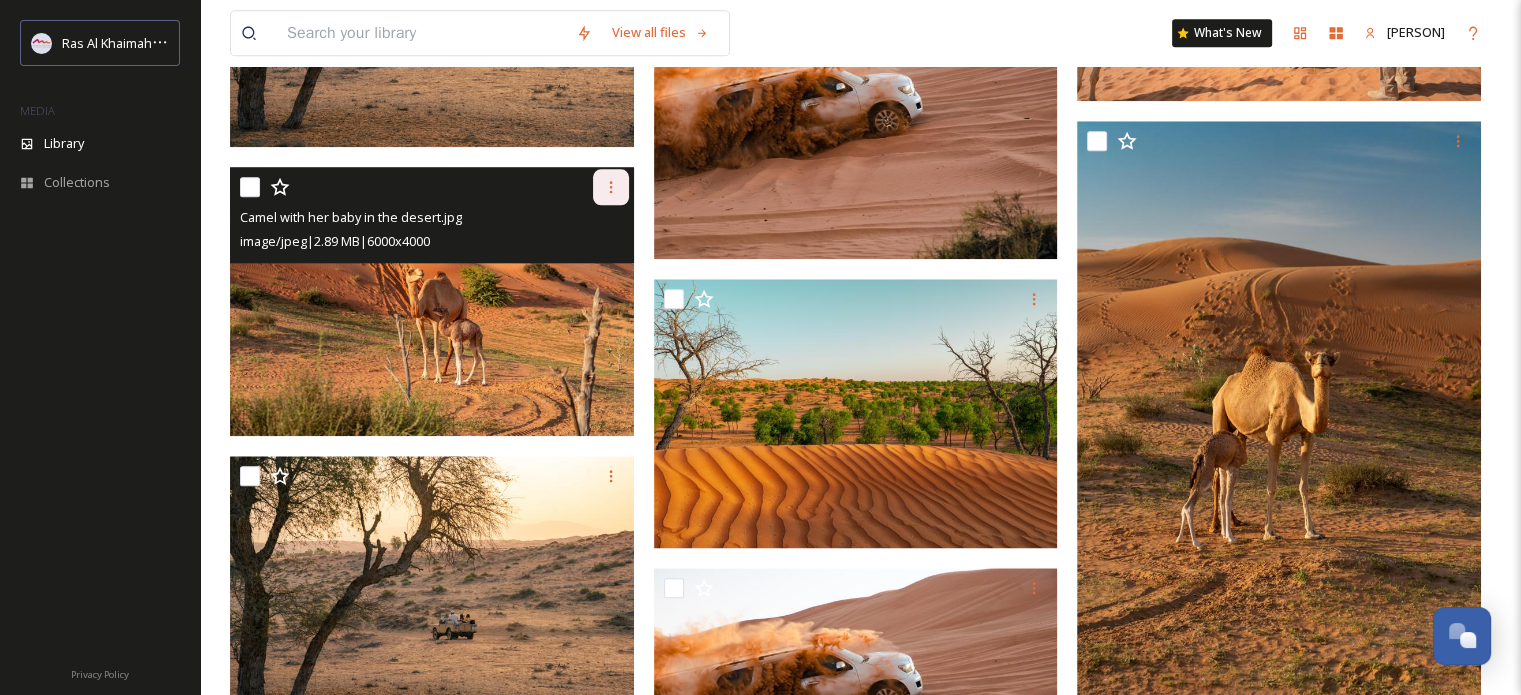 click 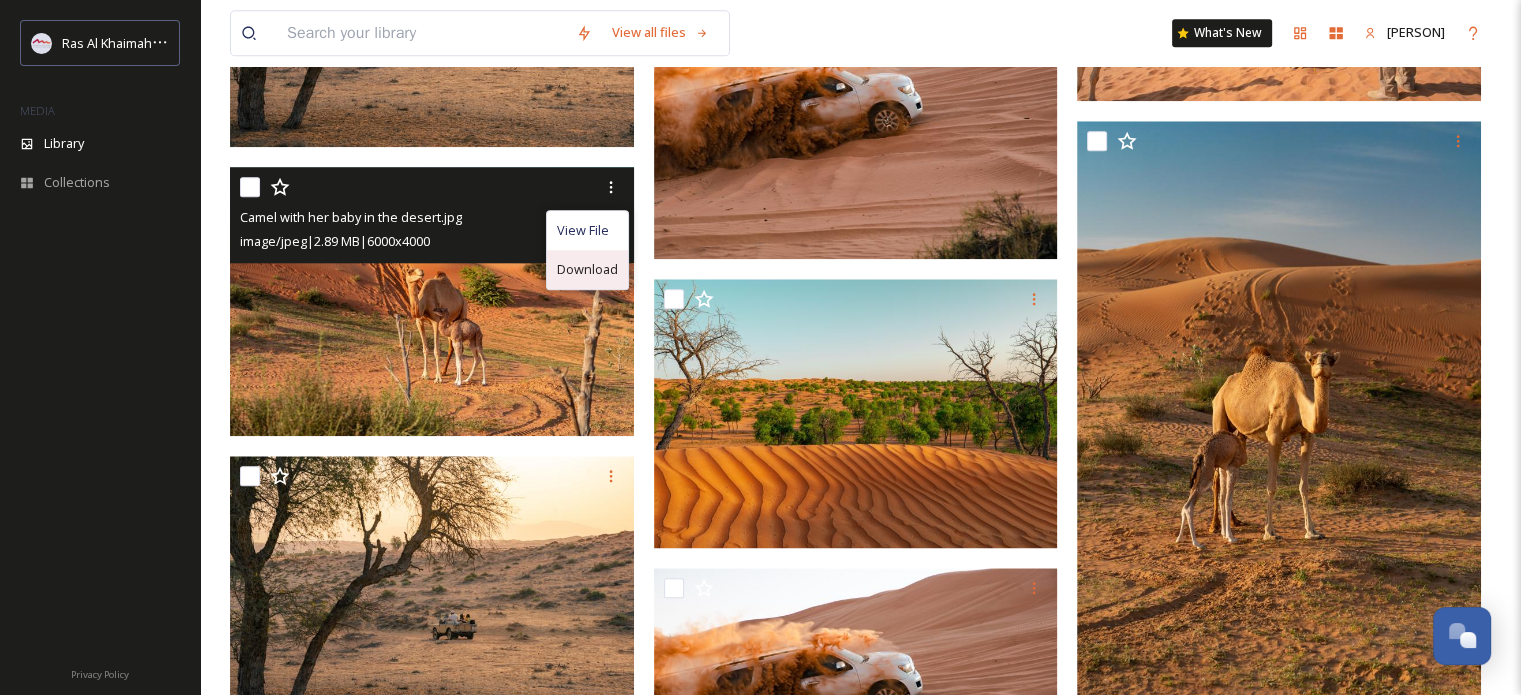click on "Download" at bounding box center [587, 269] 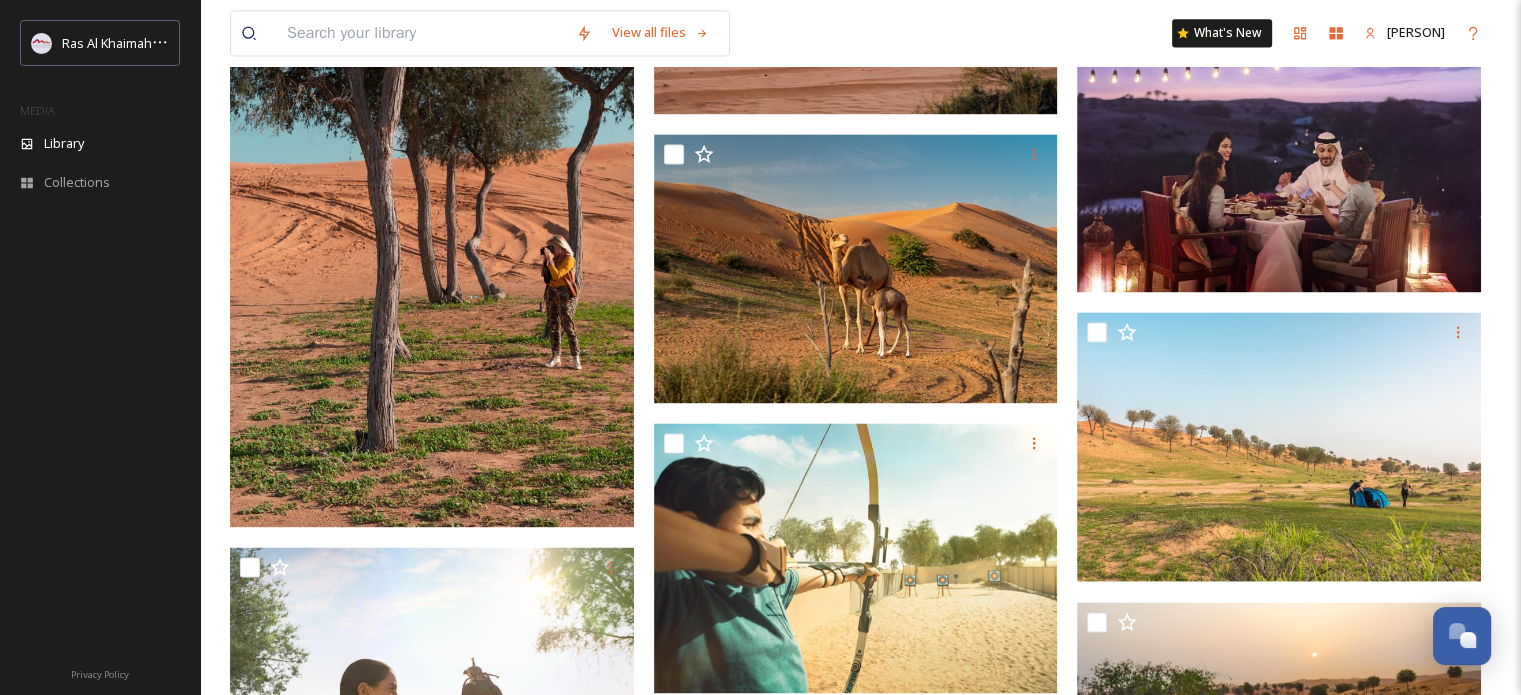 scroll, scrollTop: 2424, scrollLeft: 0, axis: vertical 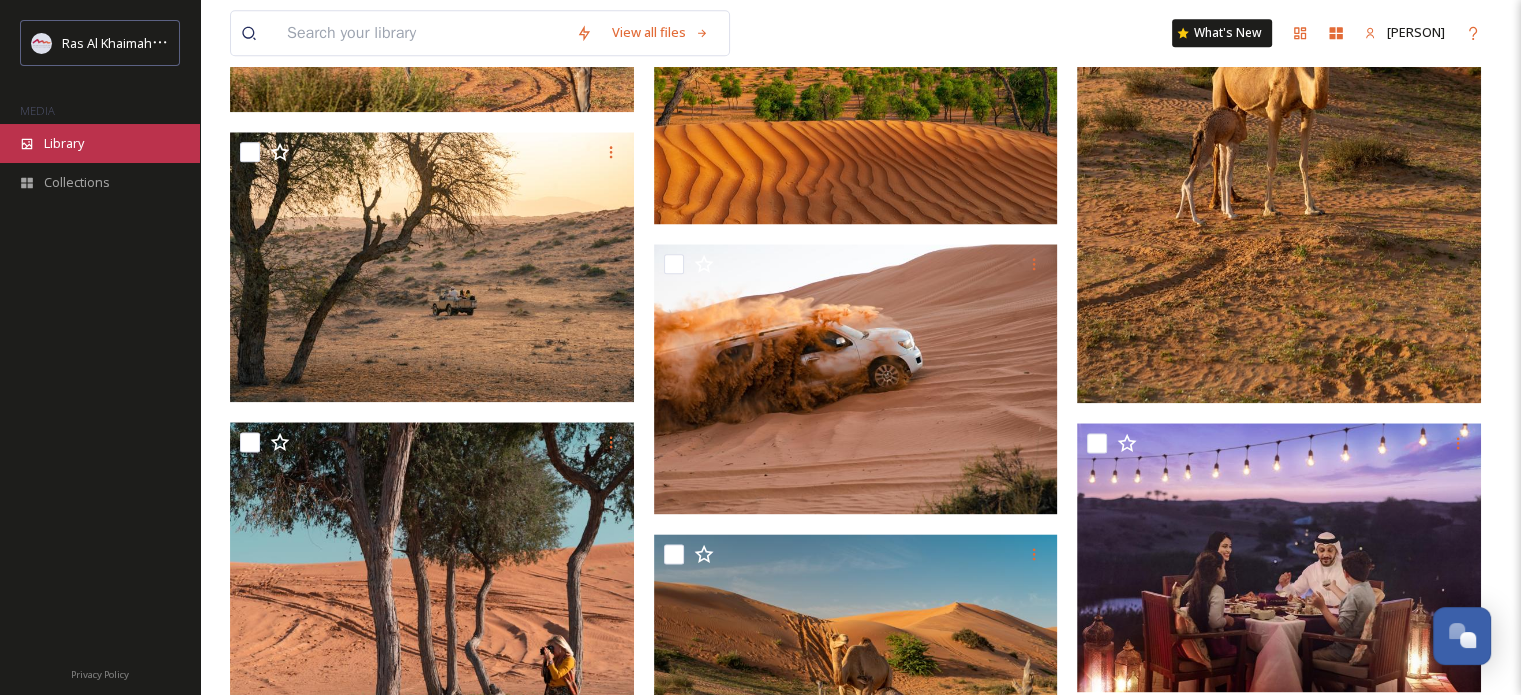 click on "Library" at bounding box center (64, 143) 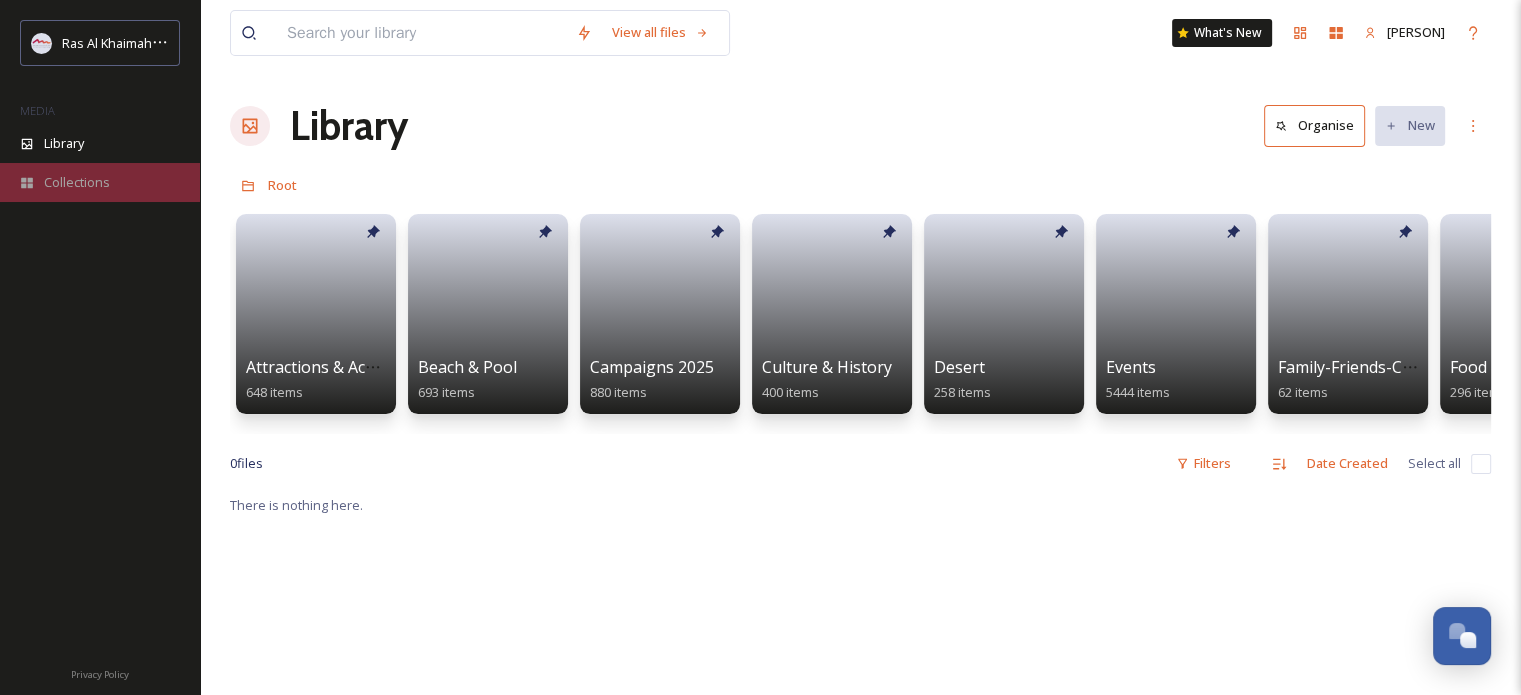 click on "Collections" at bounding box center [77, 182] 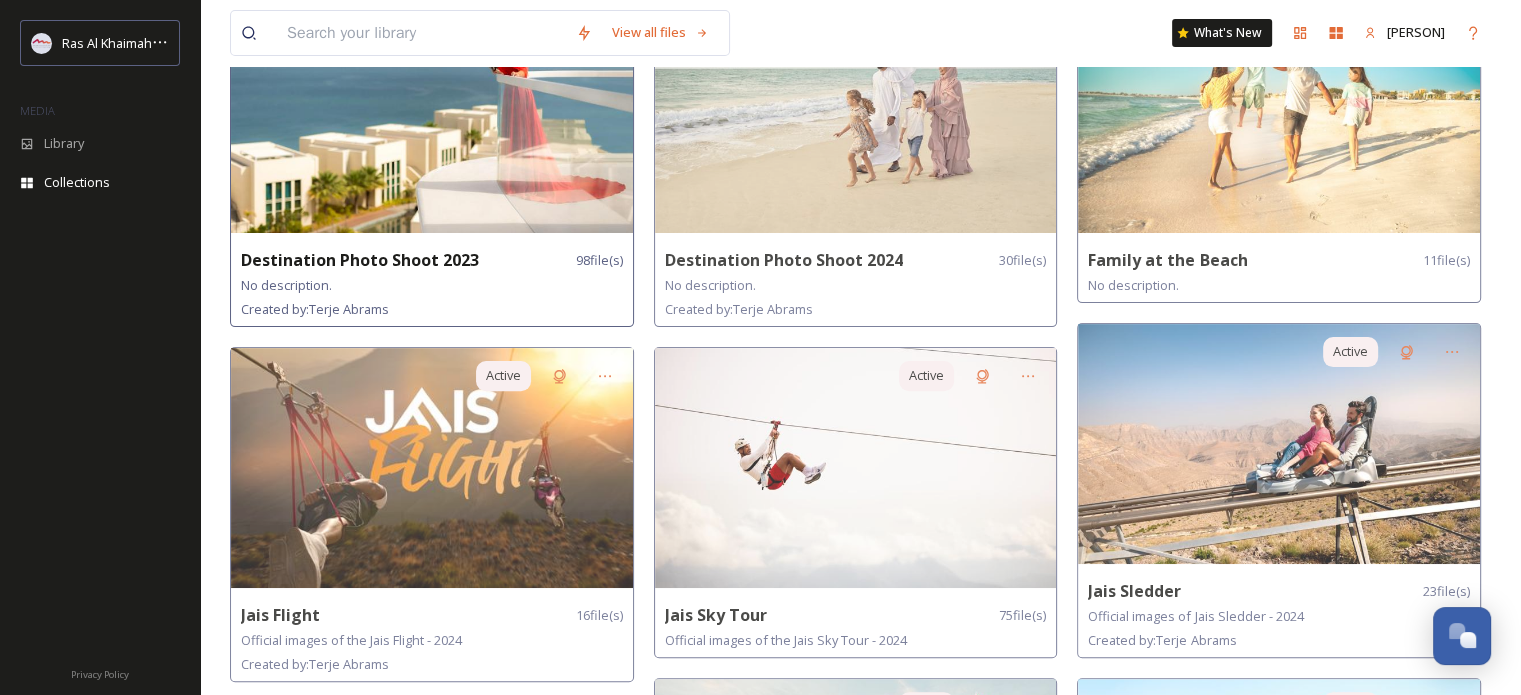 scroll, scrollTop: 600, scrollLeft: 0, axis: vertical 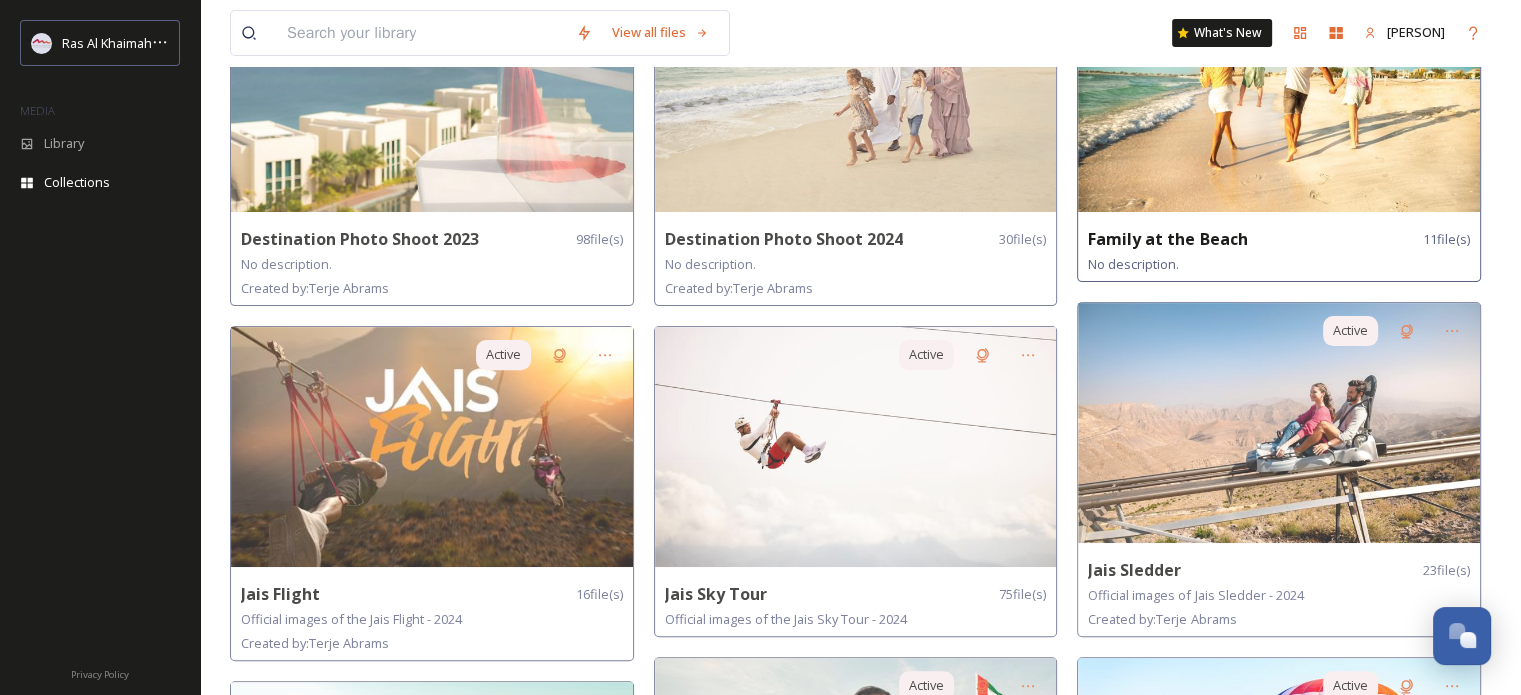 click at bounding box center (1279, 92) 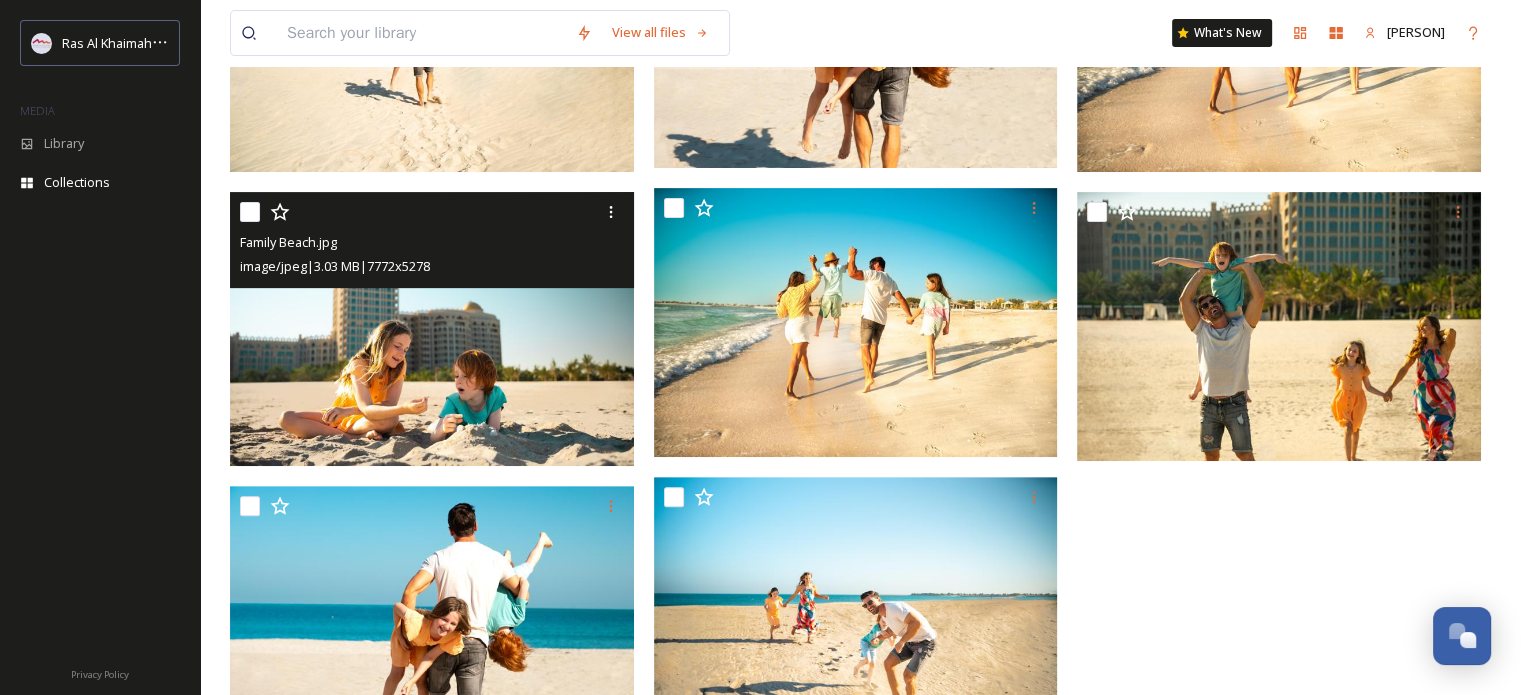 scroll, scrollTop: 681, scrollLeft: 0, axis: vertical 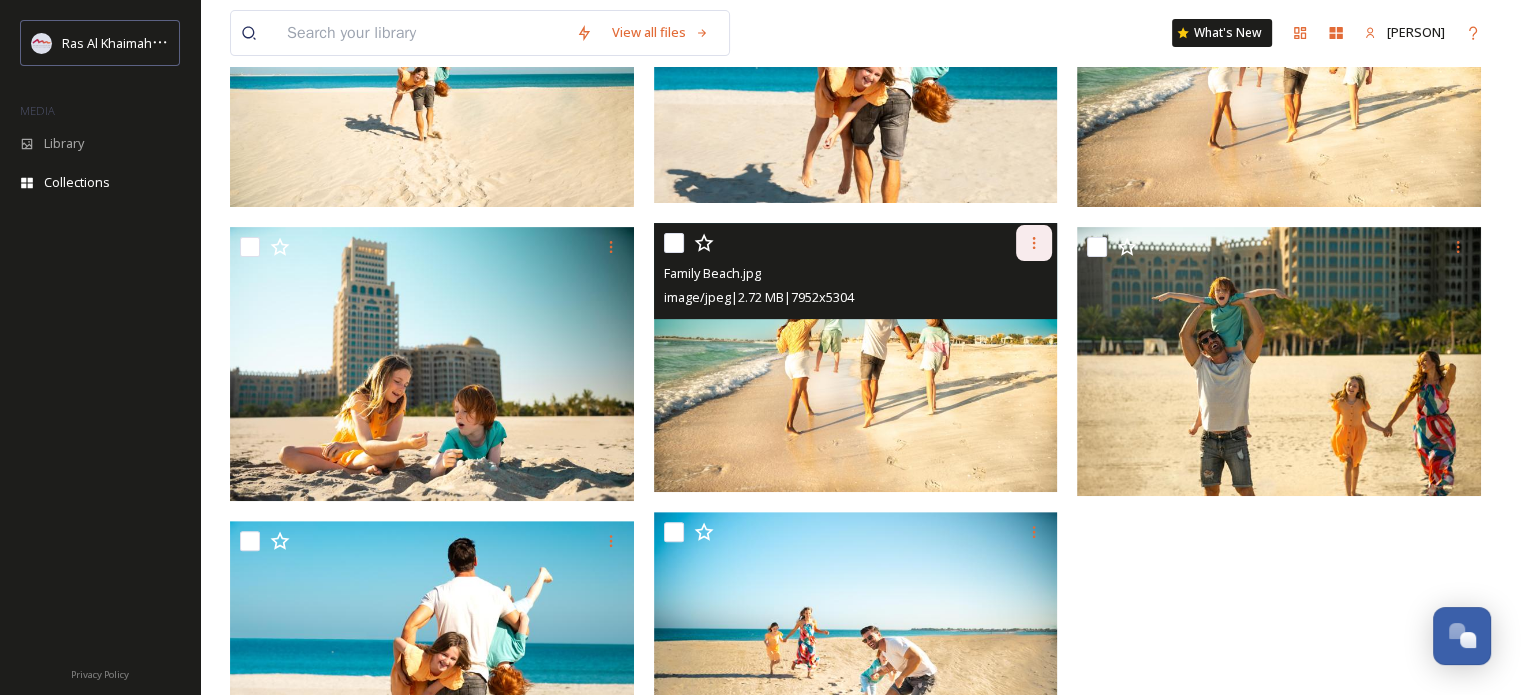 click at bounding box center [1034, 243] 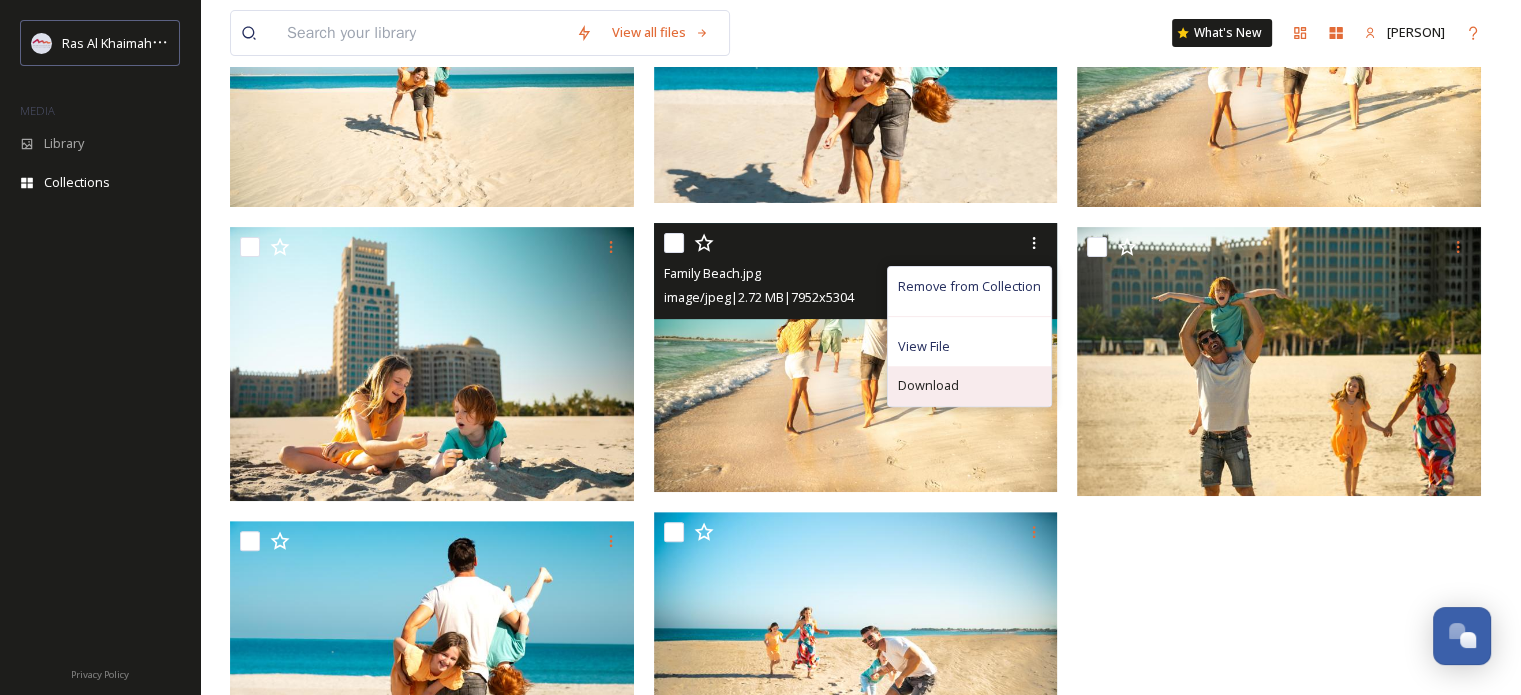 click on "Download" at bounding box center [928, 385] 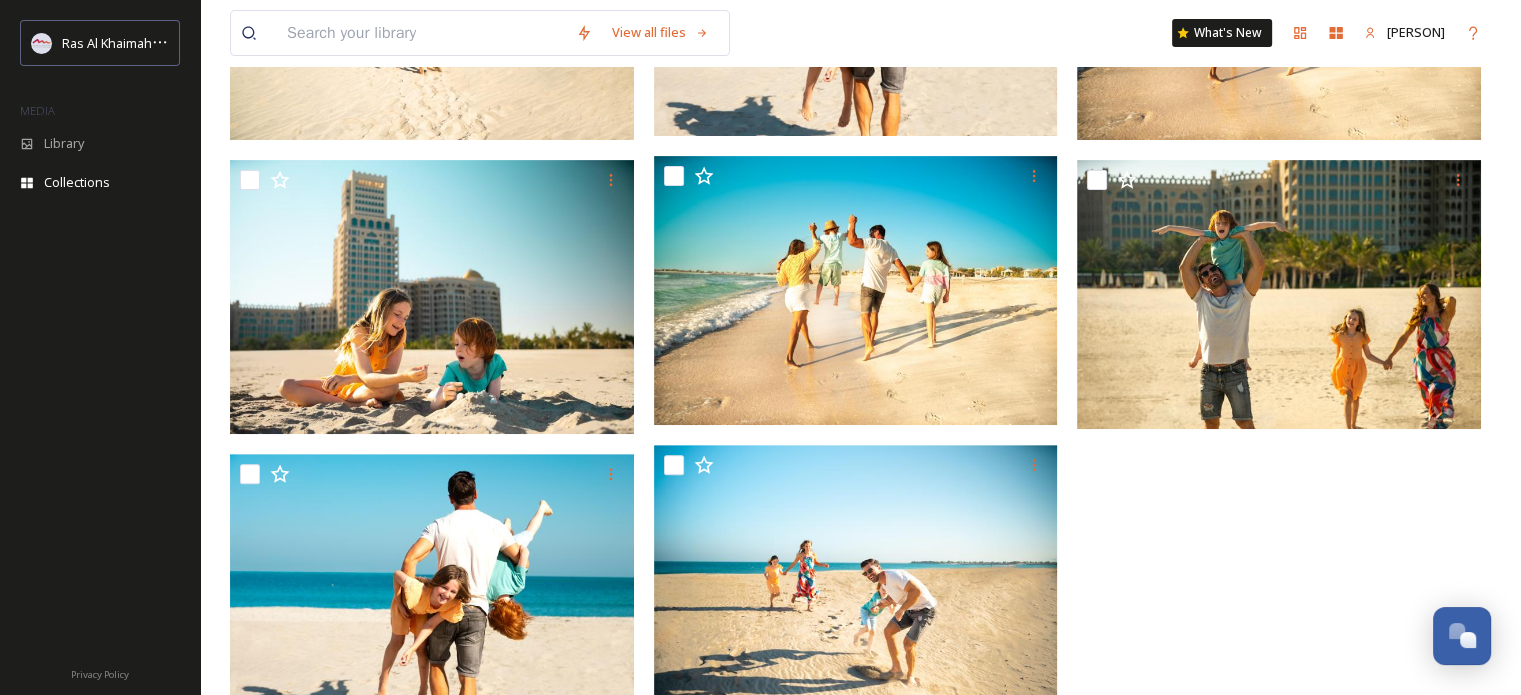 scroll, scrollTop: 781, scrollLeft: 0, axis: vertical 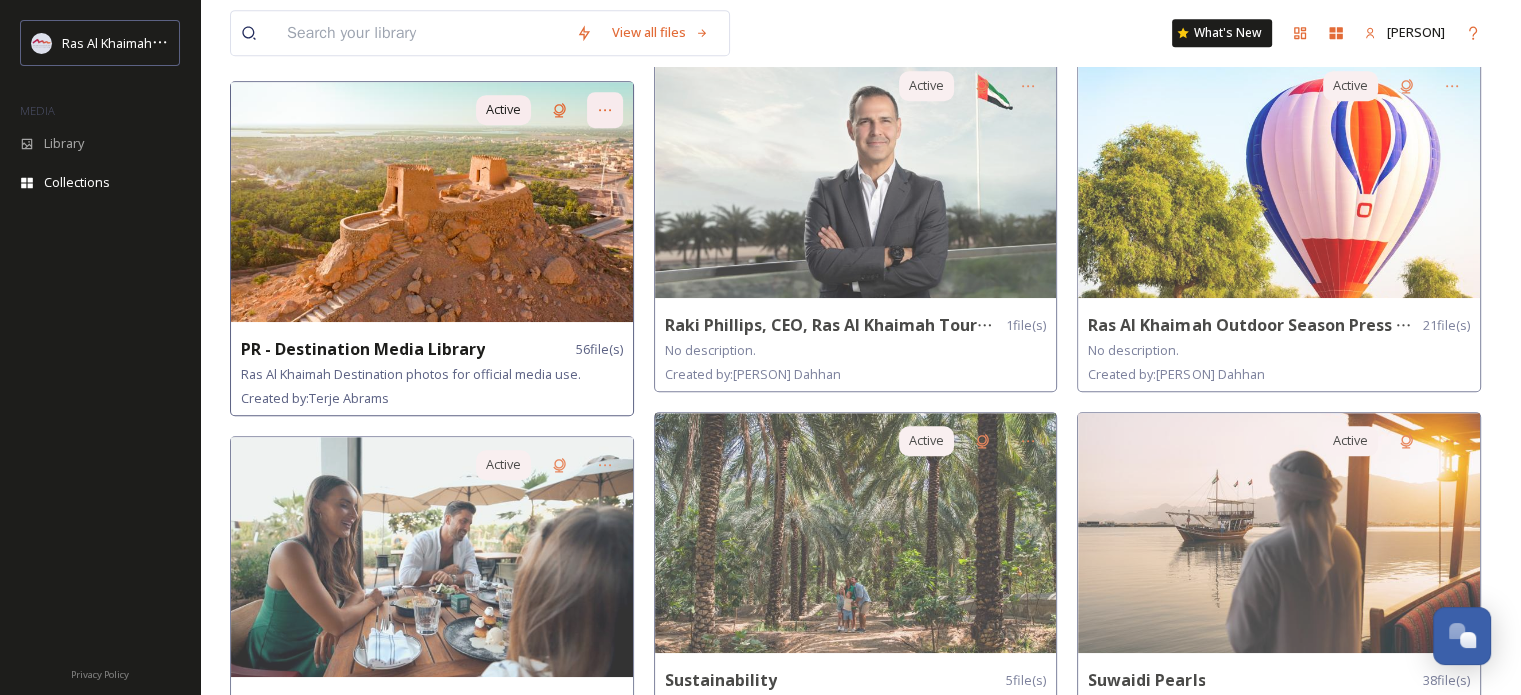 click at bounding box center (605, 110) 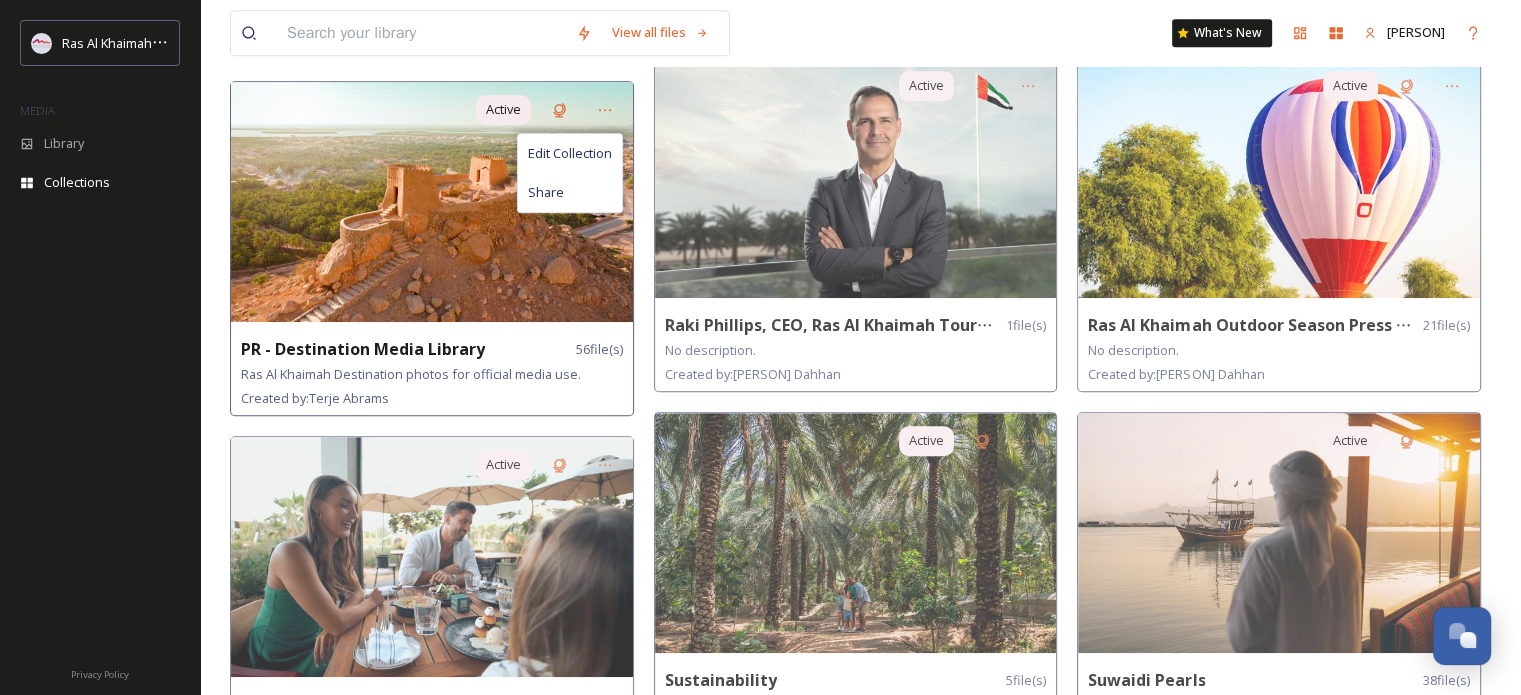 click at bounding box center (432, 202) 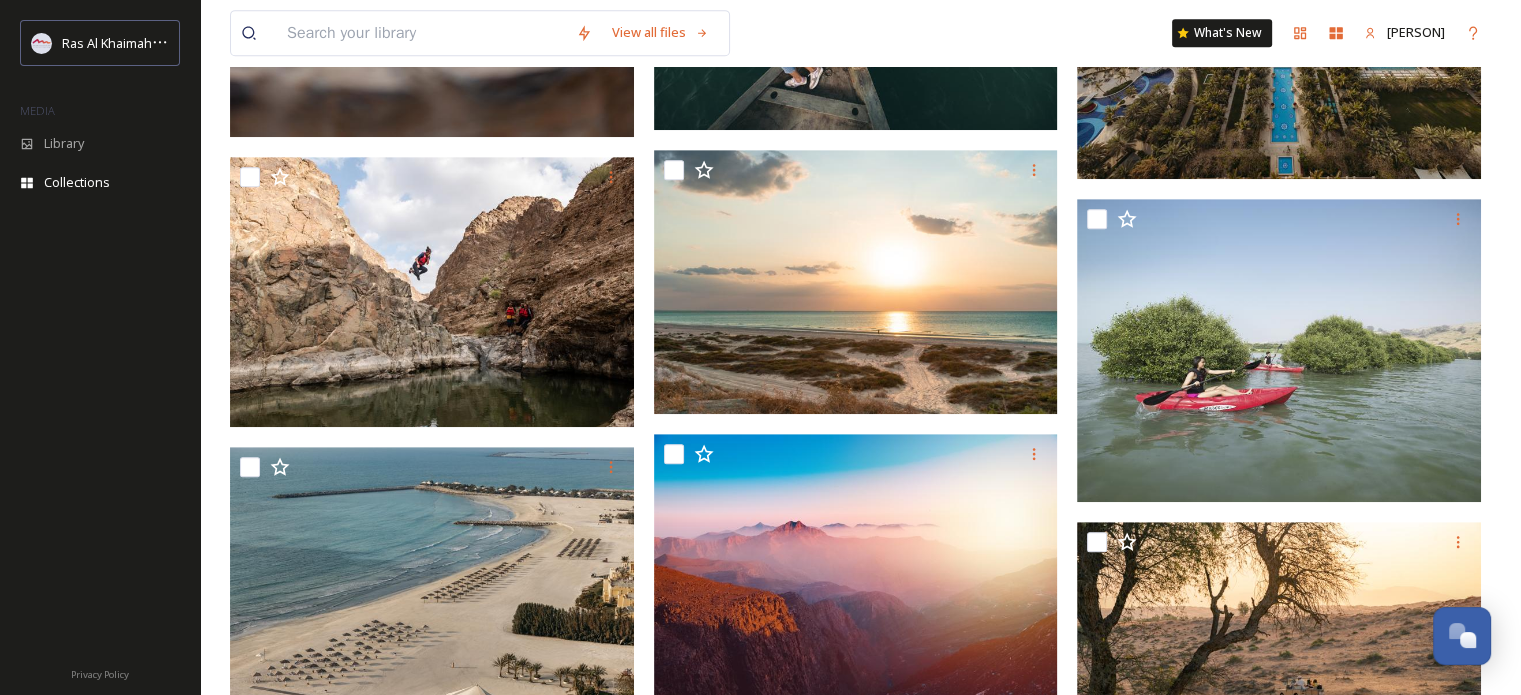 scroll, scrollTop: 1100, scrollLeft: 0, axis: vertical 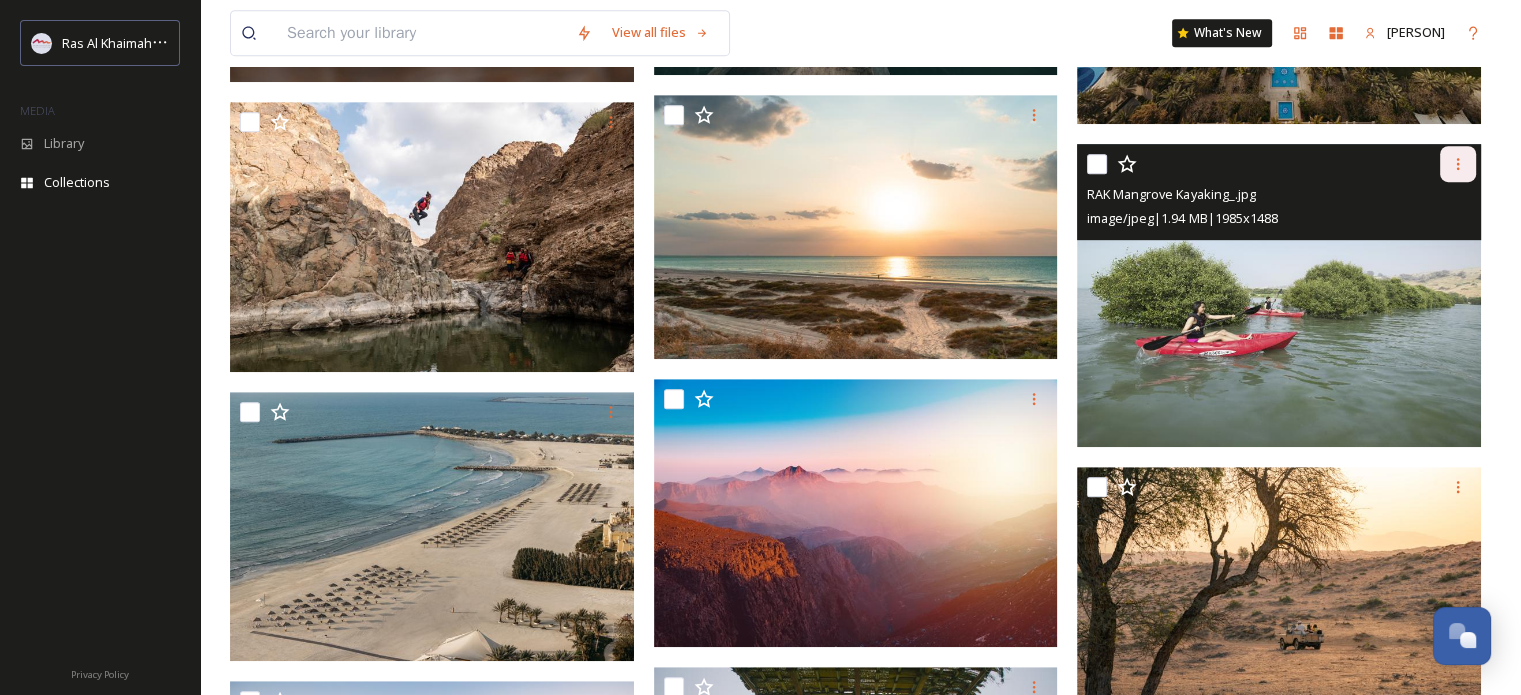 click 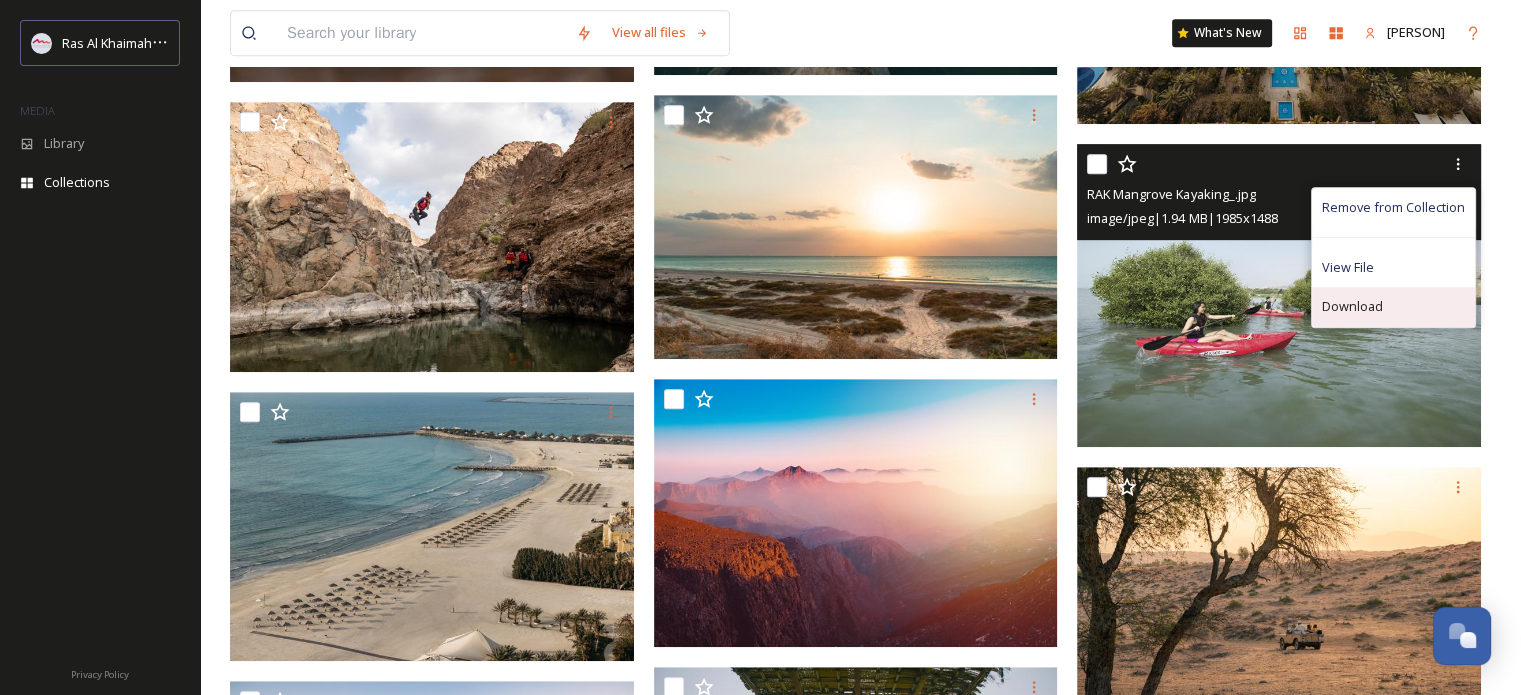 click on "Download" at bounding box center (1352, 306) 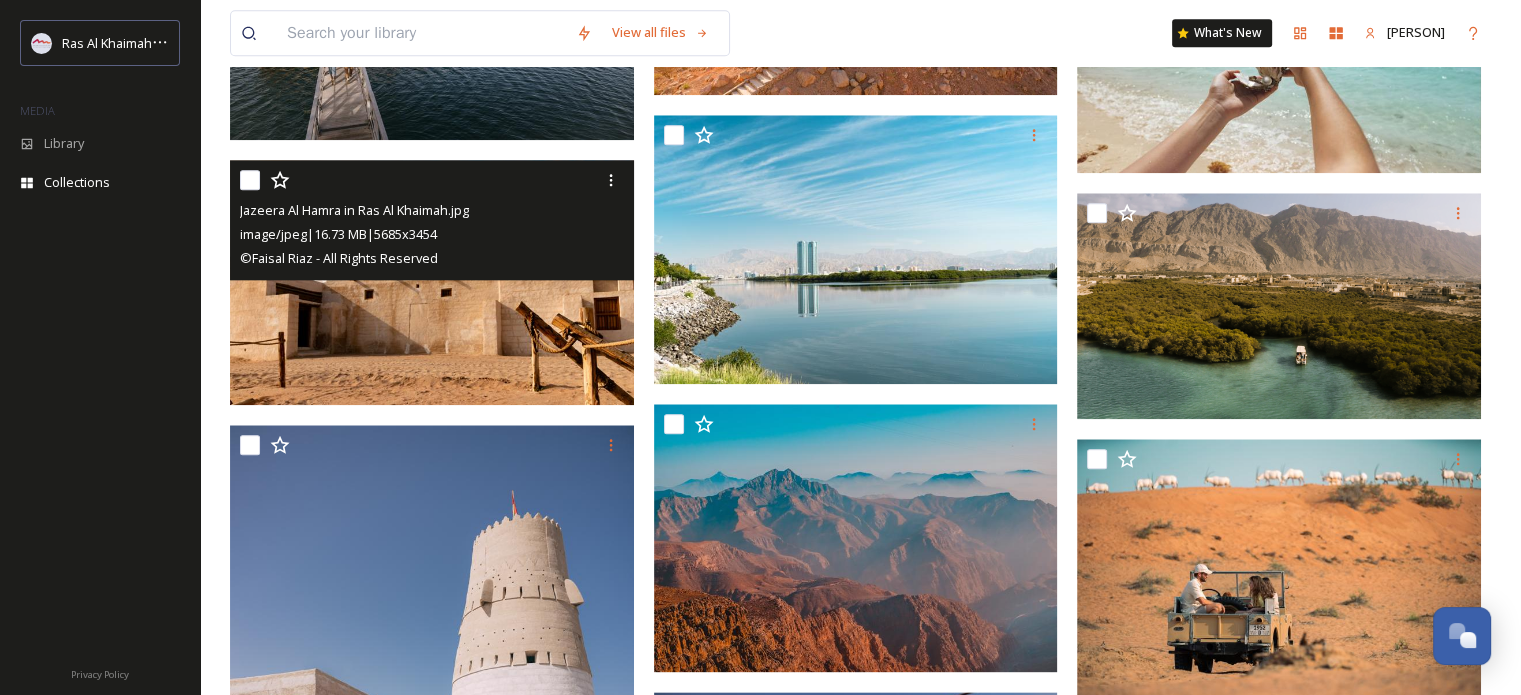 scroll, scrollTop: 2300, scrollLeft: 0, axis: vertical 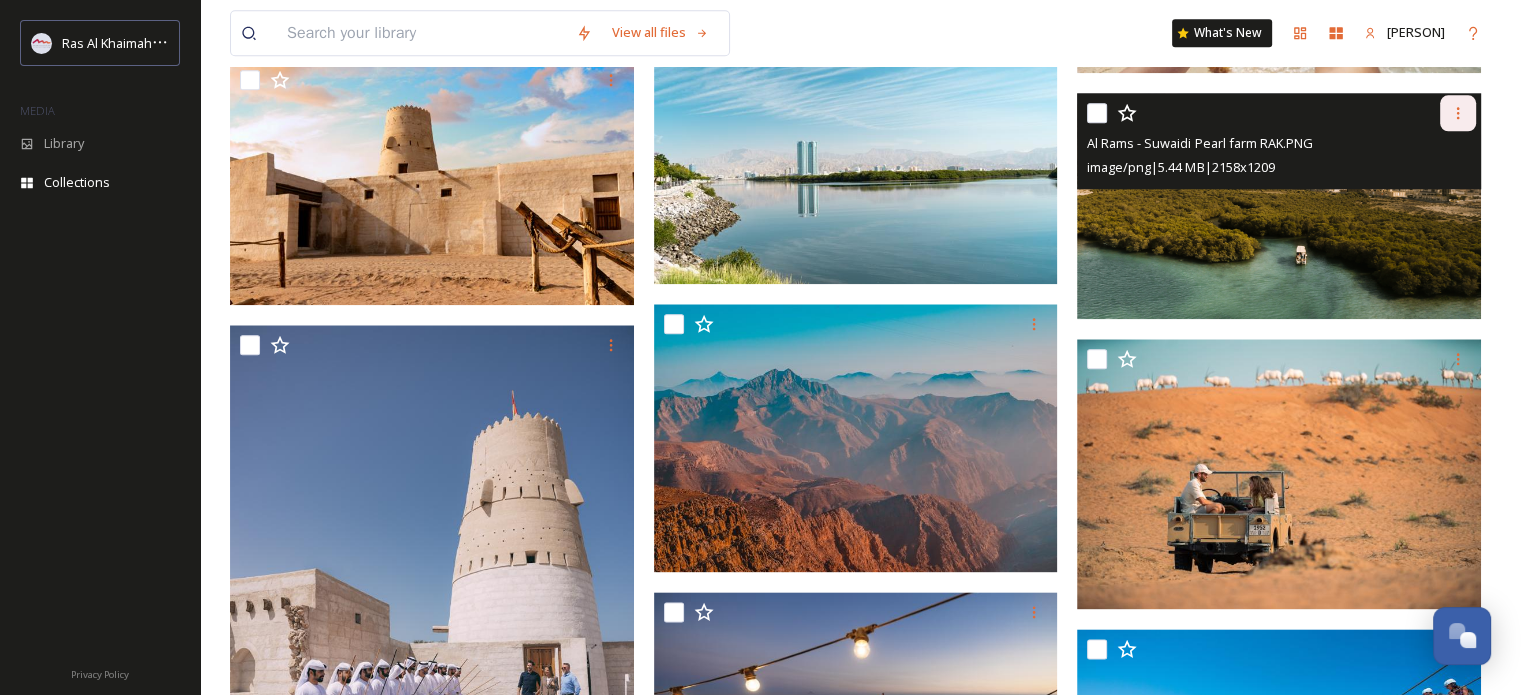 click 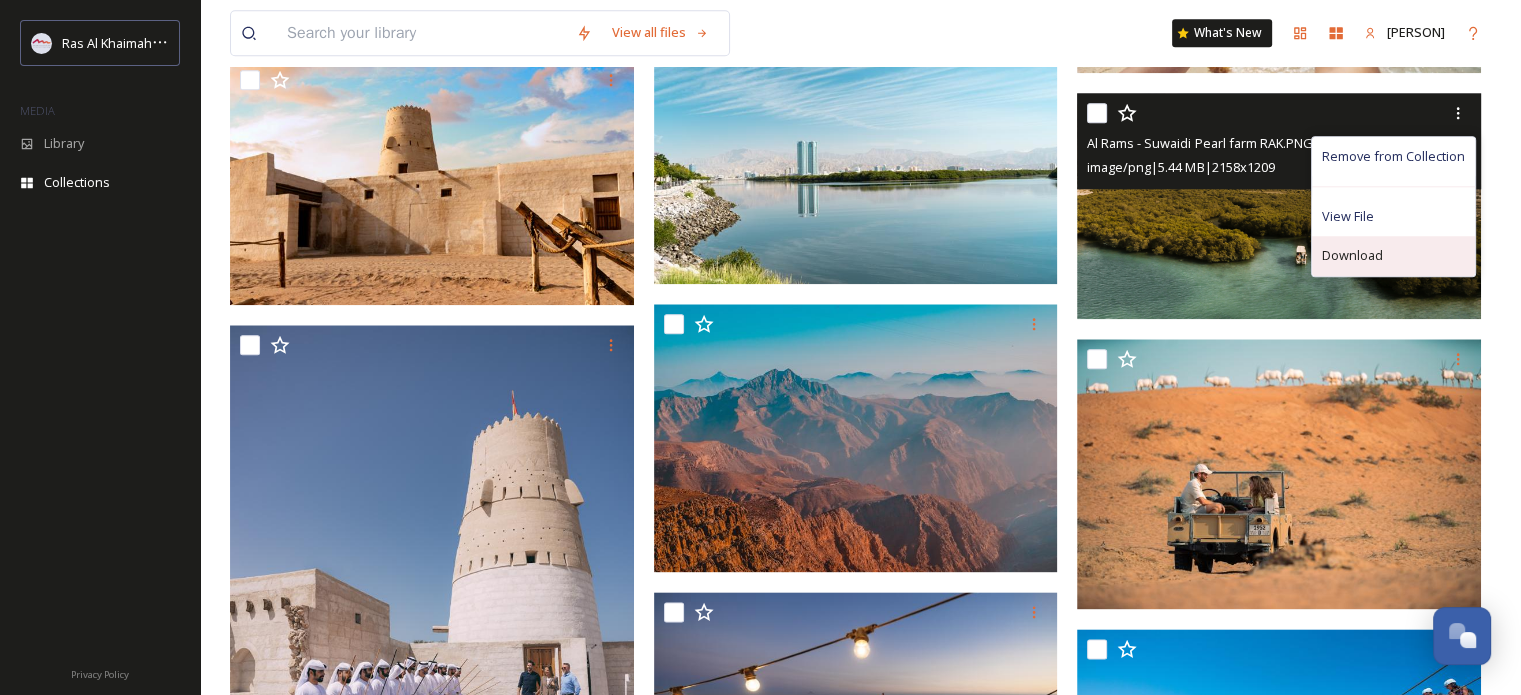 click on "Download" at bounding box center (1352, 255) 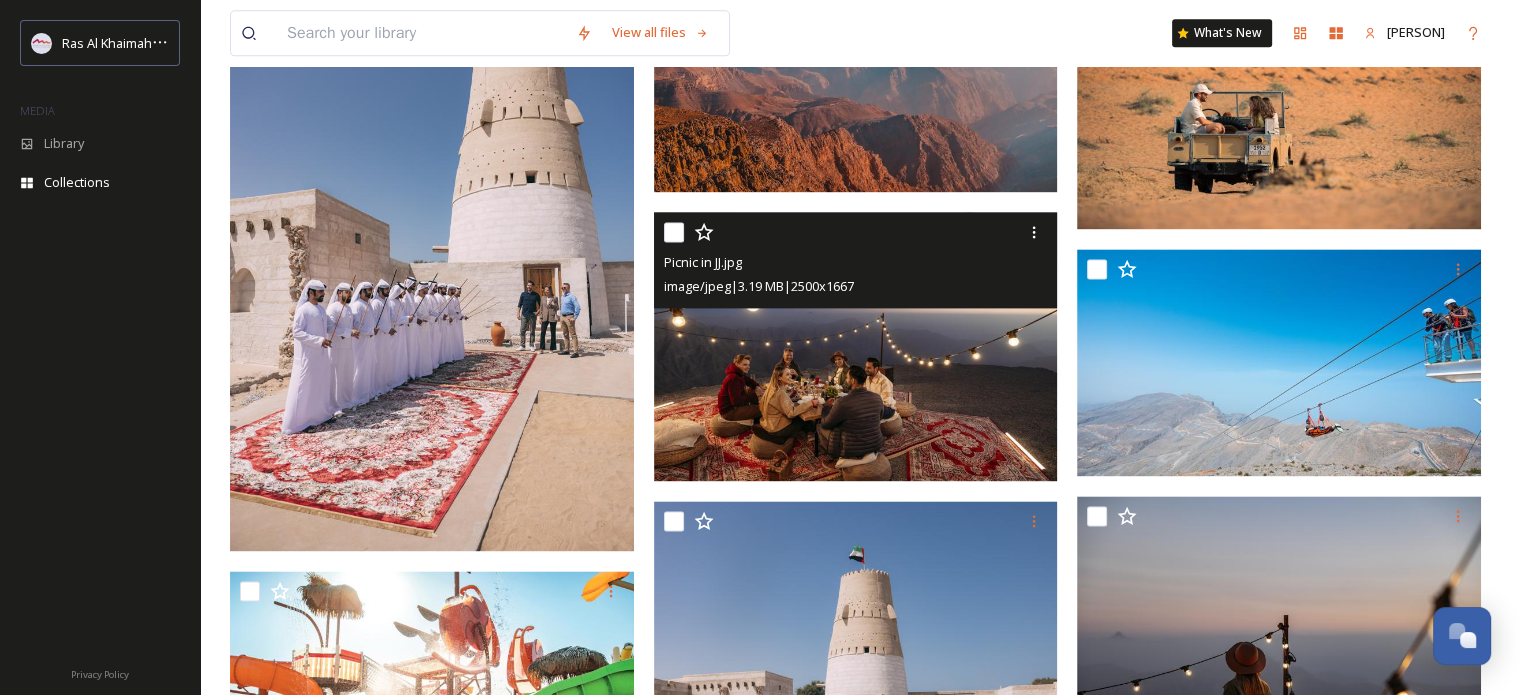 scroll, scrollTop: 2600, scrollLeft: 0, axis: vertical 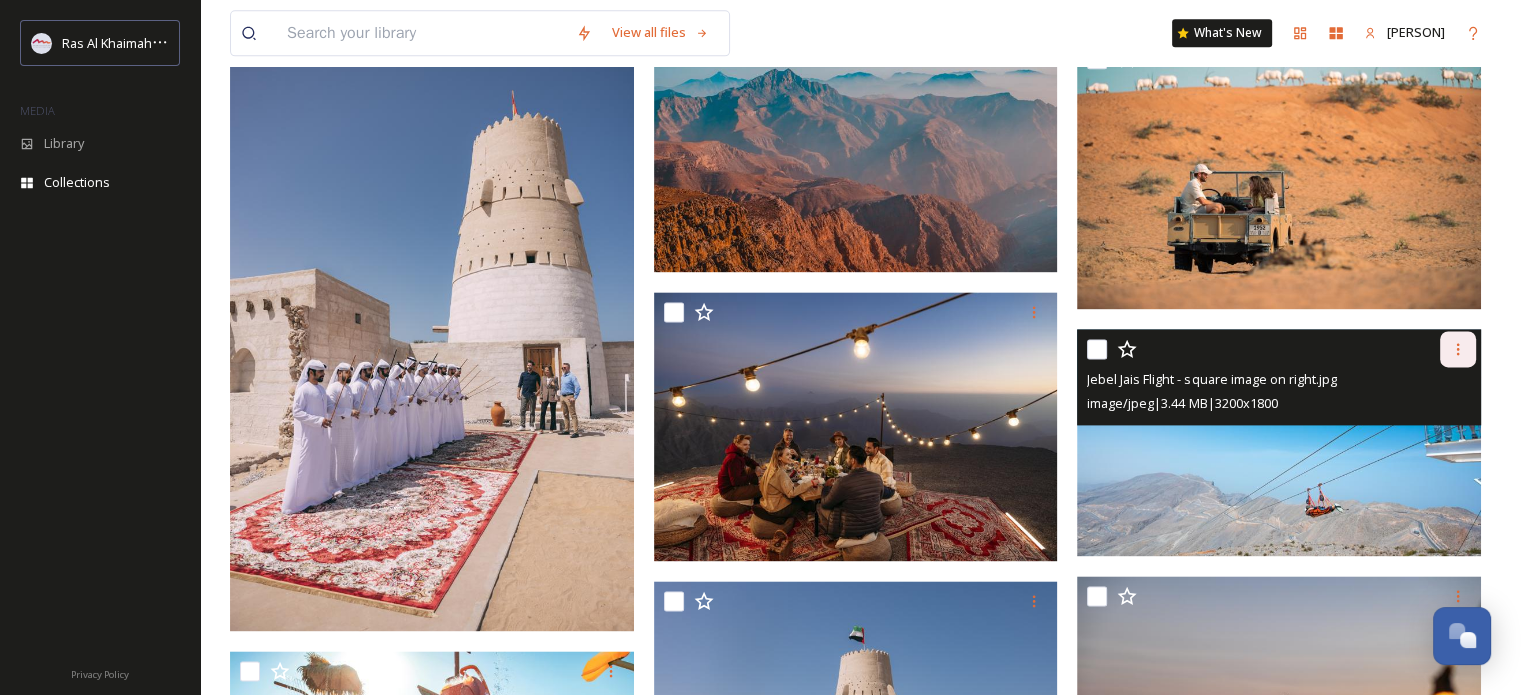 click 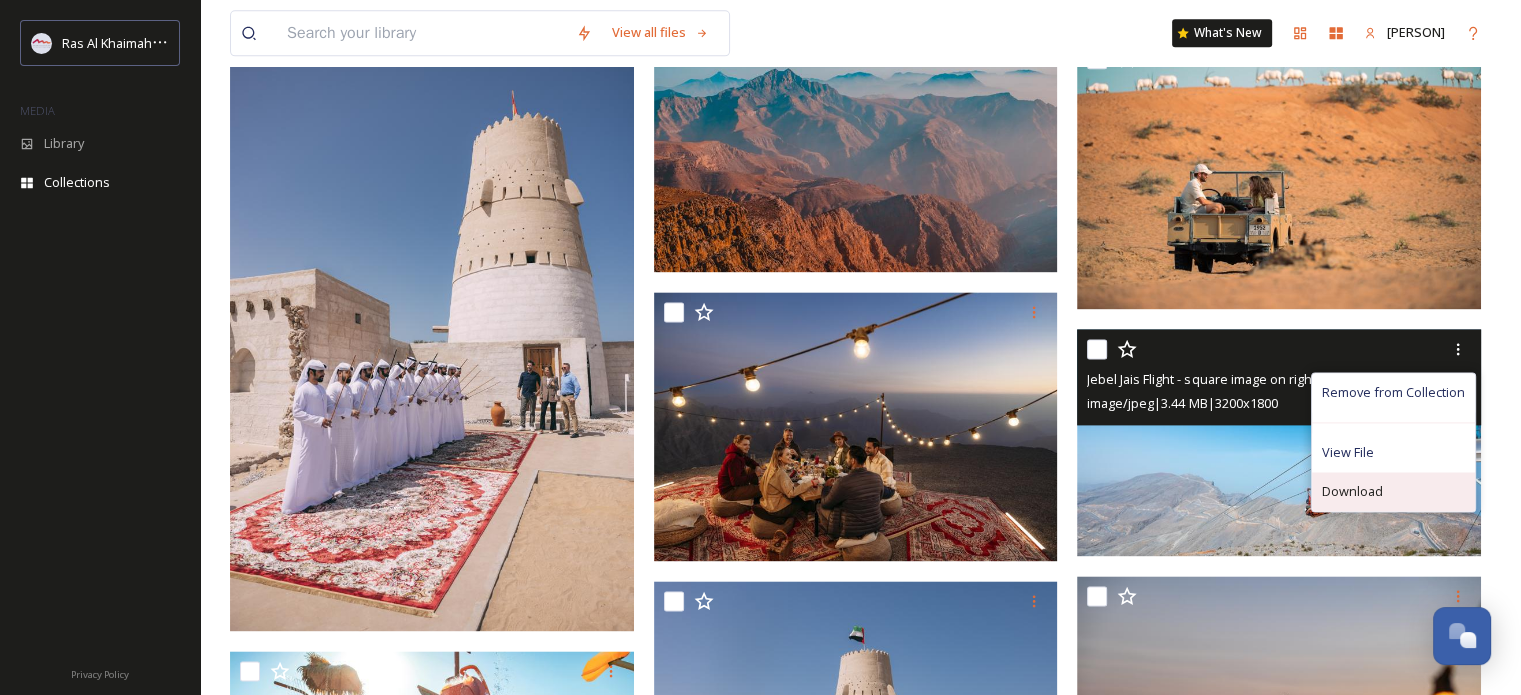 click on "Download" at bounding box center (1352, 491) 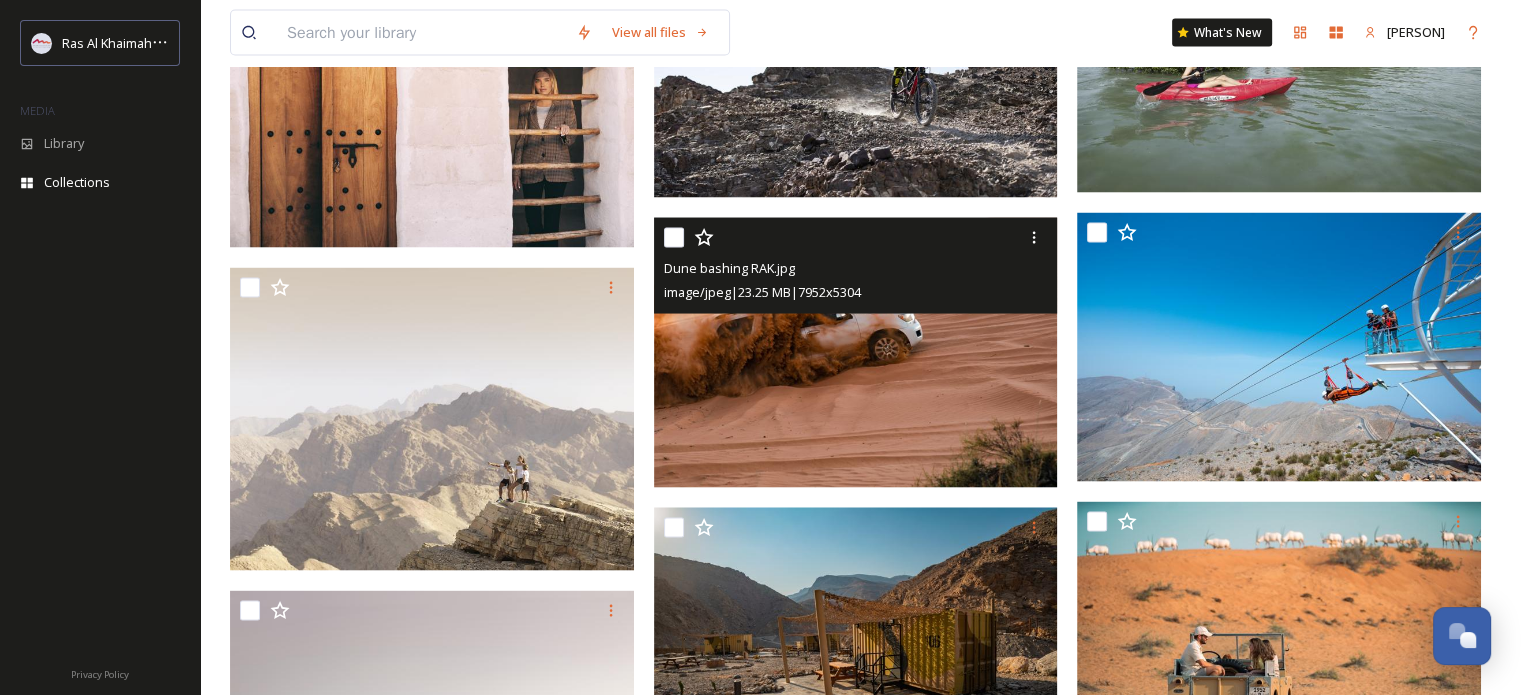 scroll, scrollTop: 3900, scrollLeft: 0, axis: vertical 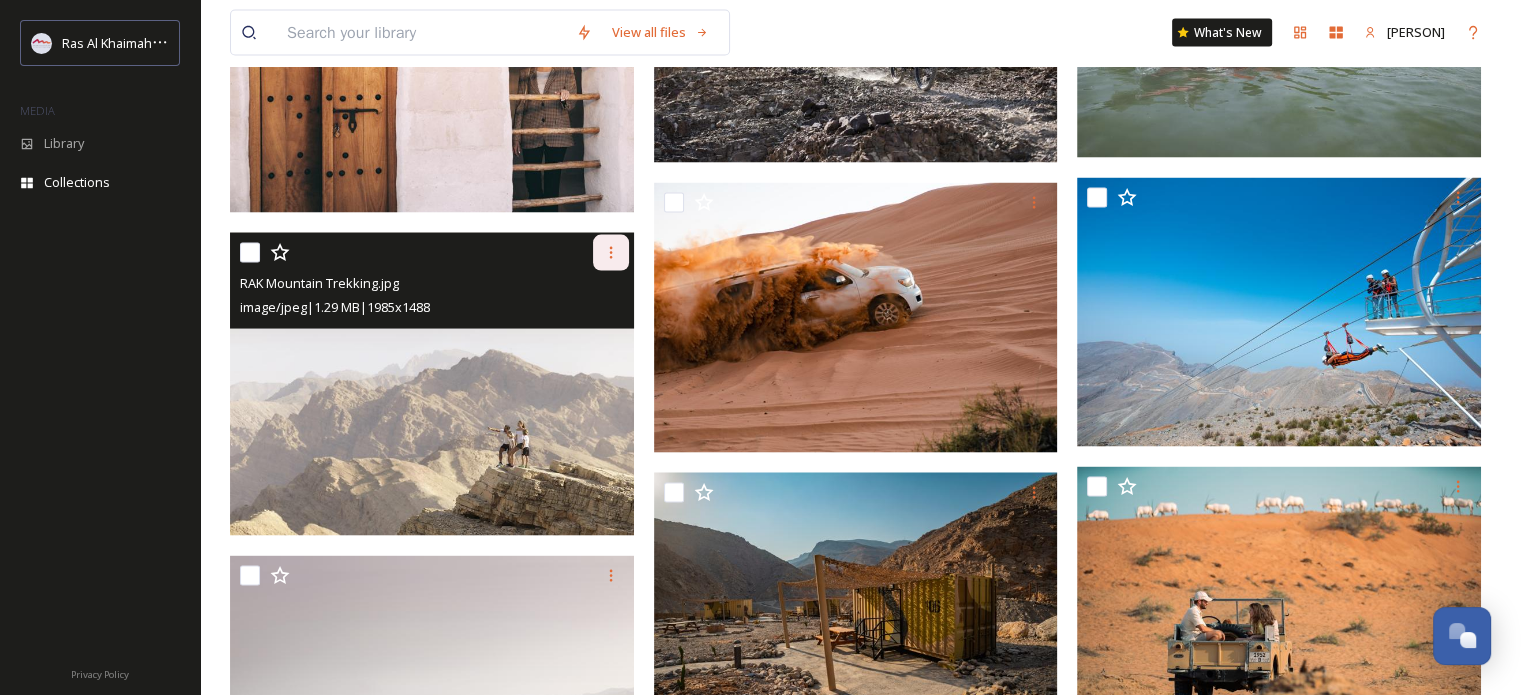 click 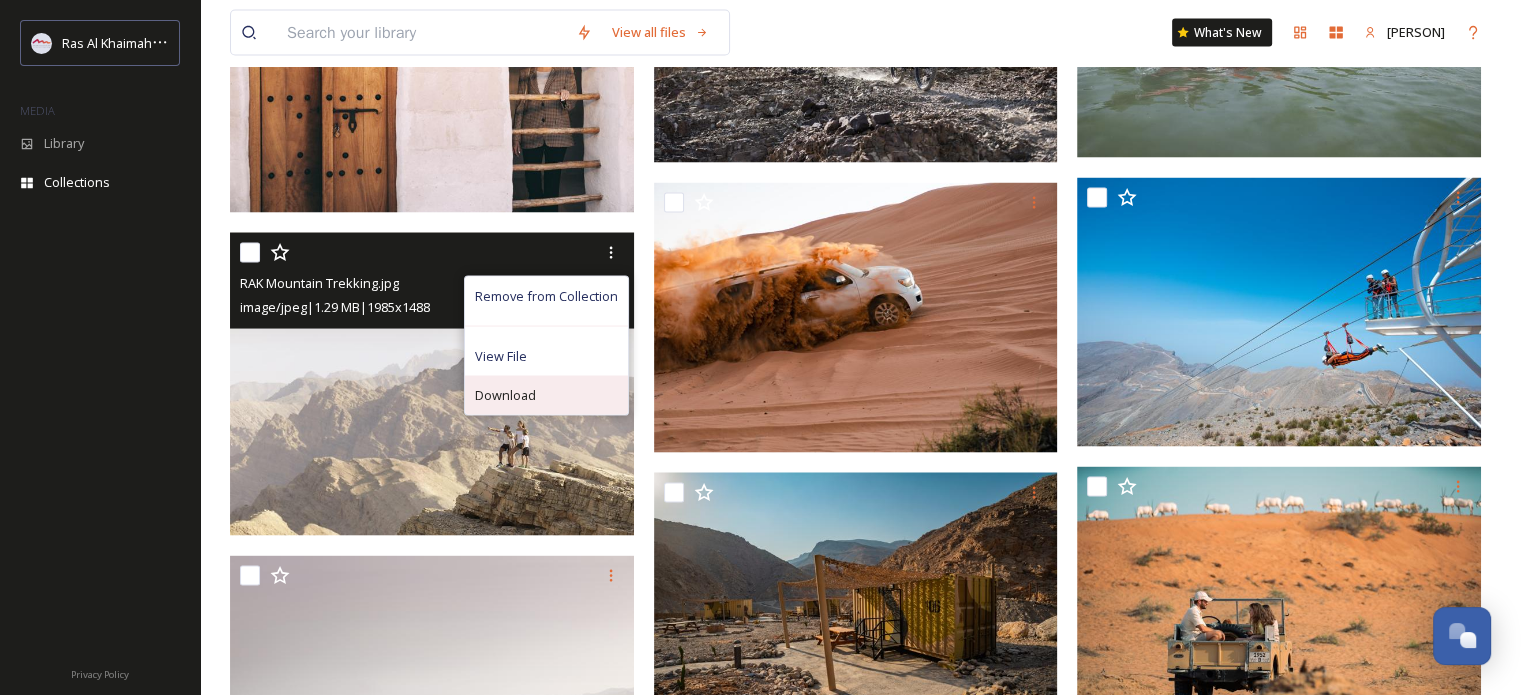 click on "Download" at bounding box center (505, 395) 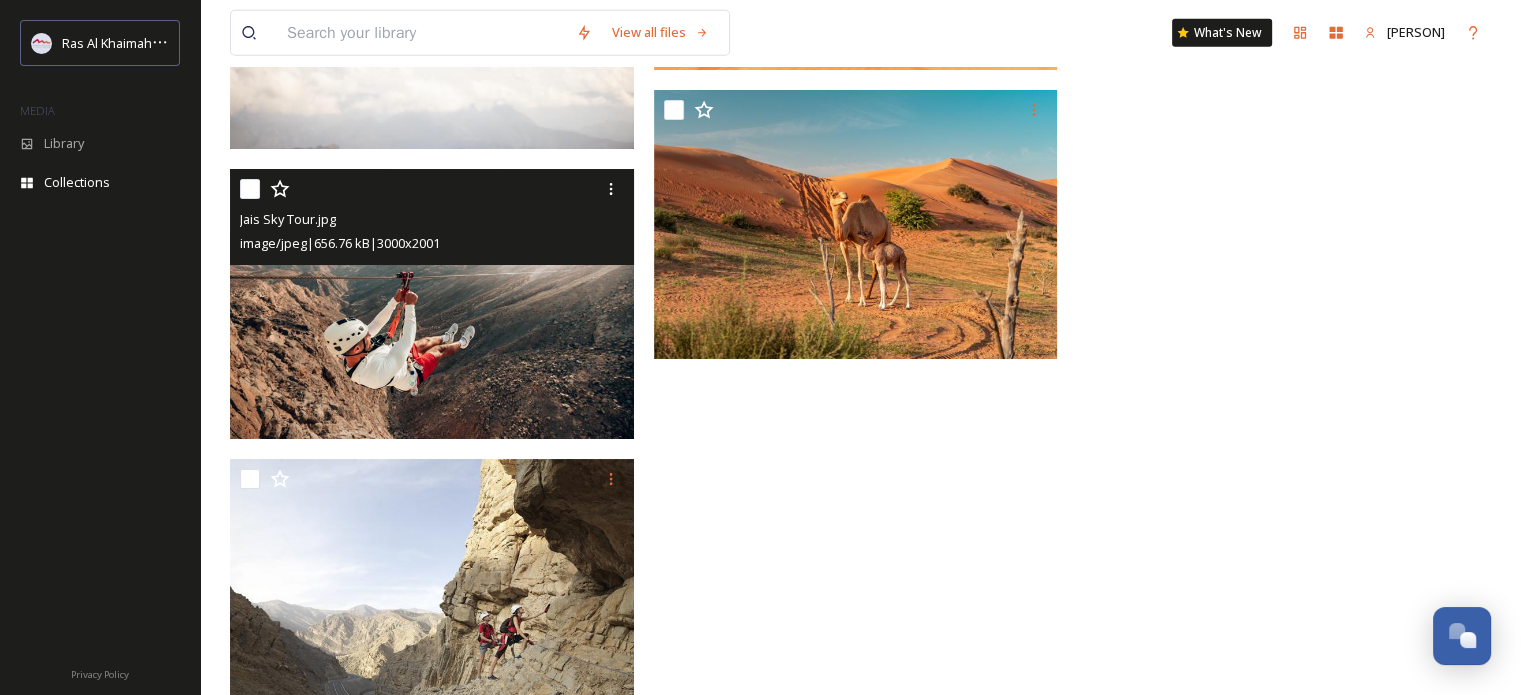 scroll, scrollTop: 5843, scrollLeft: 0, axis: vertical 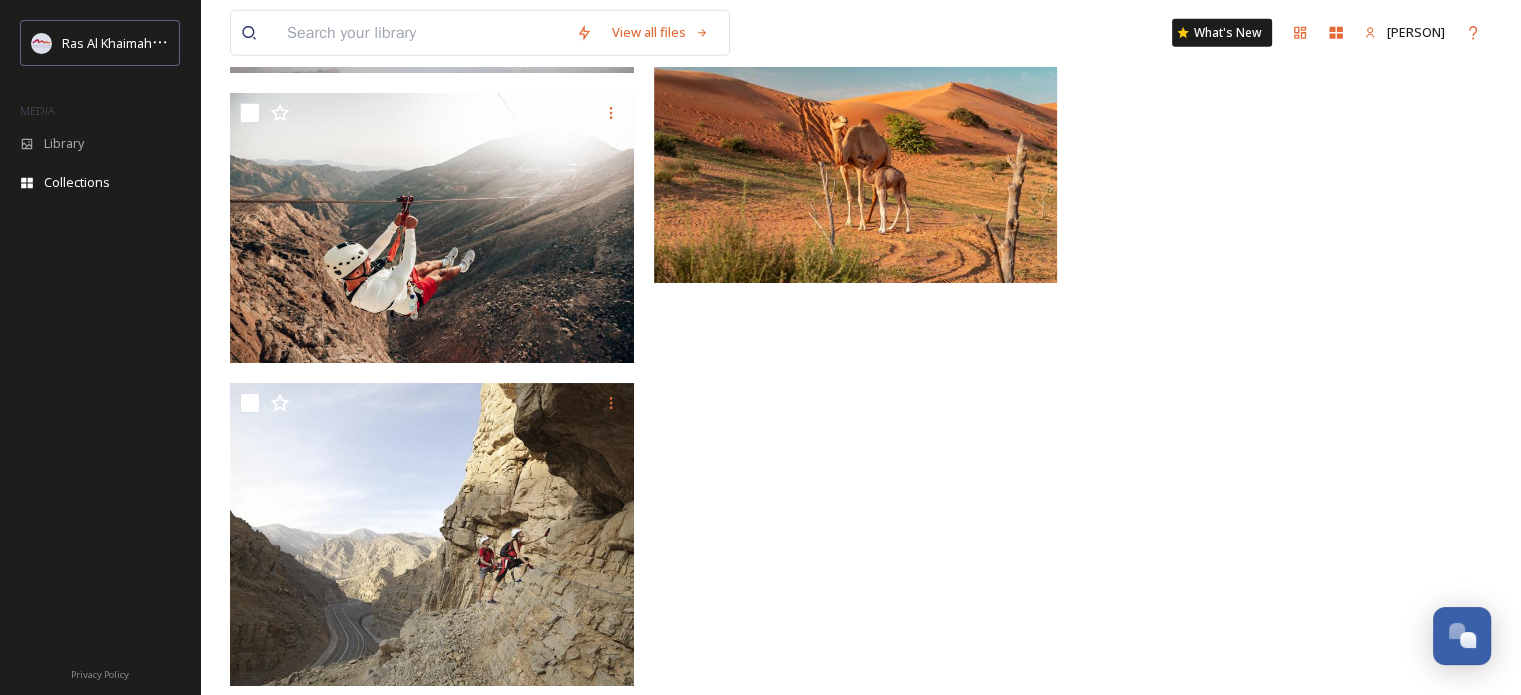 click at bounding box center (421, 33) 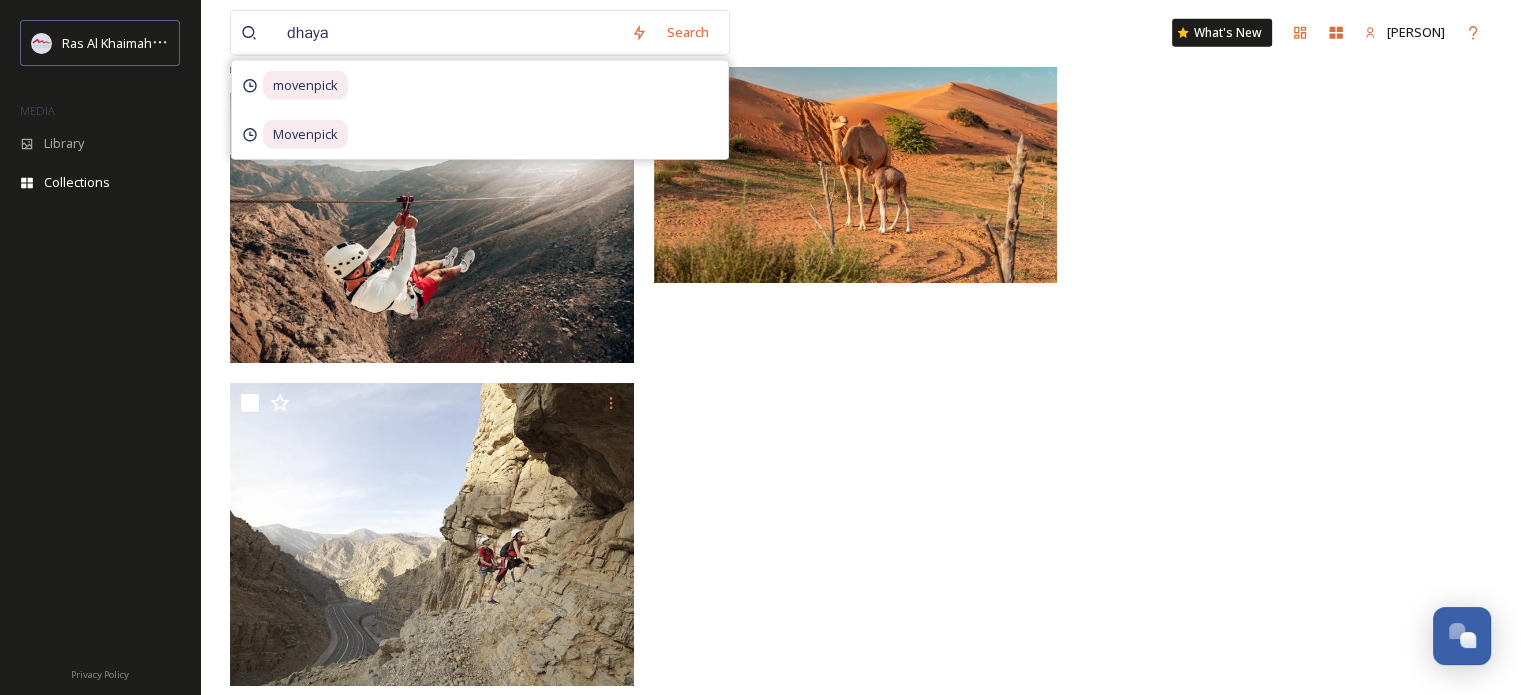 type on "dhayah" 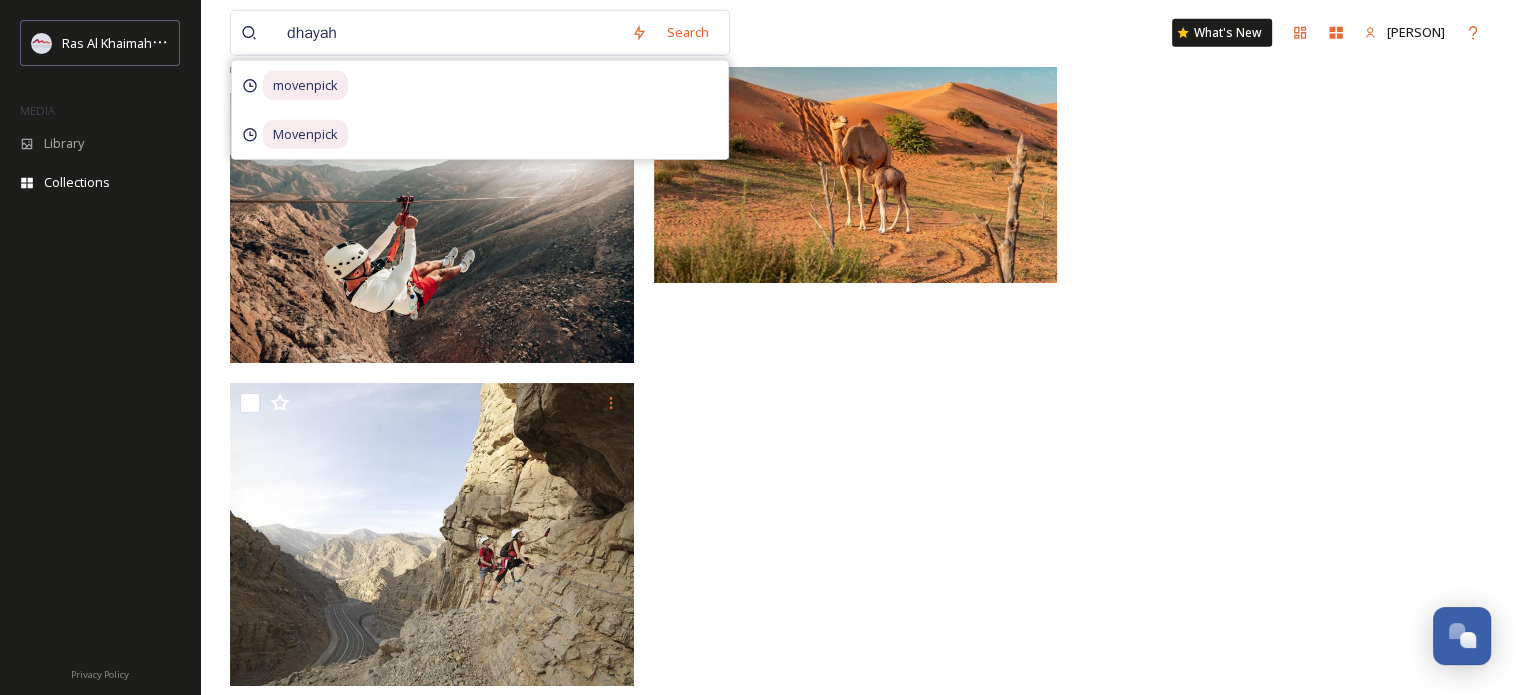 type 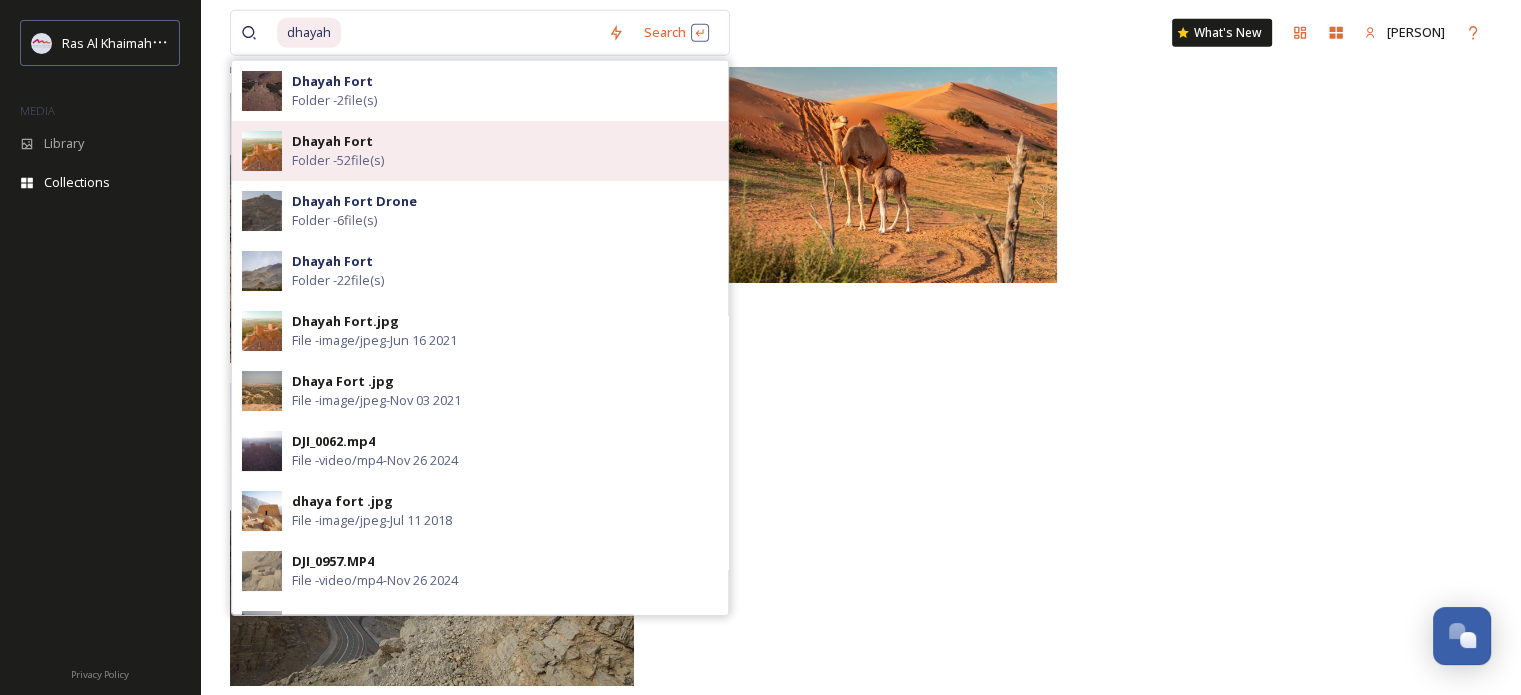 click on "Dhayah Fort" at bounding box center (332, 141) 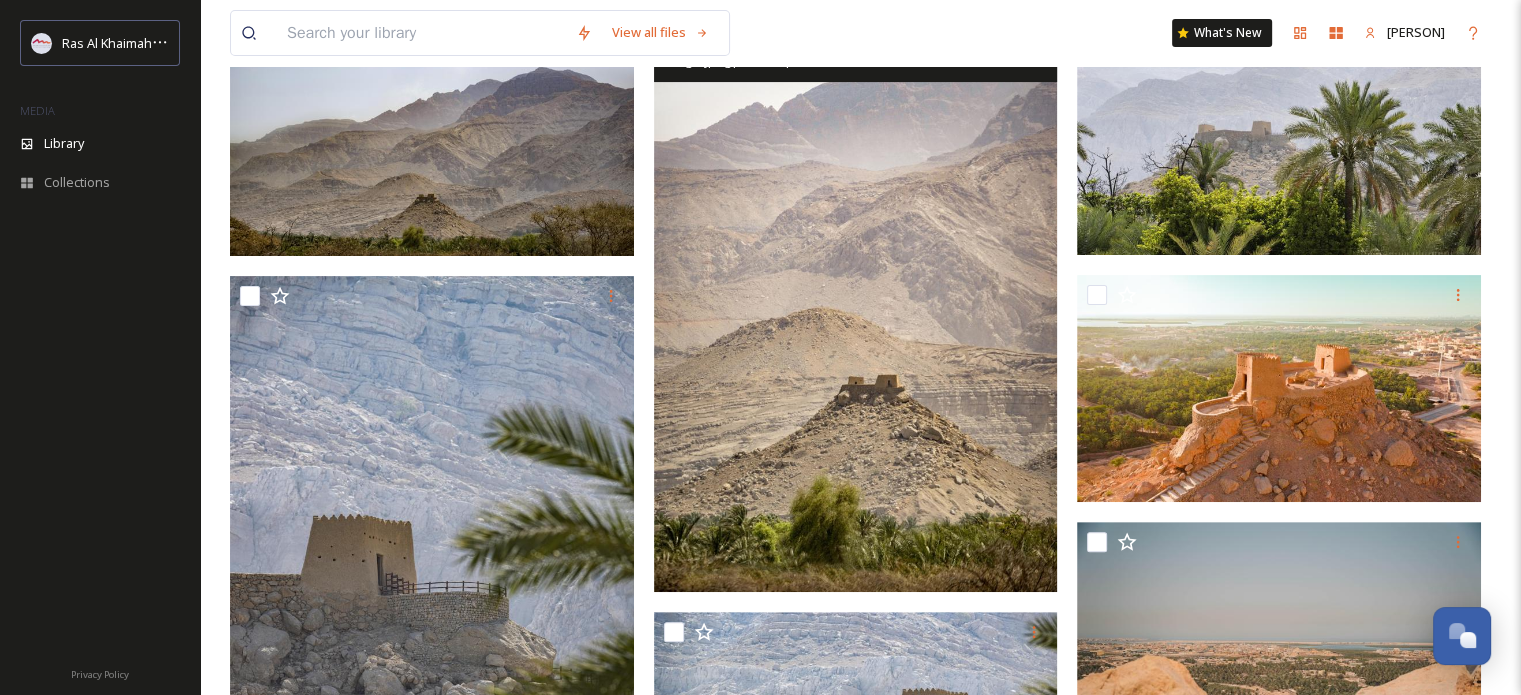 scroll, scrollTop: 500, scrollLeft: 0, axis: vertical 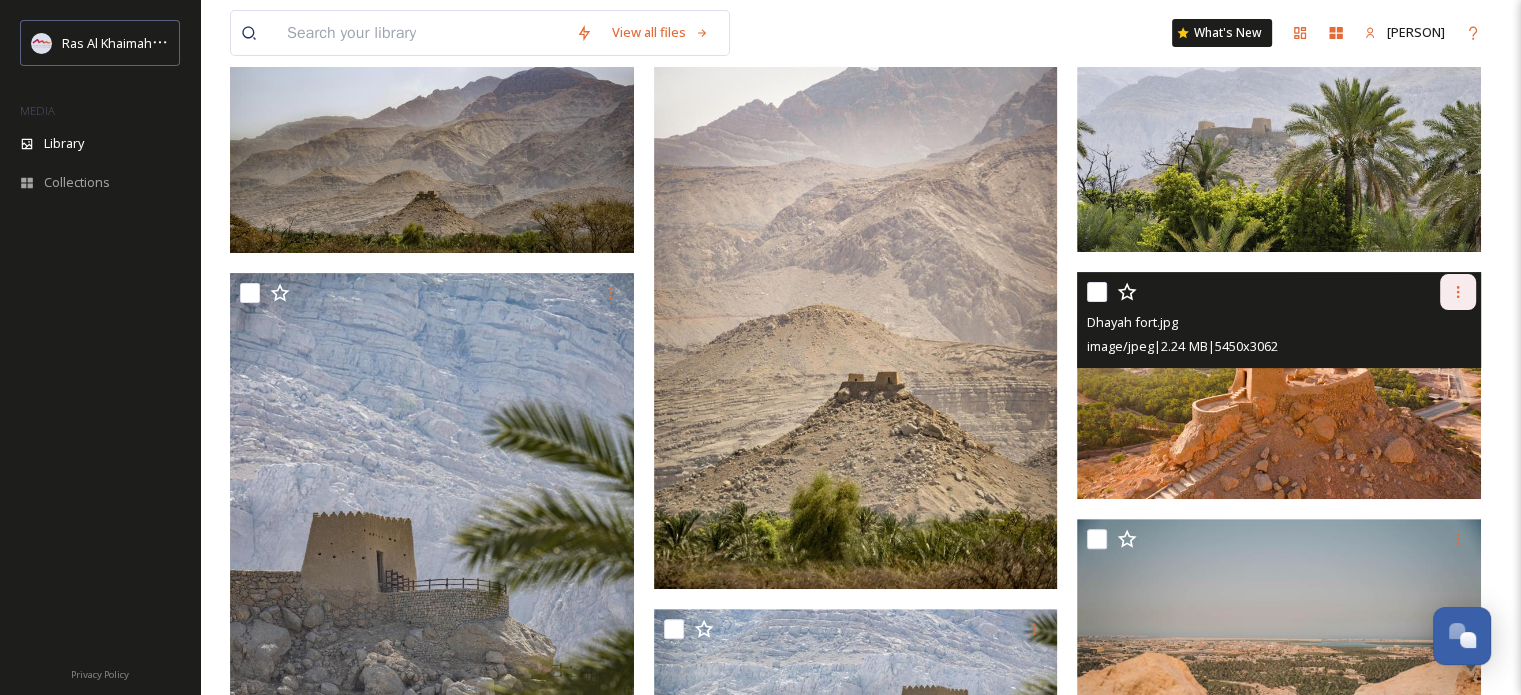 click 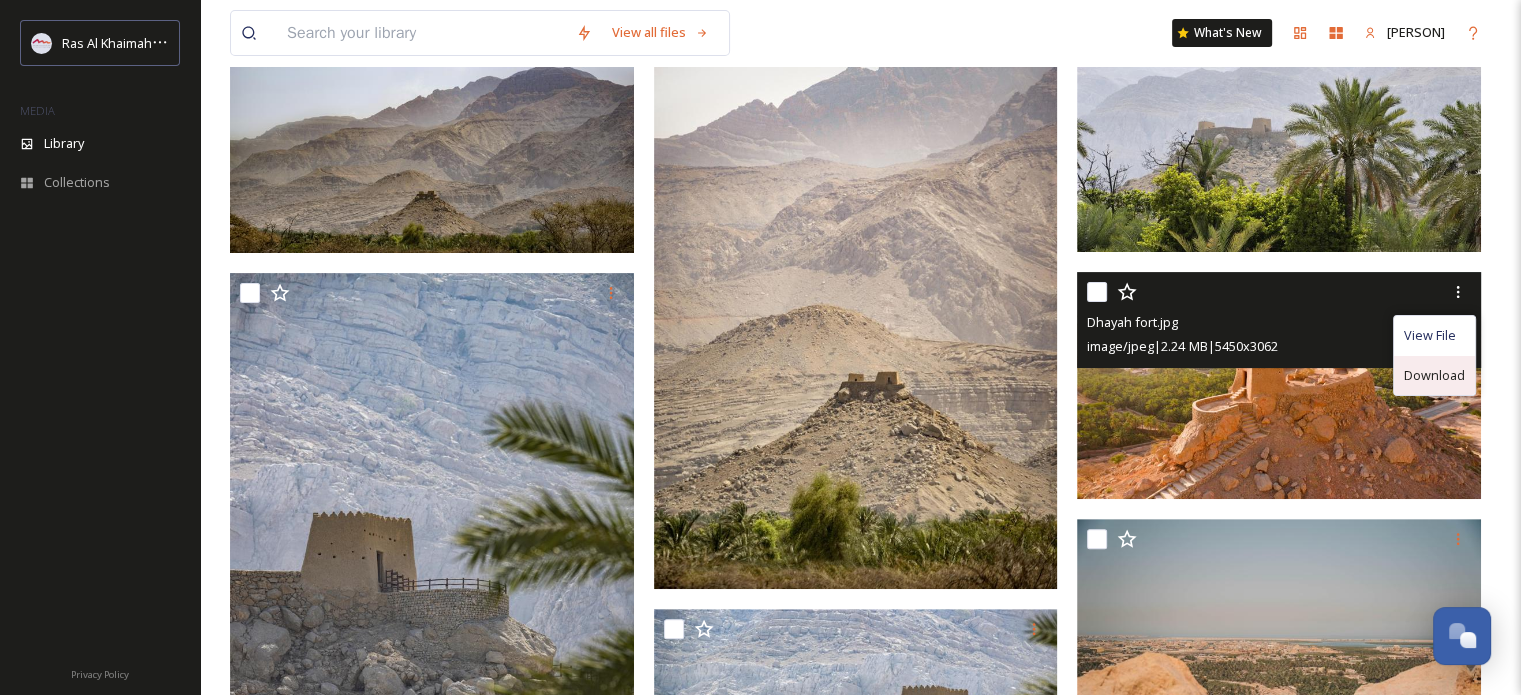 click on "Download" at bounding box center (1434, 375) 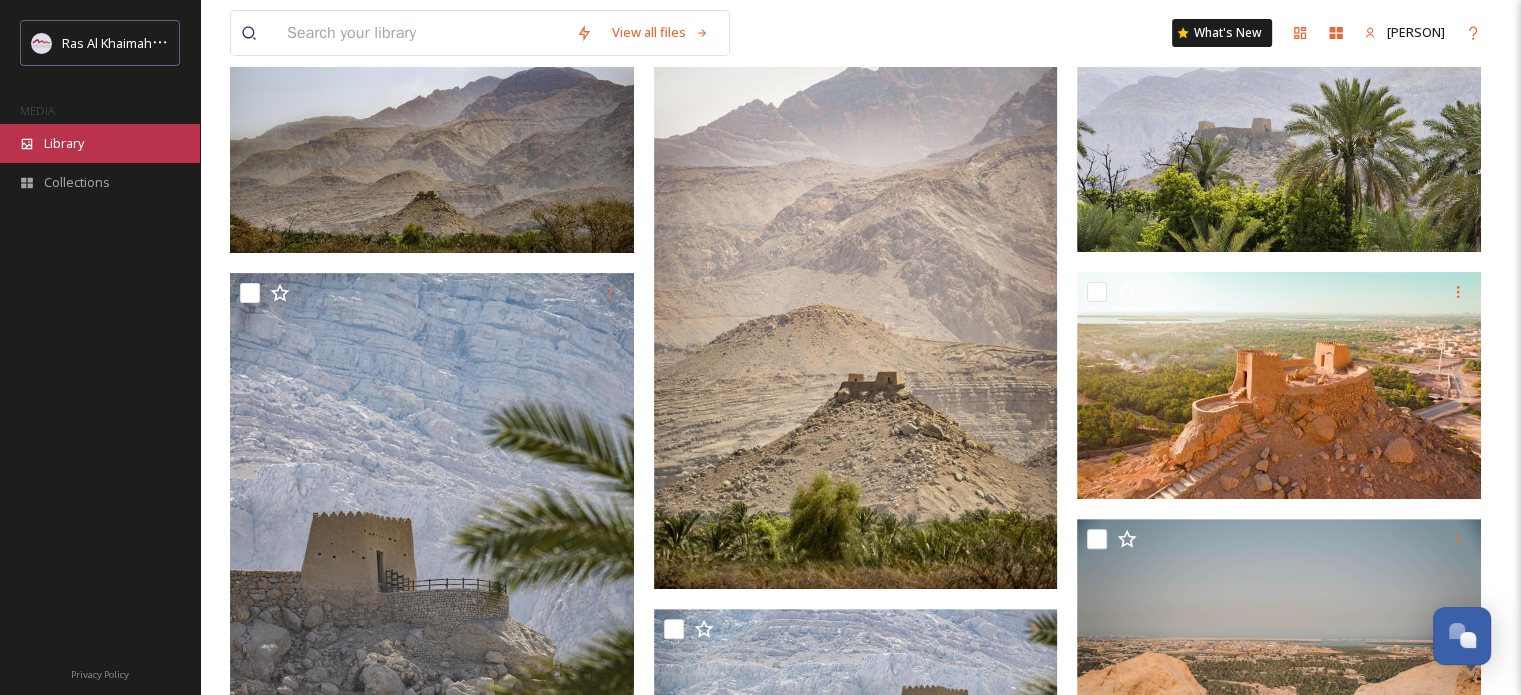 click on "Library" at bounding box center (100, 143) 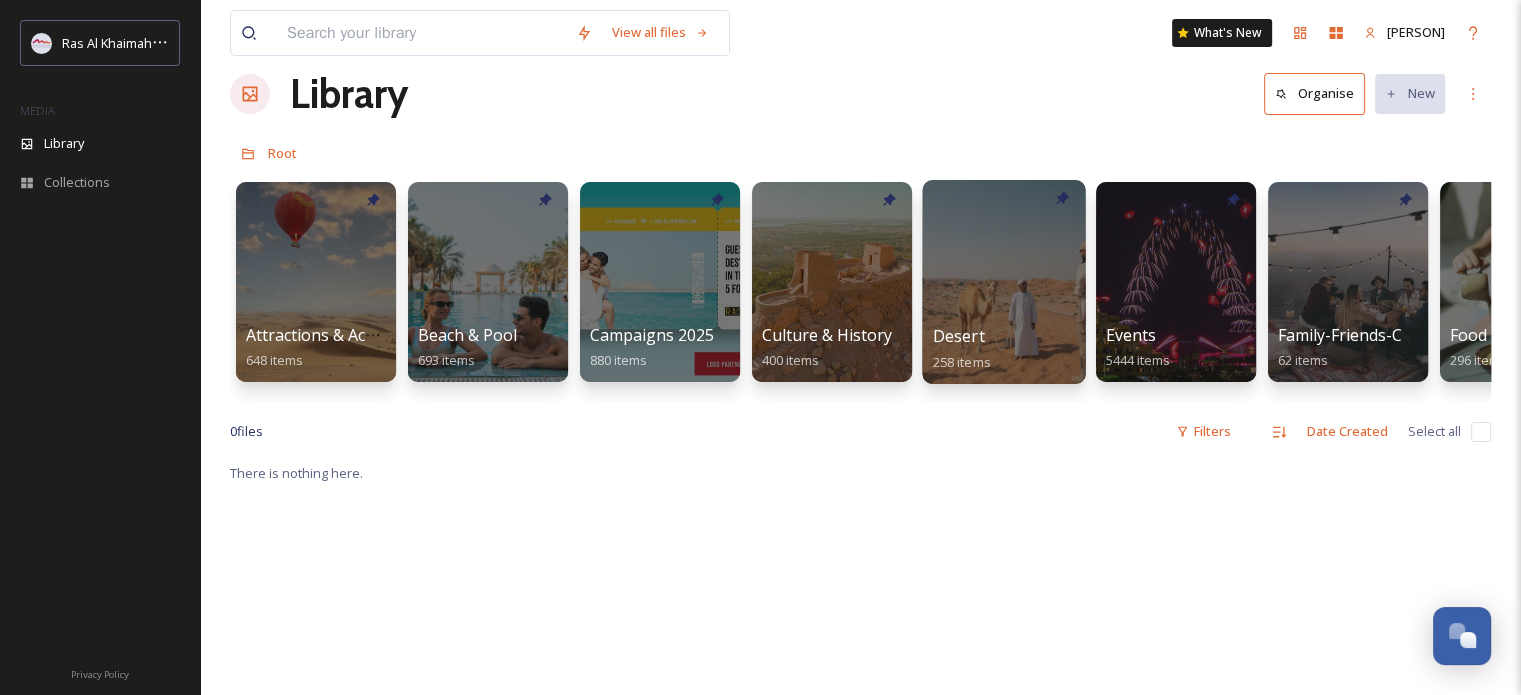 scroll, scrollTop: 0, scrollLeft: 0, axis: both 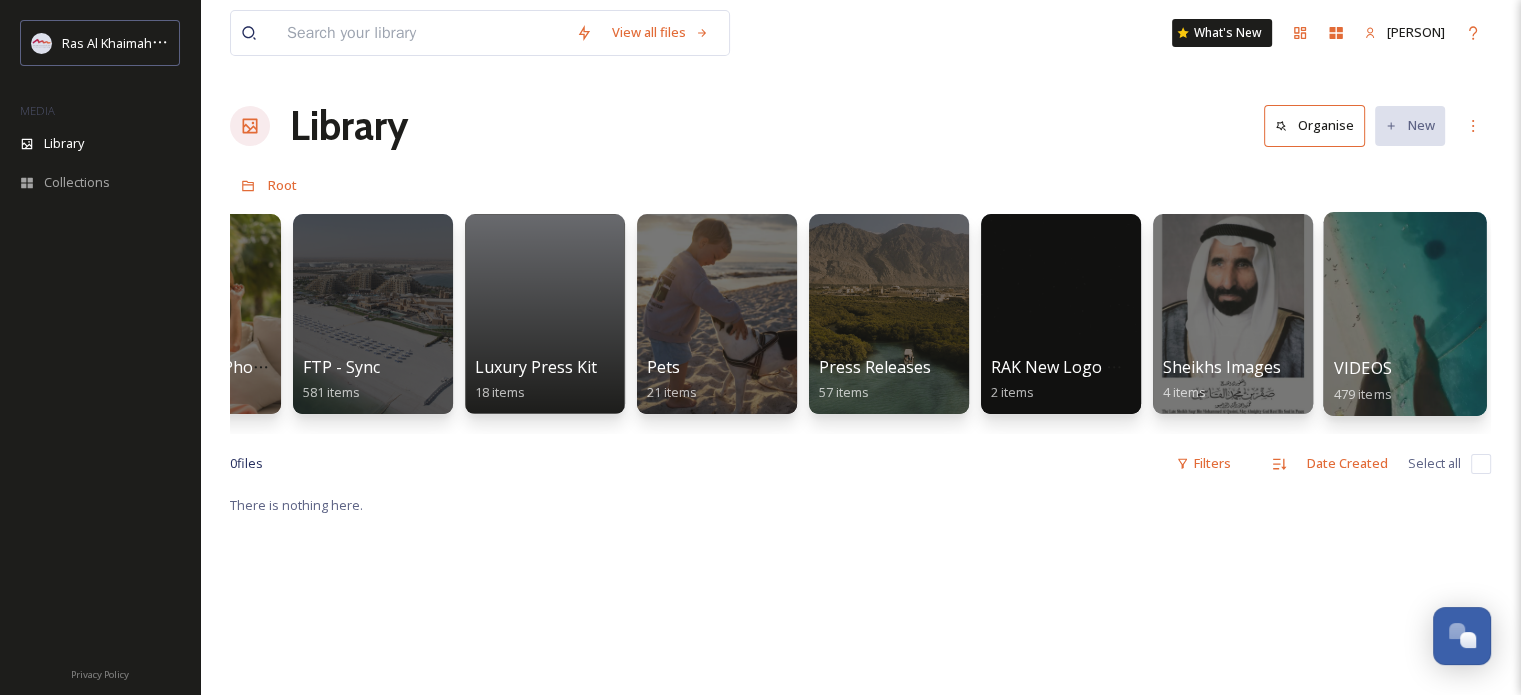 click at bounding box center (1404, 314) 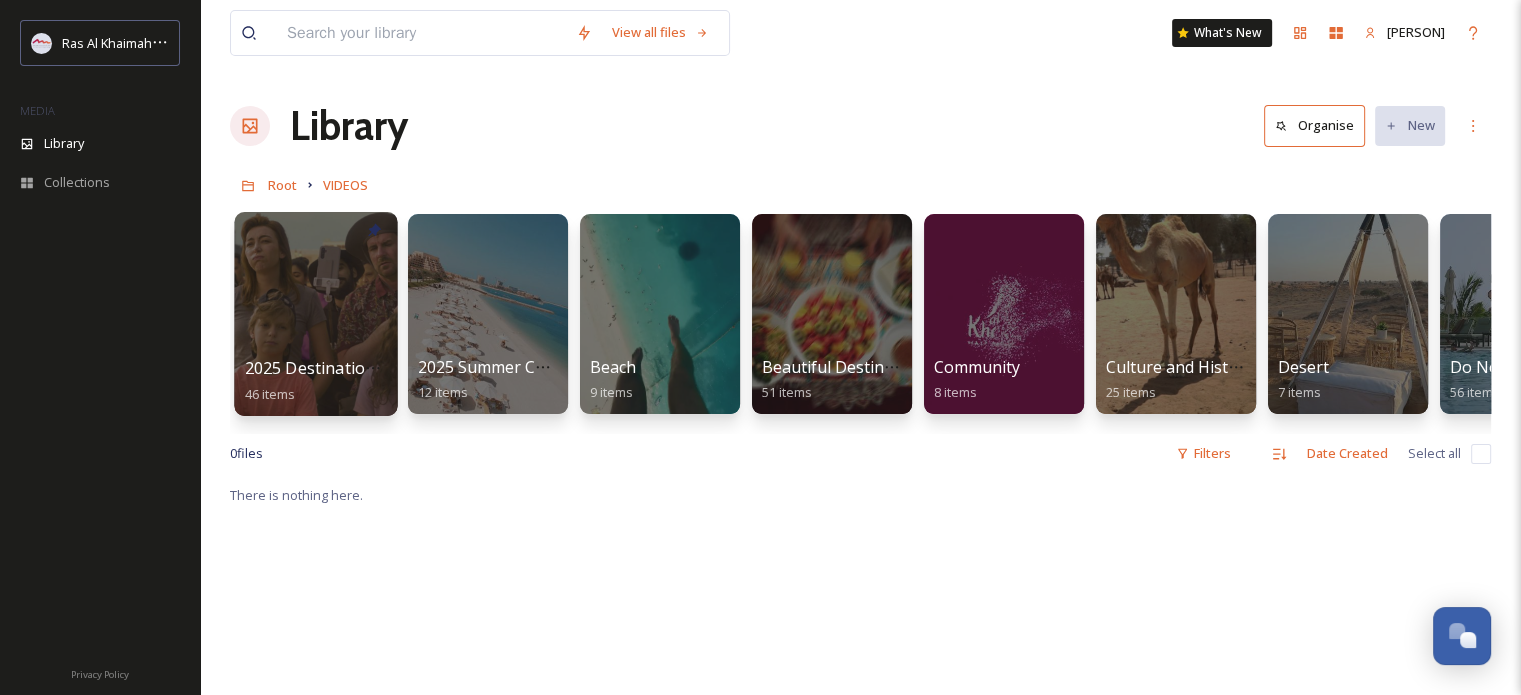 click at bounding box center [315, 314] 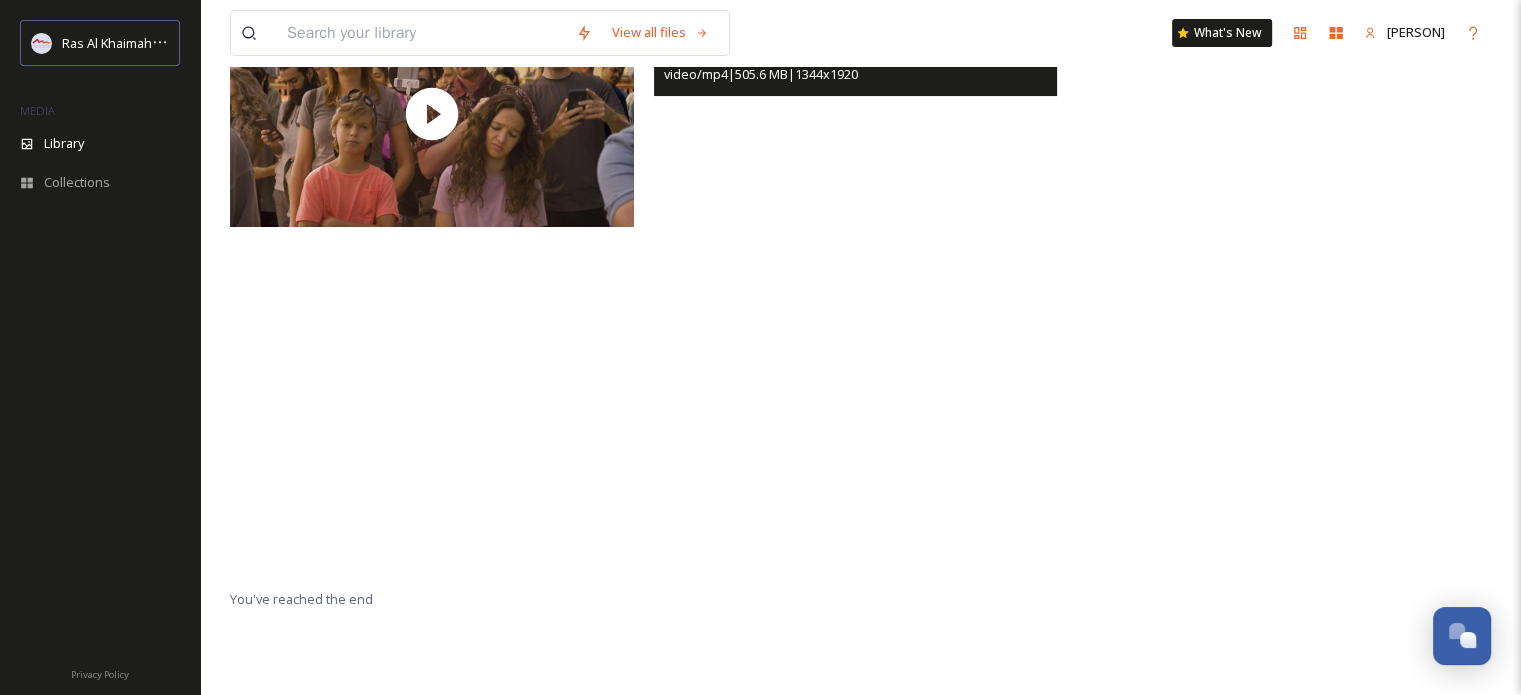 scroll, scrollTop: 383, scrollLeft: 0, axis: vertical 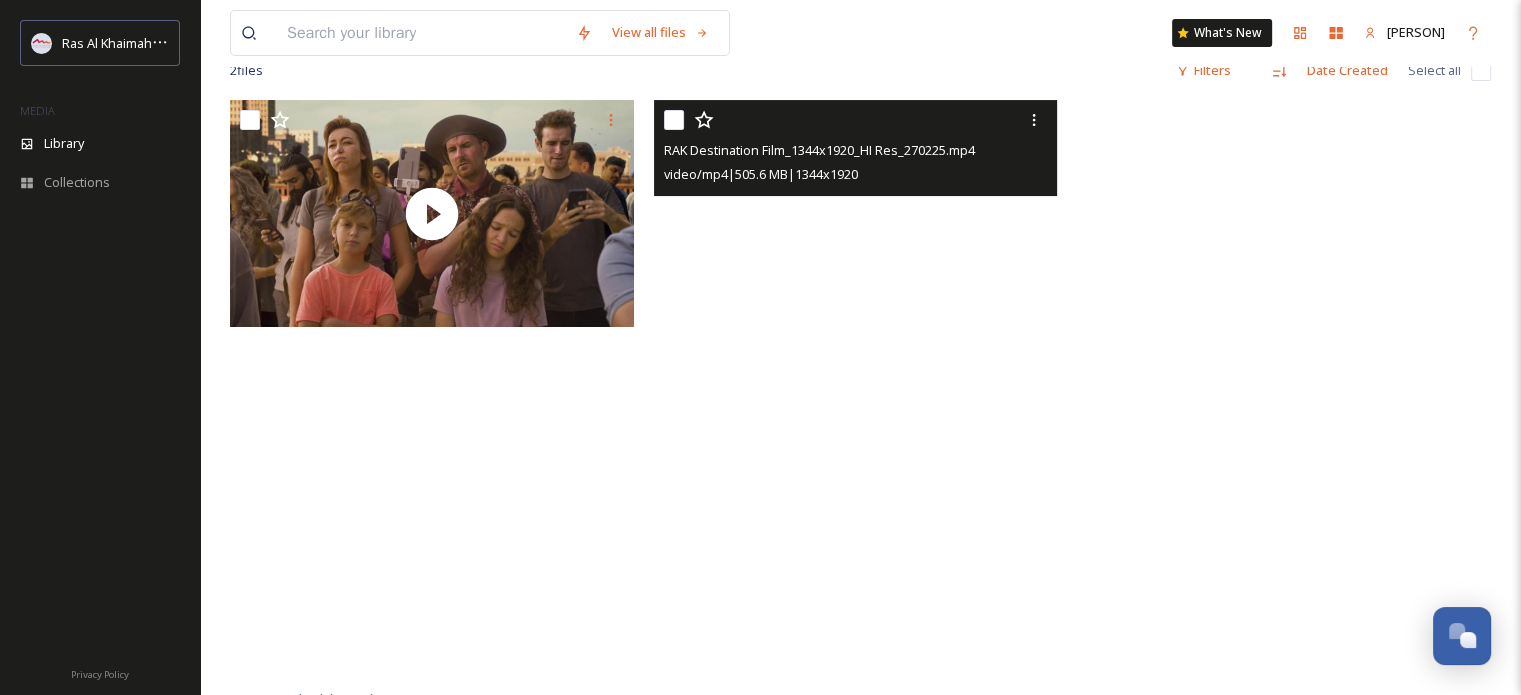 click at bounding box center (856, 388) 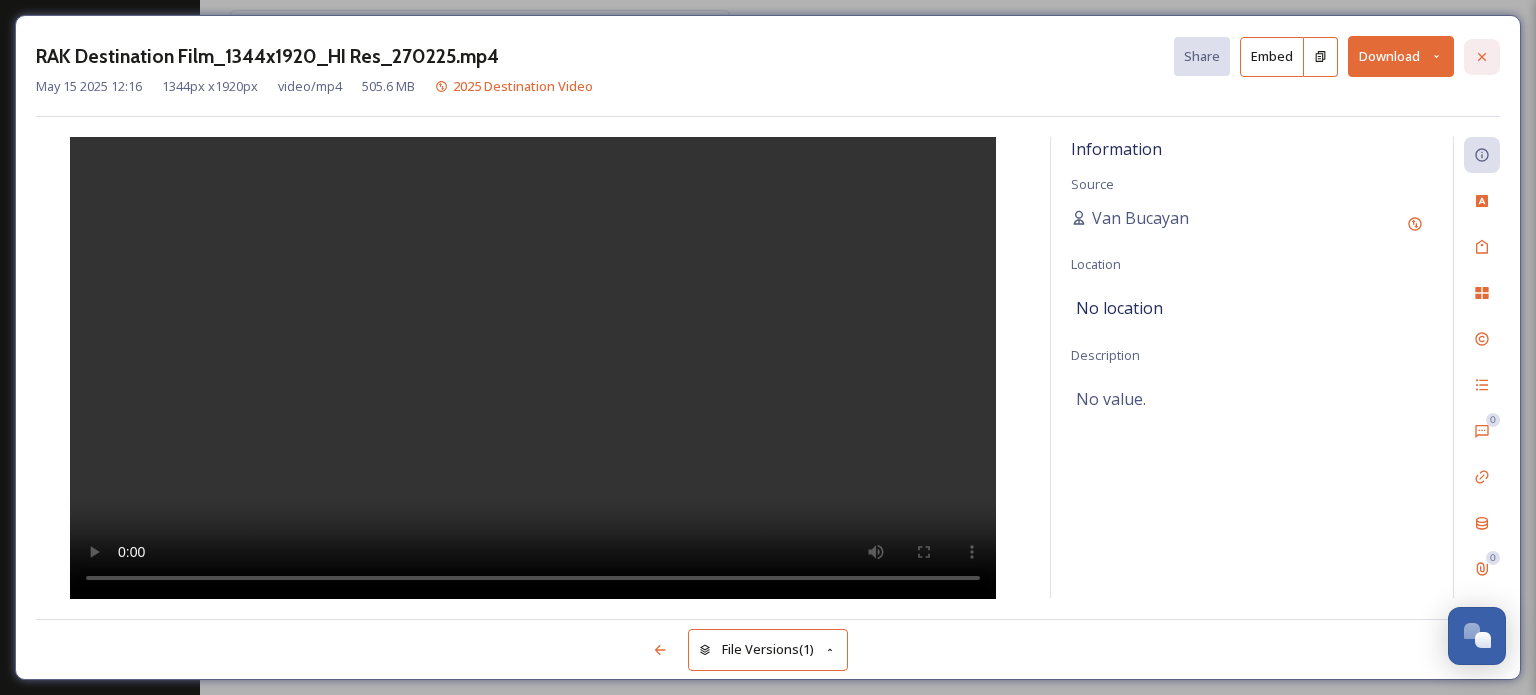 click 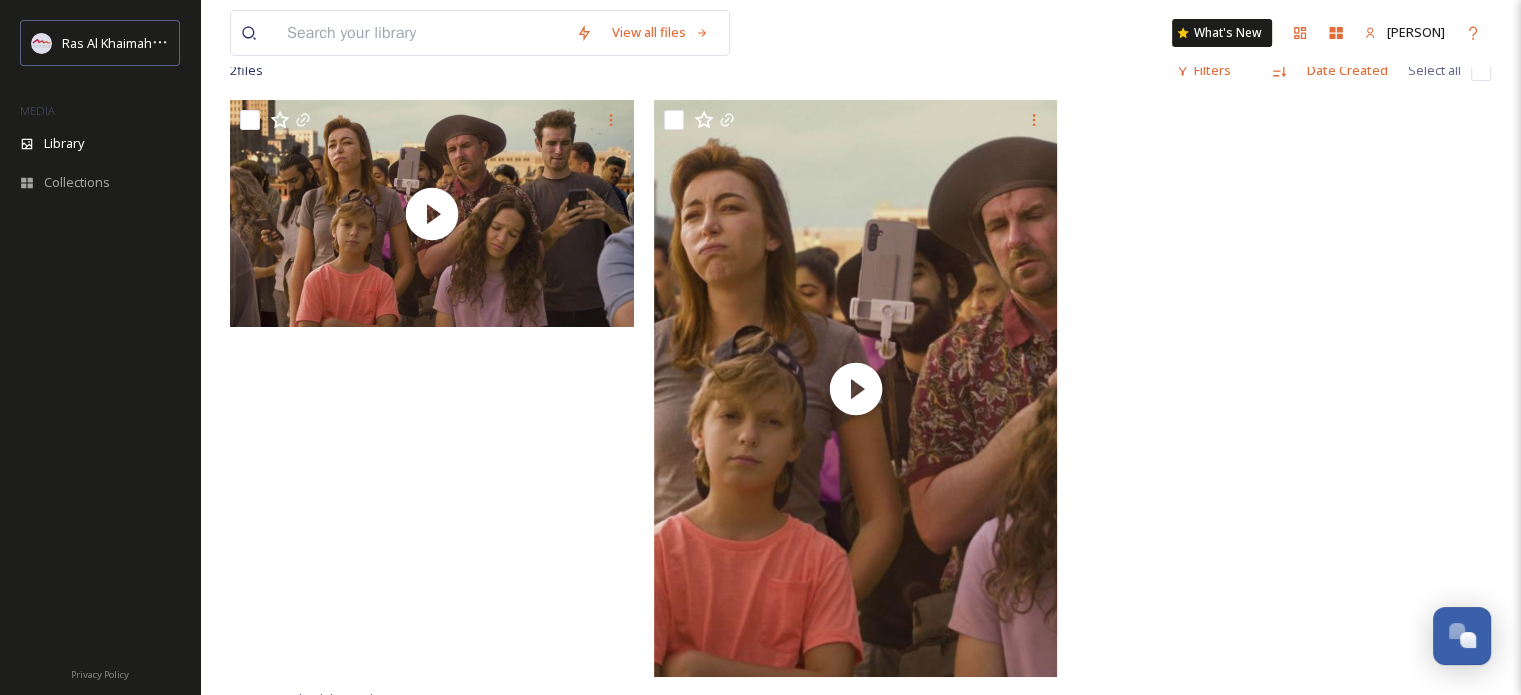 scroll, scrollTop: 0, scrollLeft: 0, axis: both 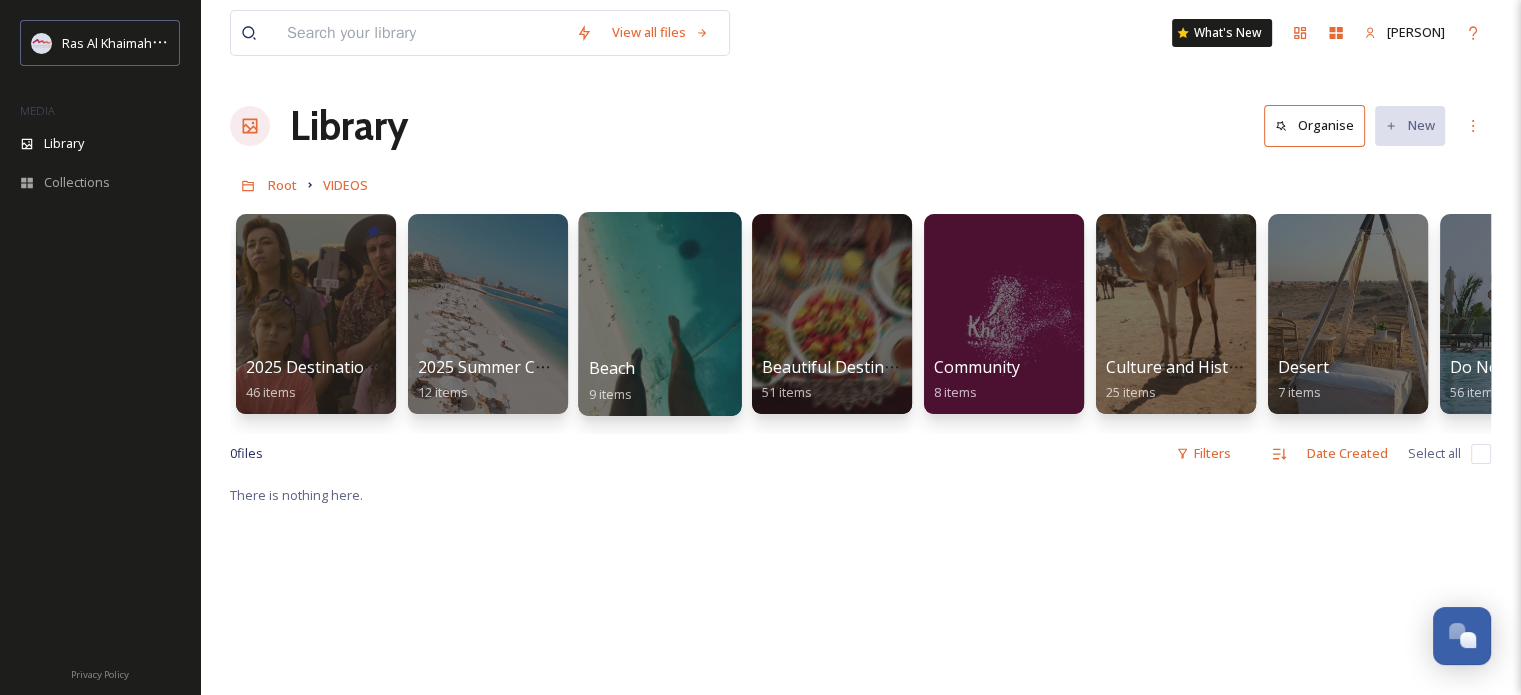click at bounding box center [659, 314] 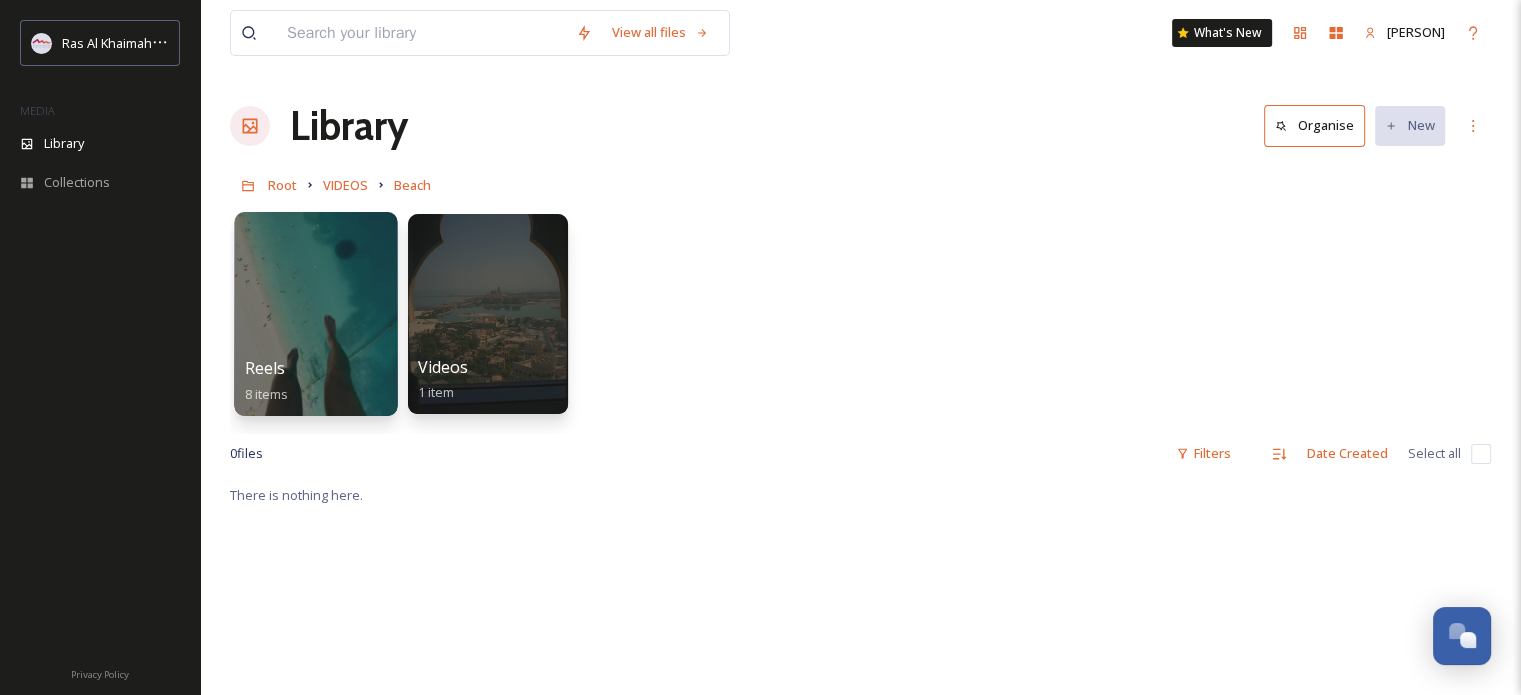 click at bounding box center (315, 314) 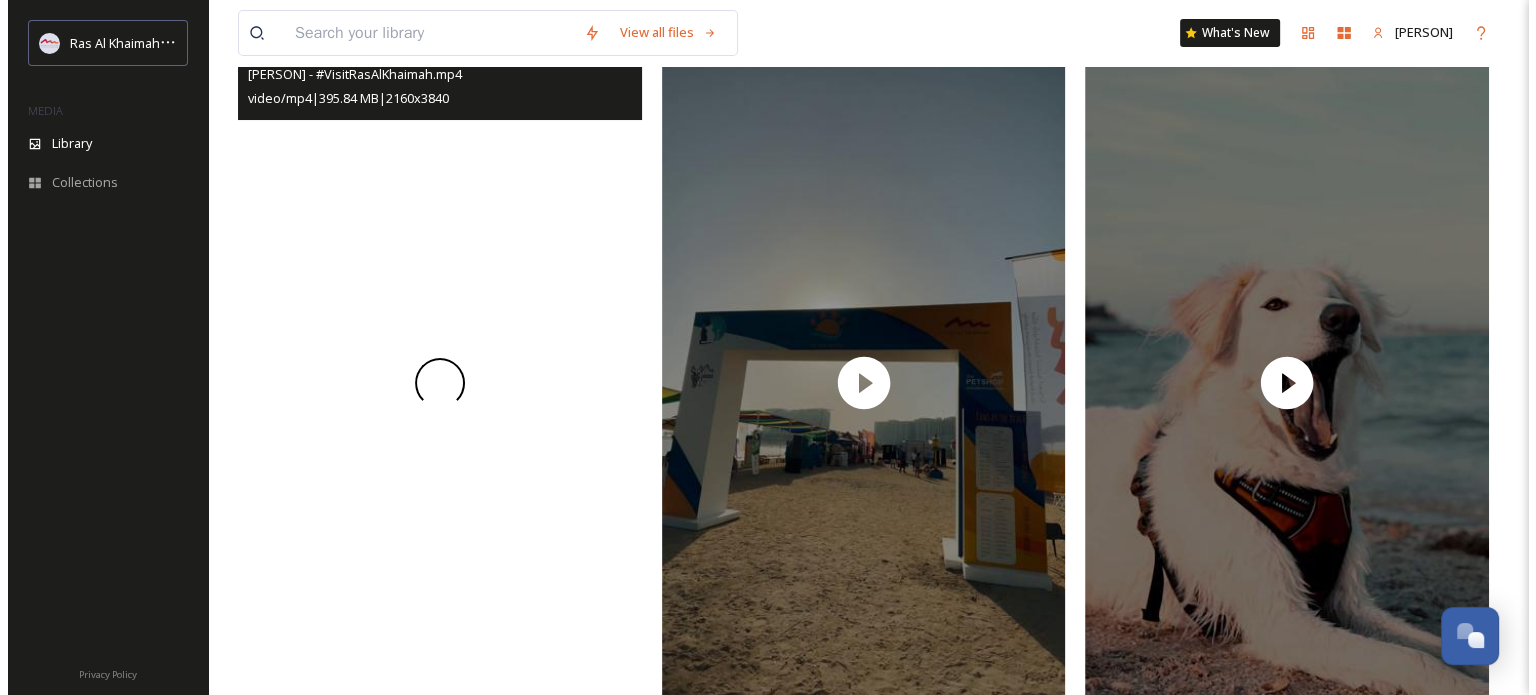 scroll, scrollTop: 300, scrollLeft: 0, axis: vertical 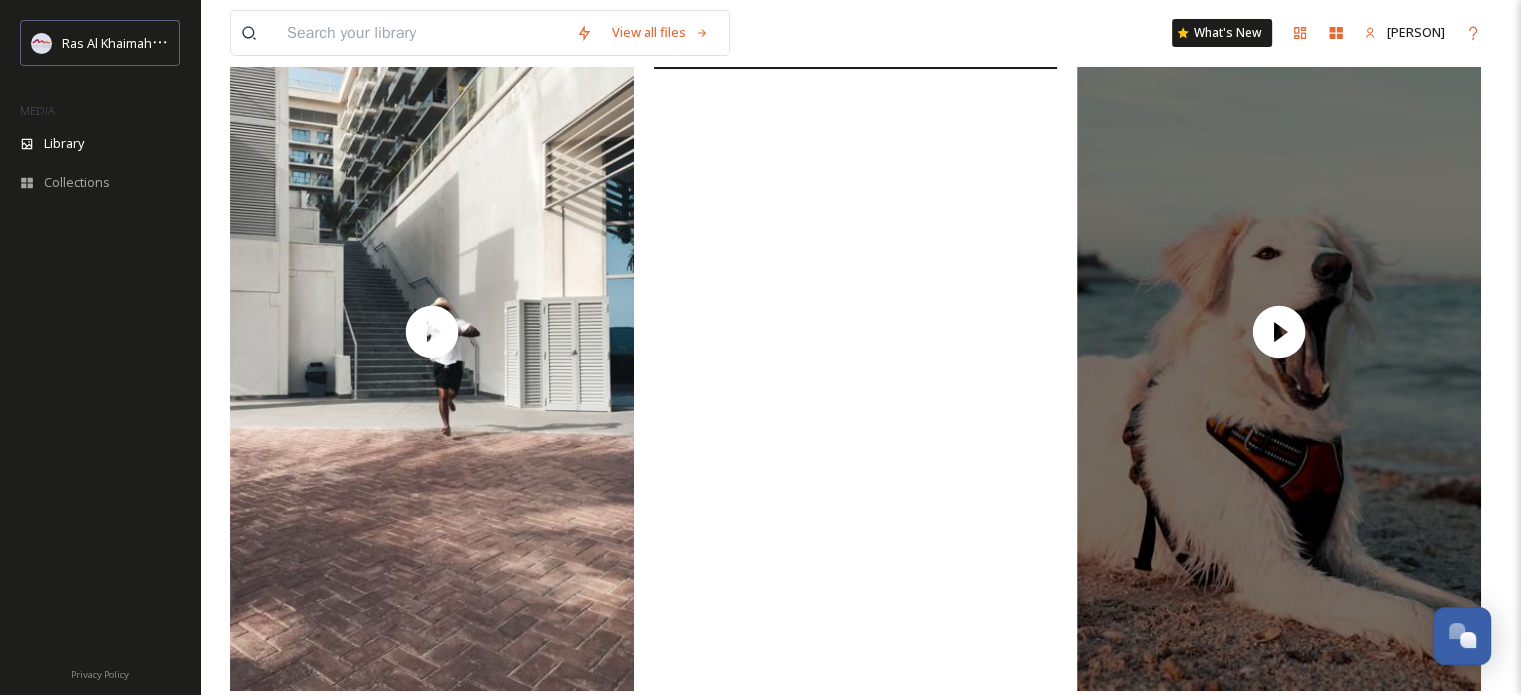 click at bounding box center (856, 332) 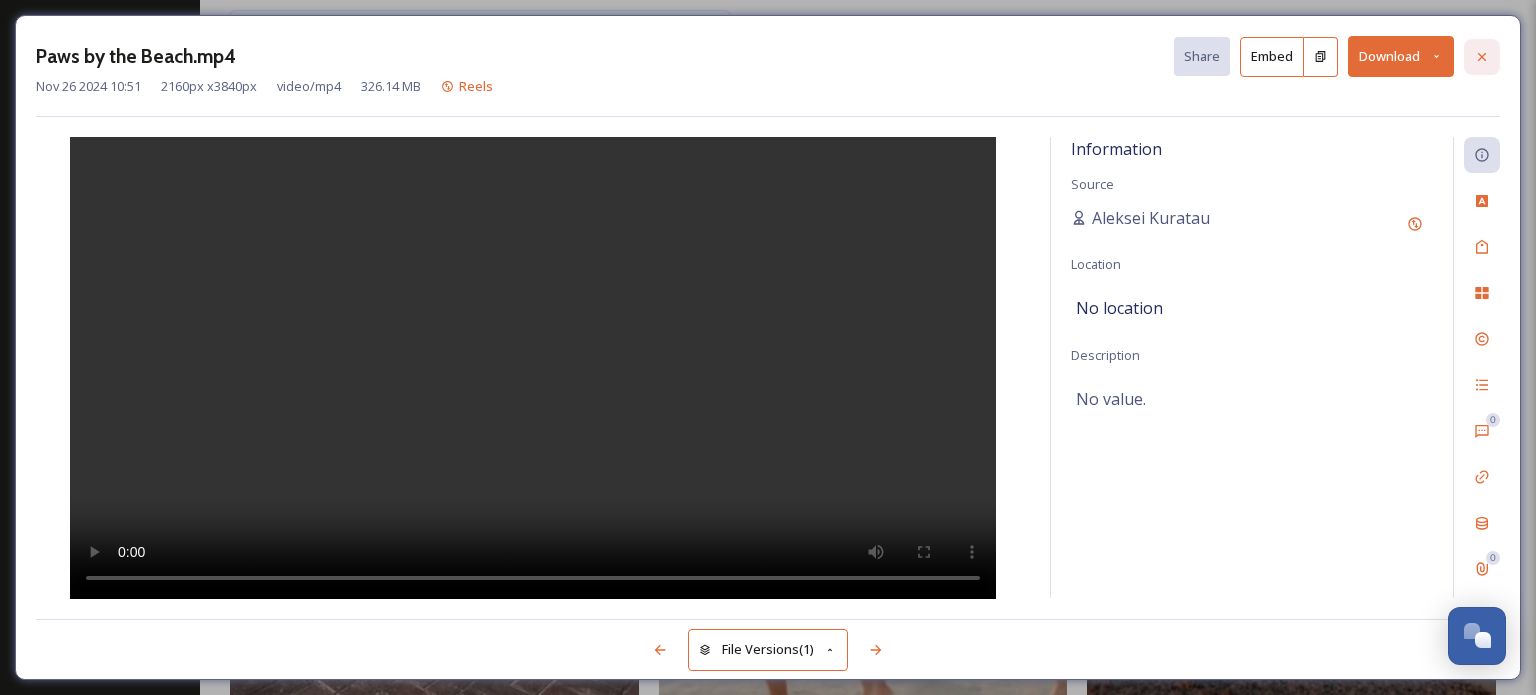 click 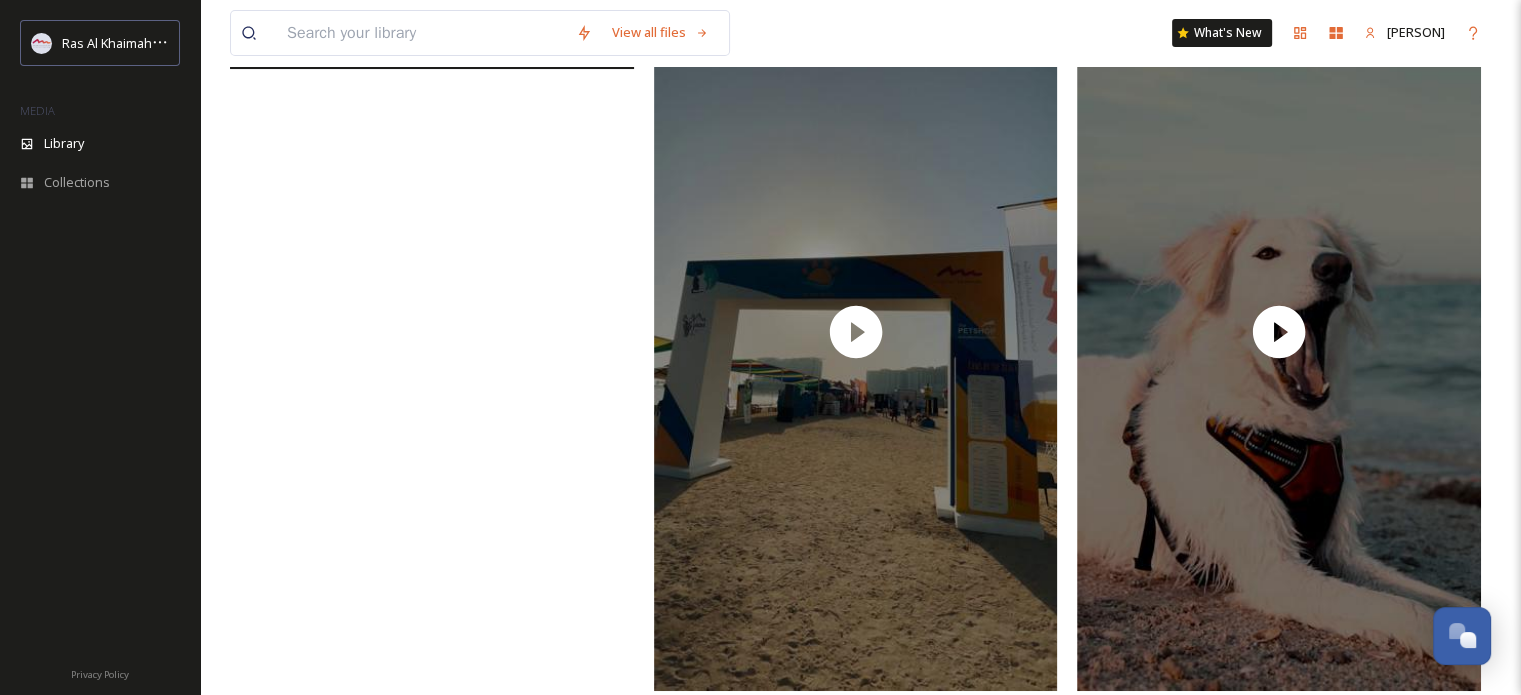 click at bounding box center [432, 332] 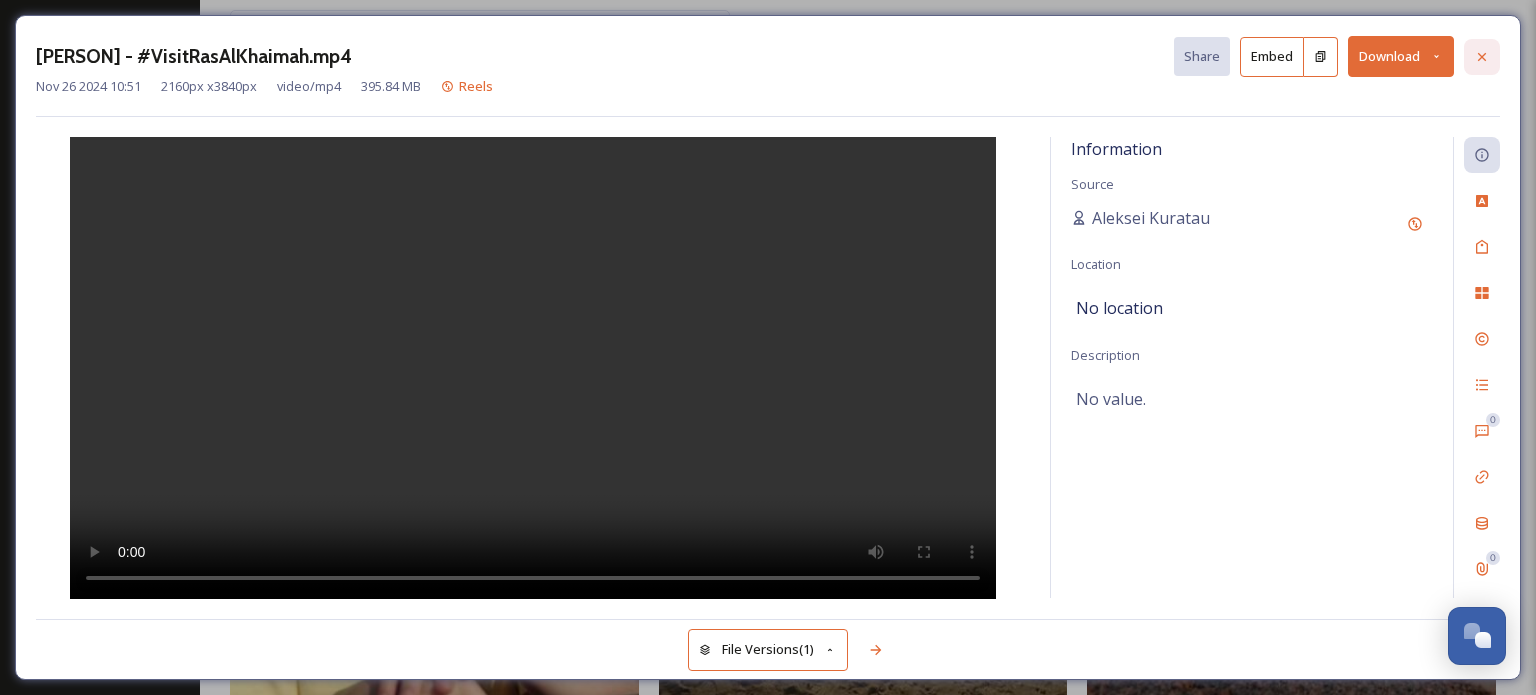 click 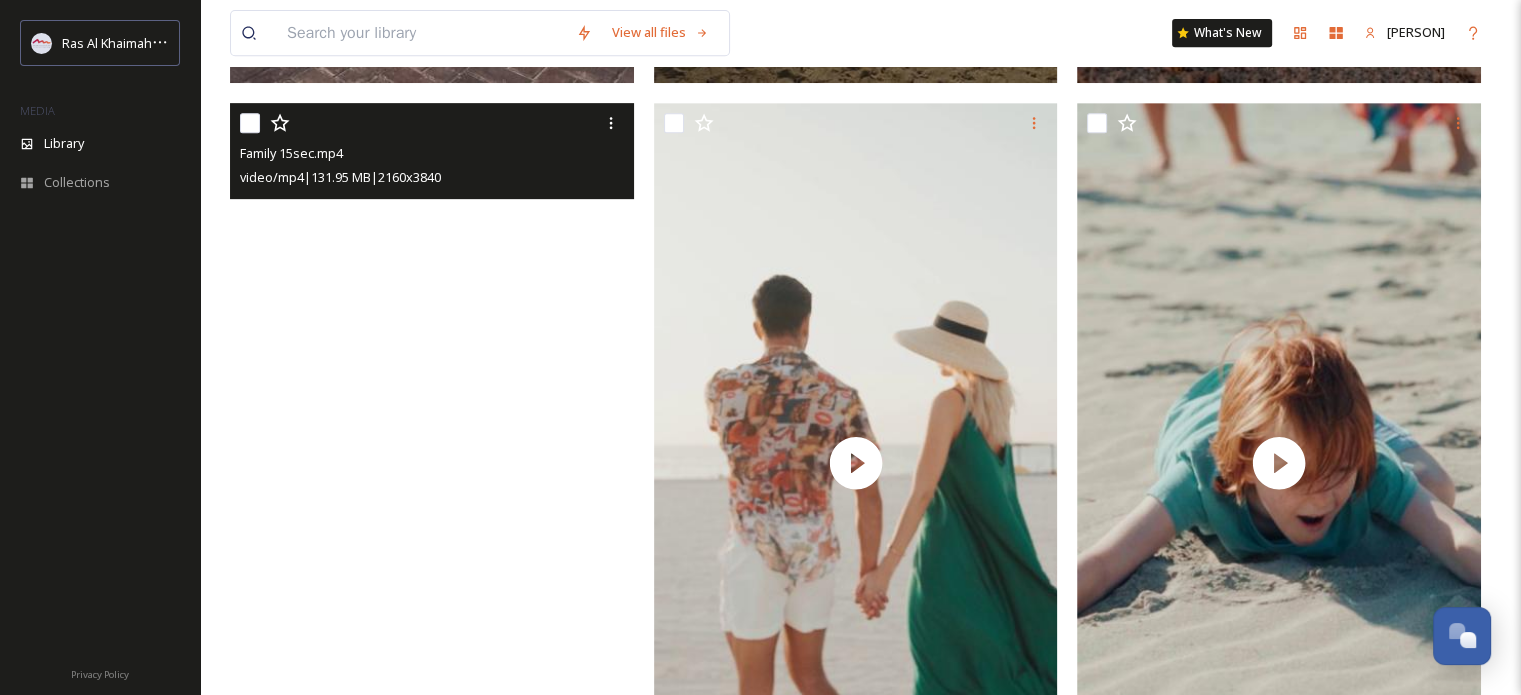 scroll, scrollTop: 738, scrollLeft: 0, axis: vertical 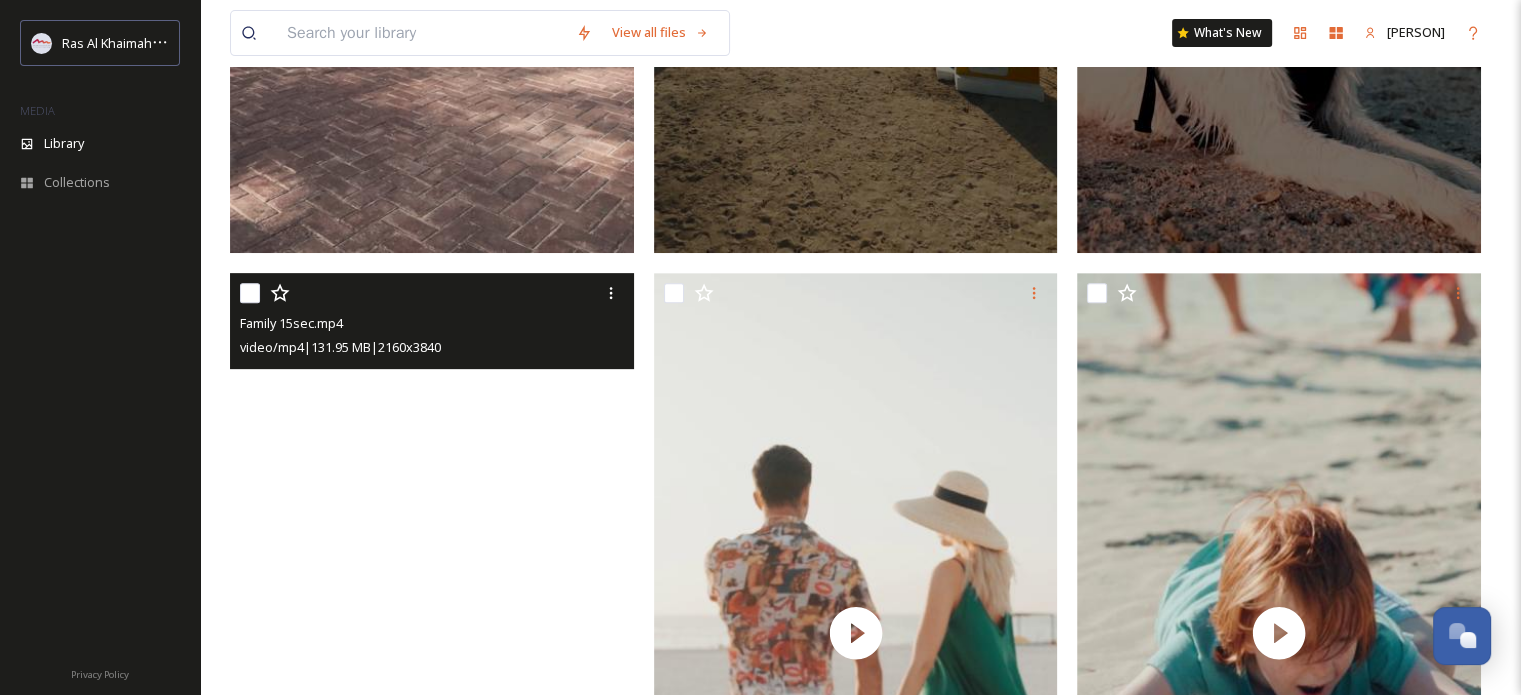 click at bounding box center [432, 632] 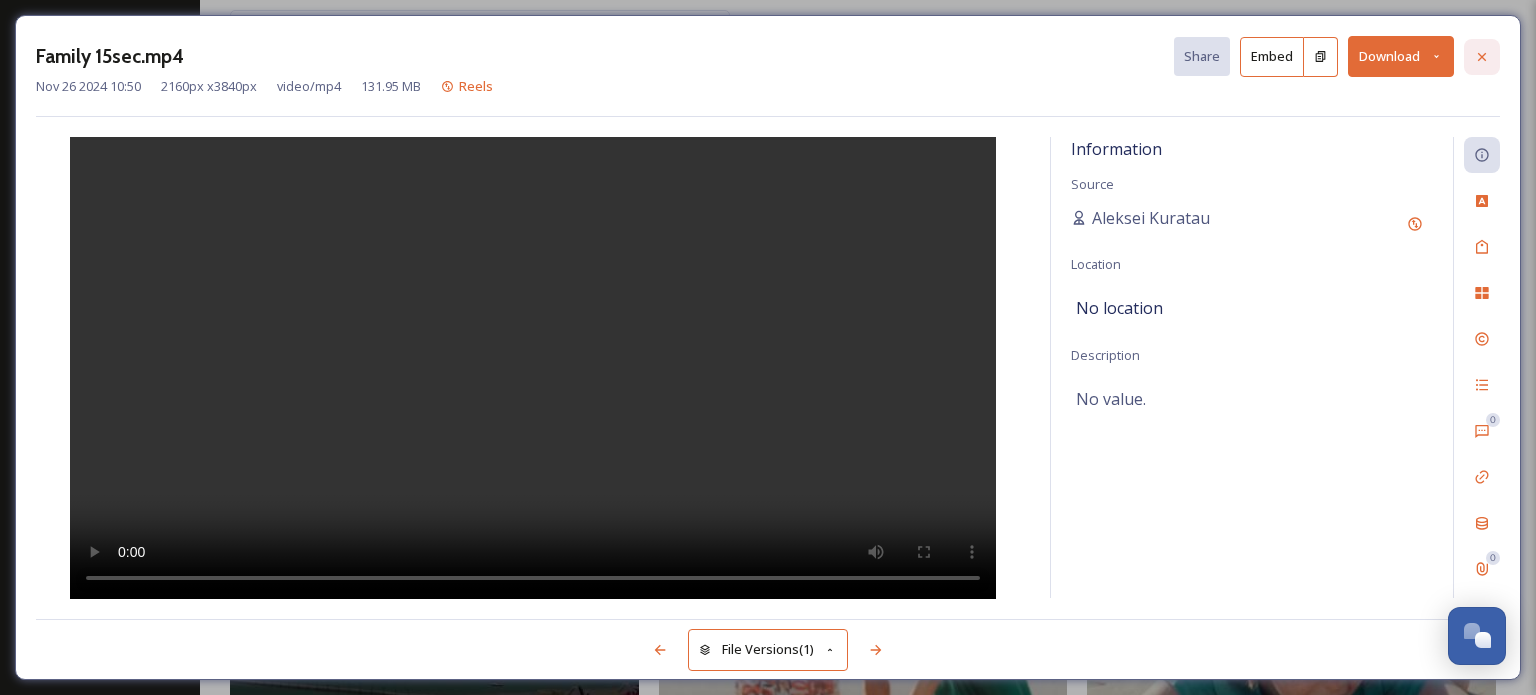click 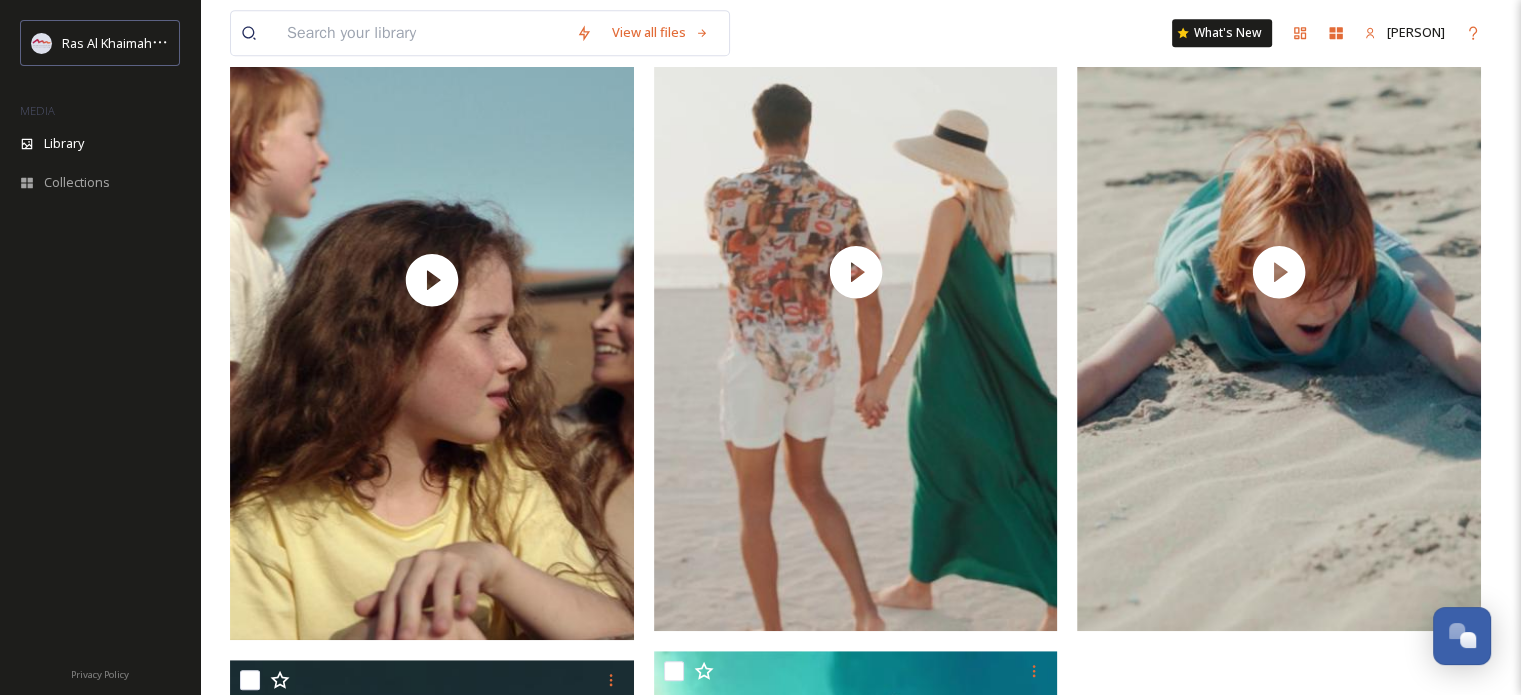 scroll, scrollTop: 715, scrollLeft: 0, axis: vertical 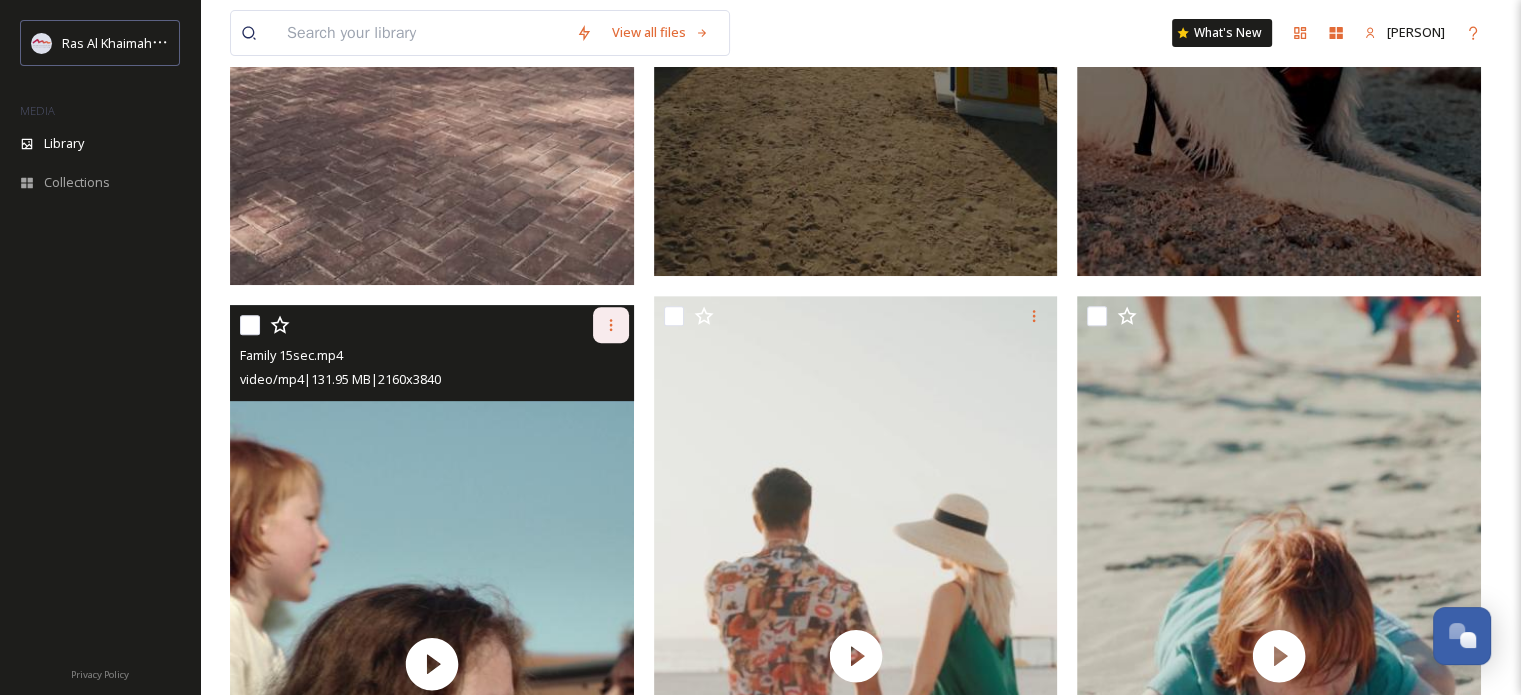 click 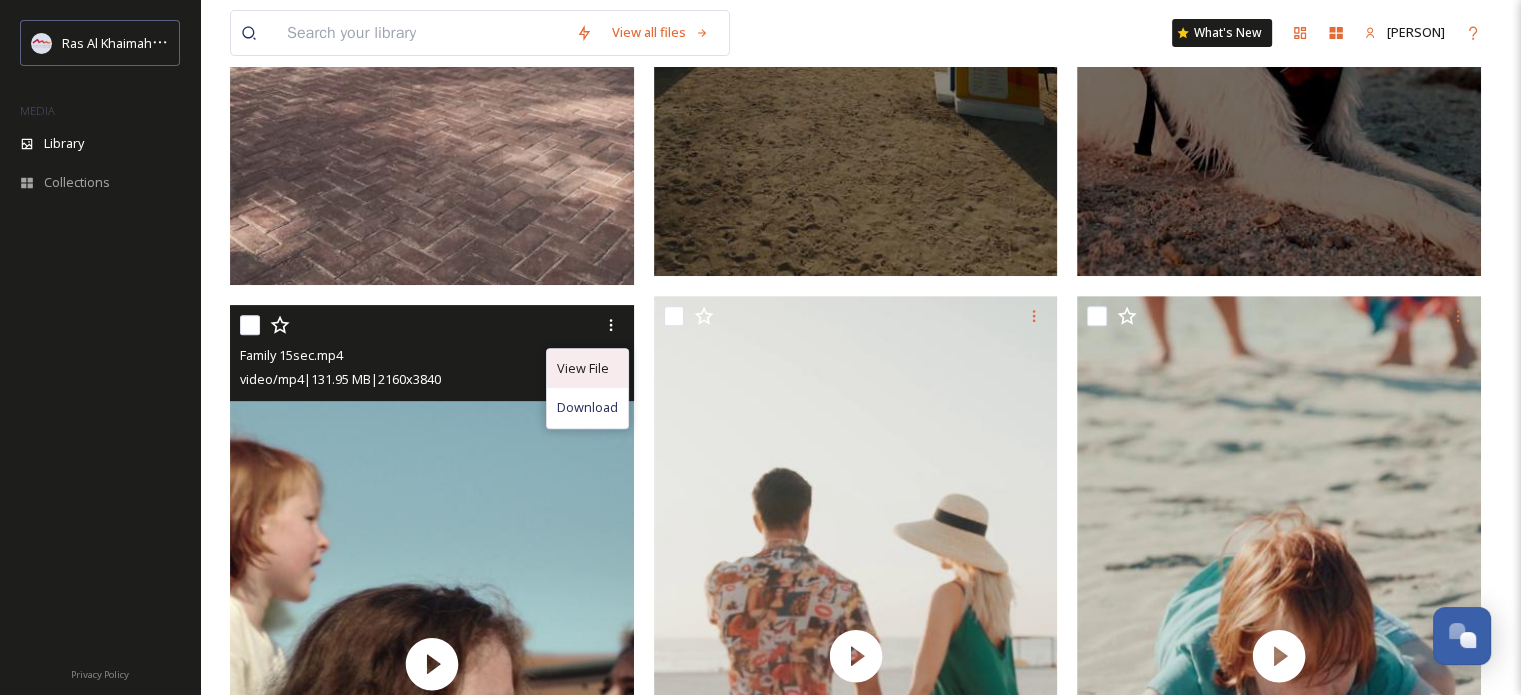 click on "View File" at bounding box center (583, 368) 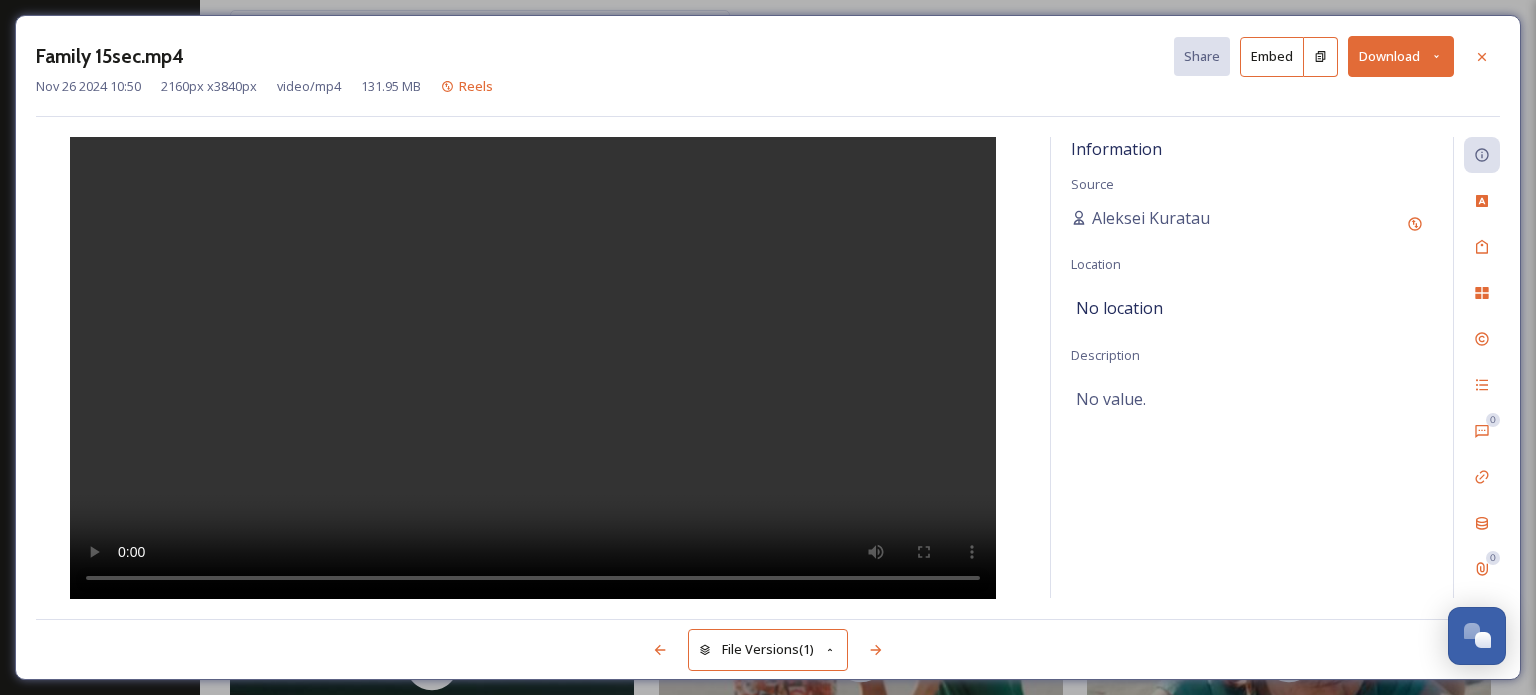click at bounding box center [1321, 57] 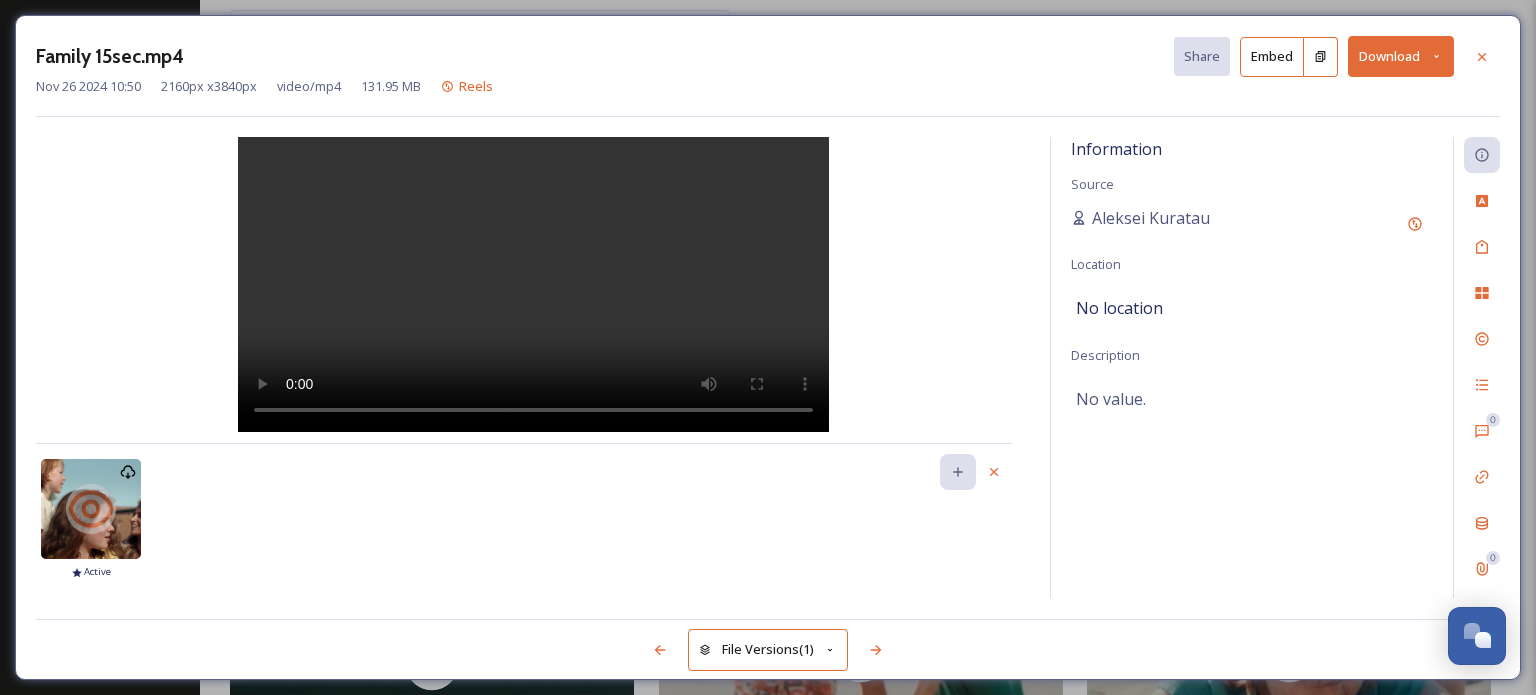 click 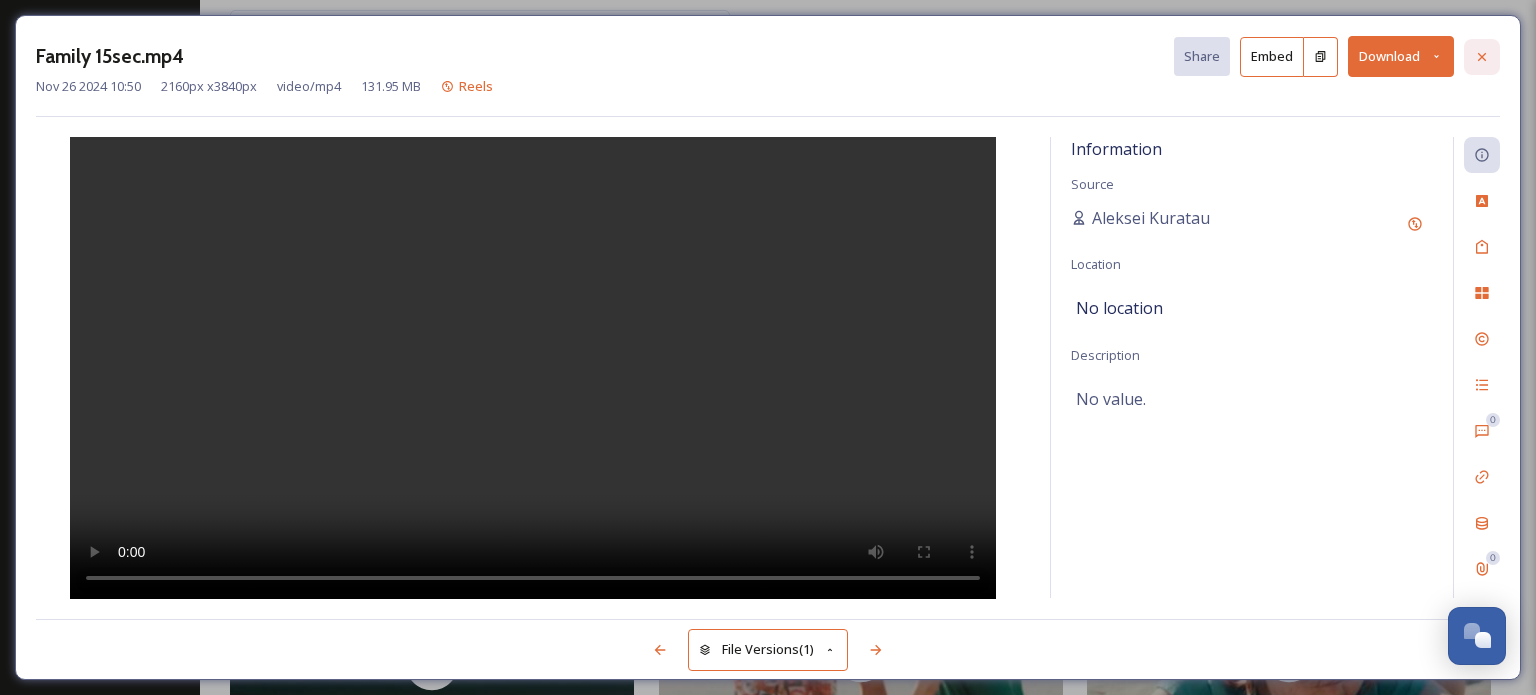 click 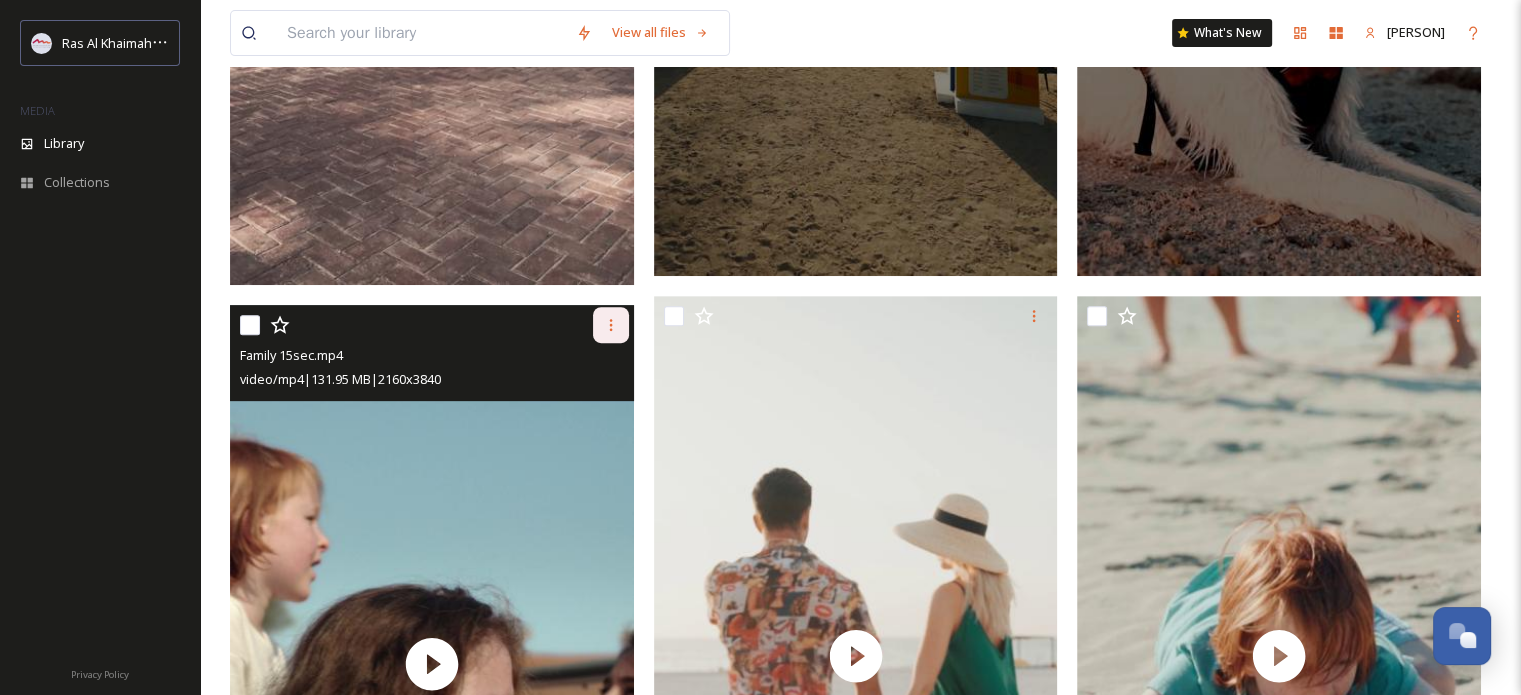 click 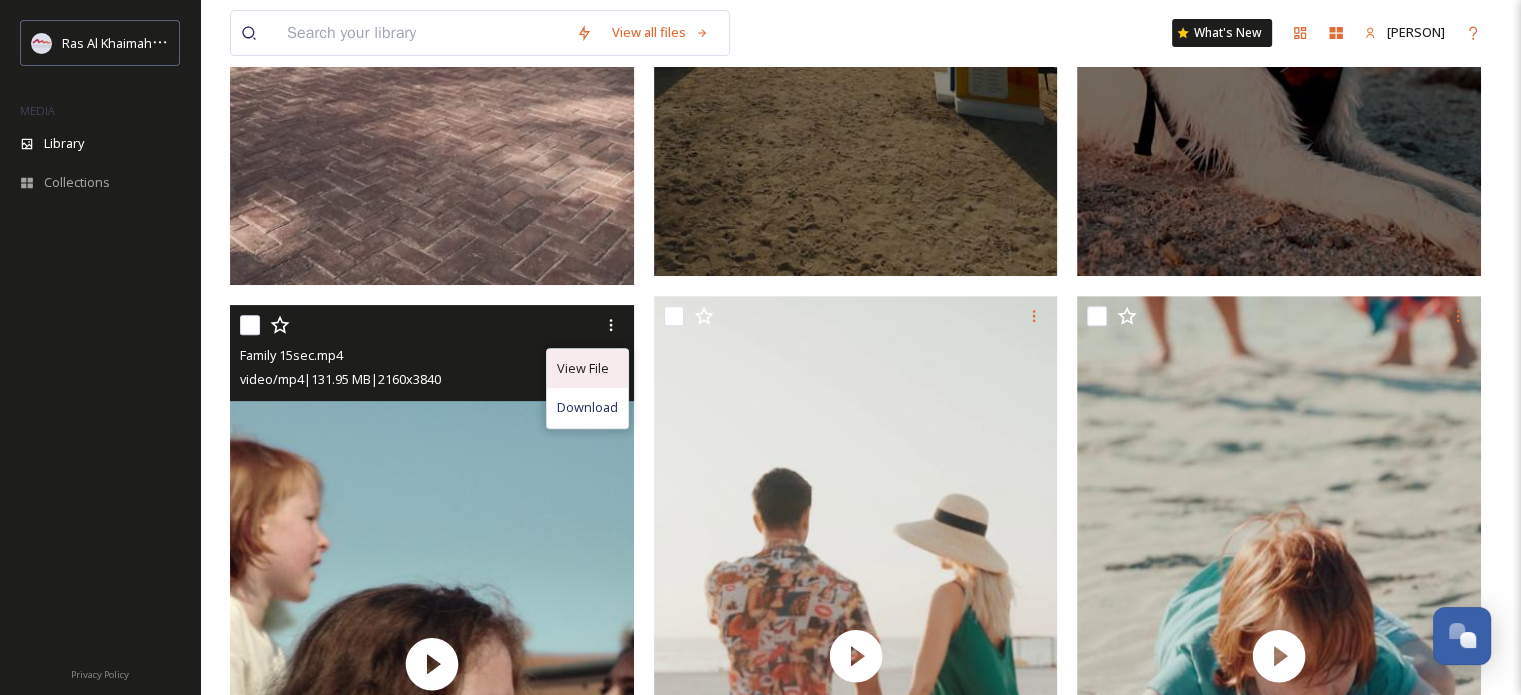 click on "View File" at bounding box center (587, 368) 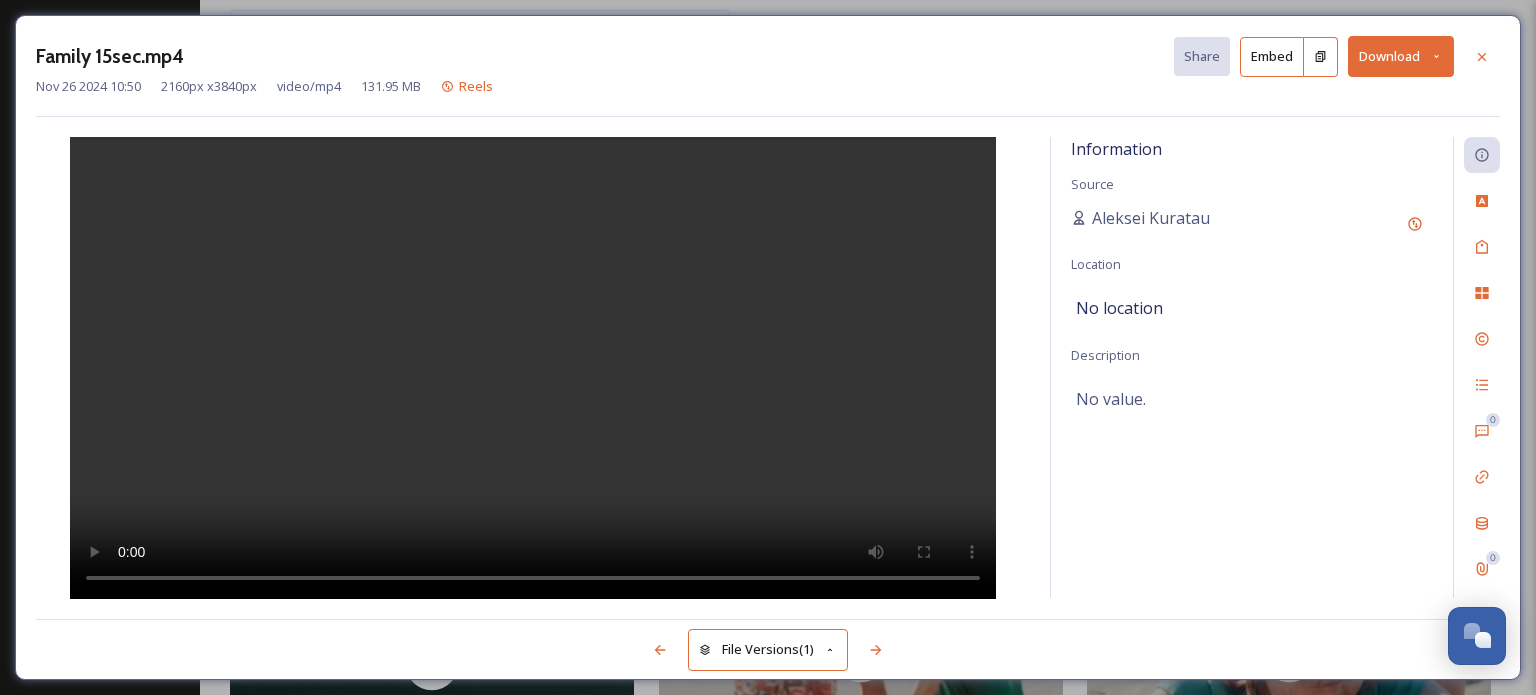 click on "Family 15sec.mp4 Share Embed Download" at bounding box center [768, 56] 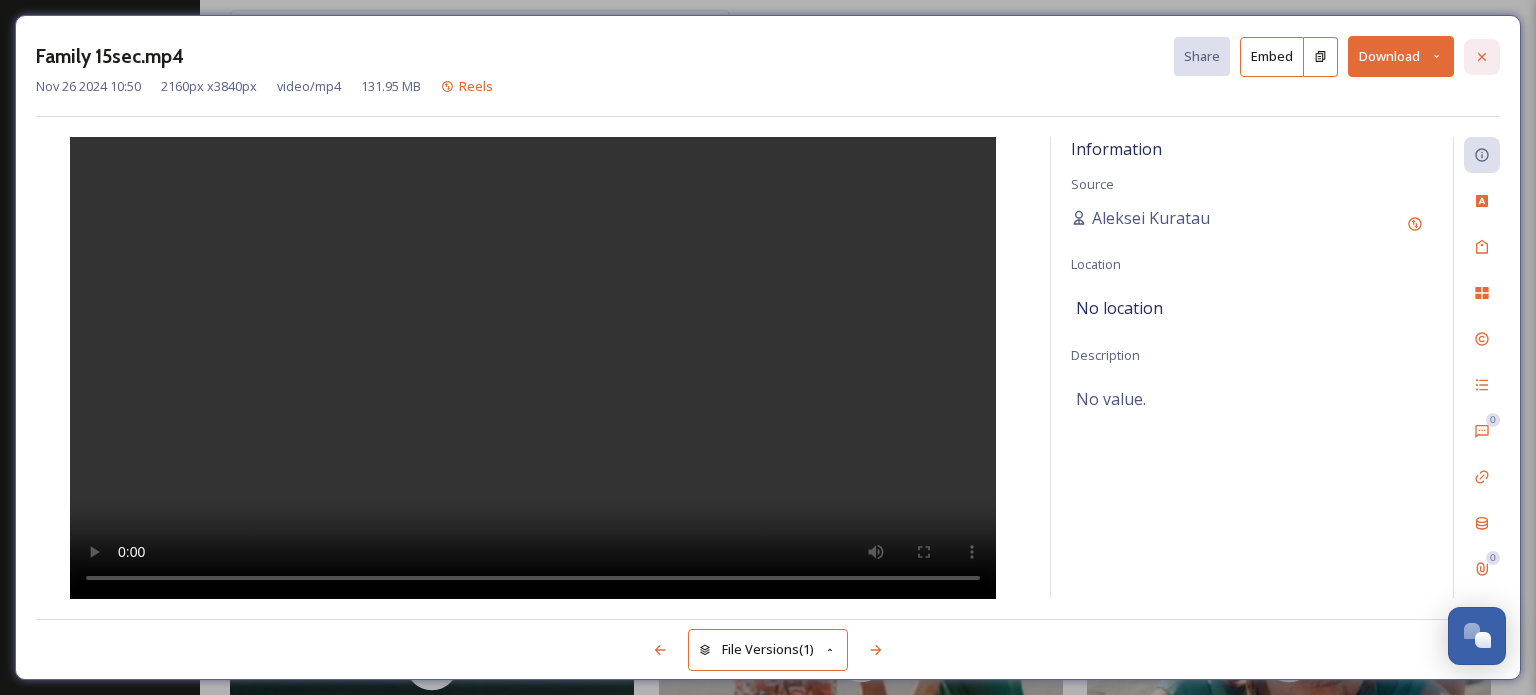 click 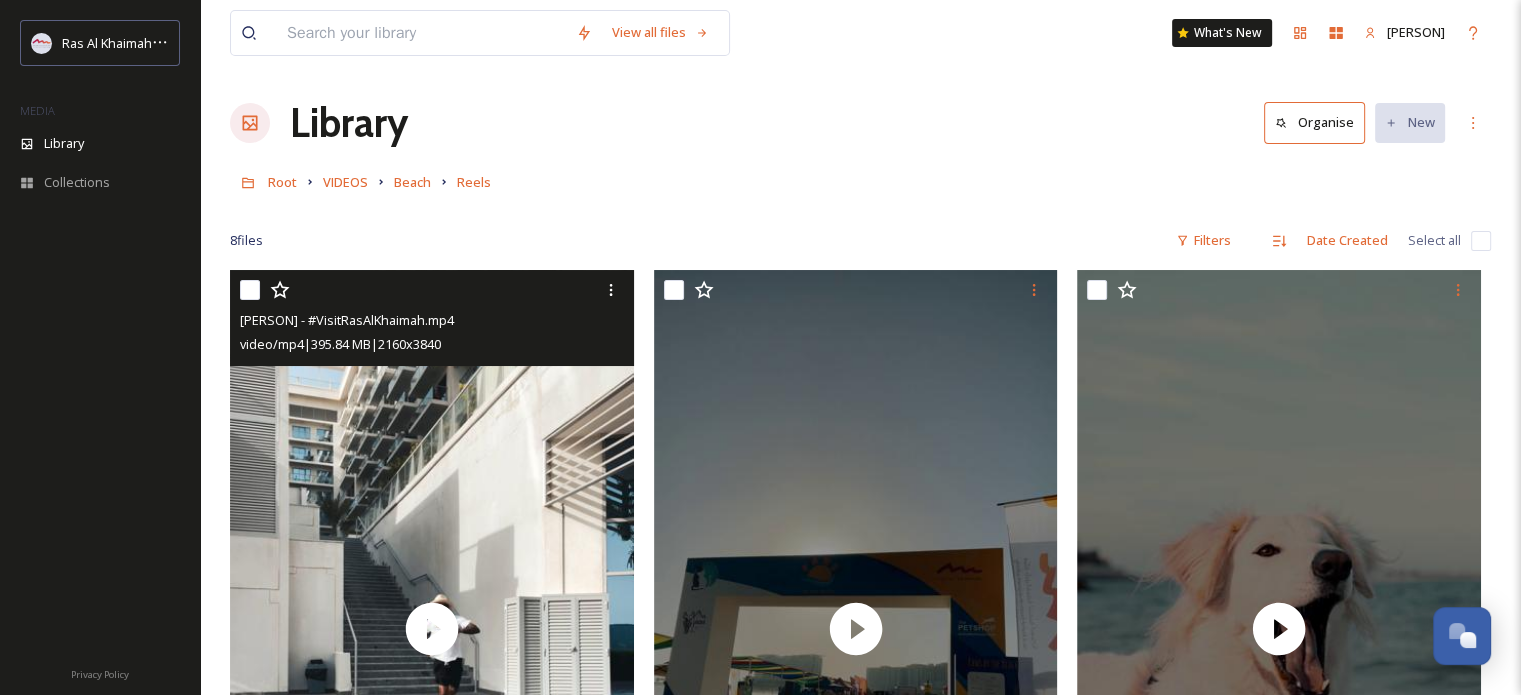 scroll, scrollTop: 0, scrollLeft: 0, axis: both 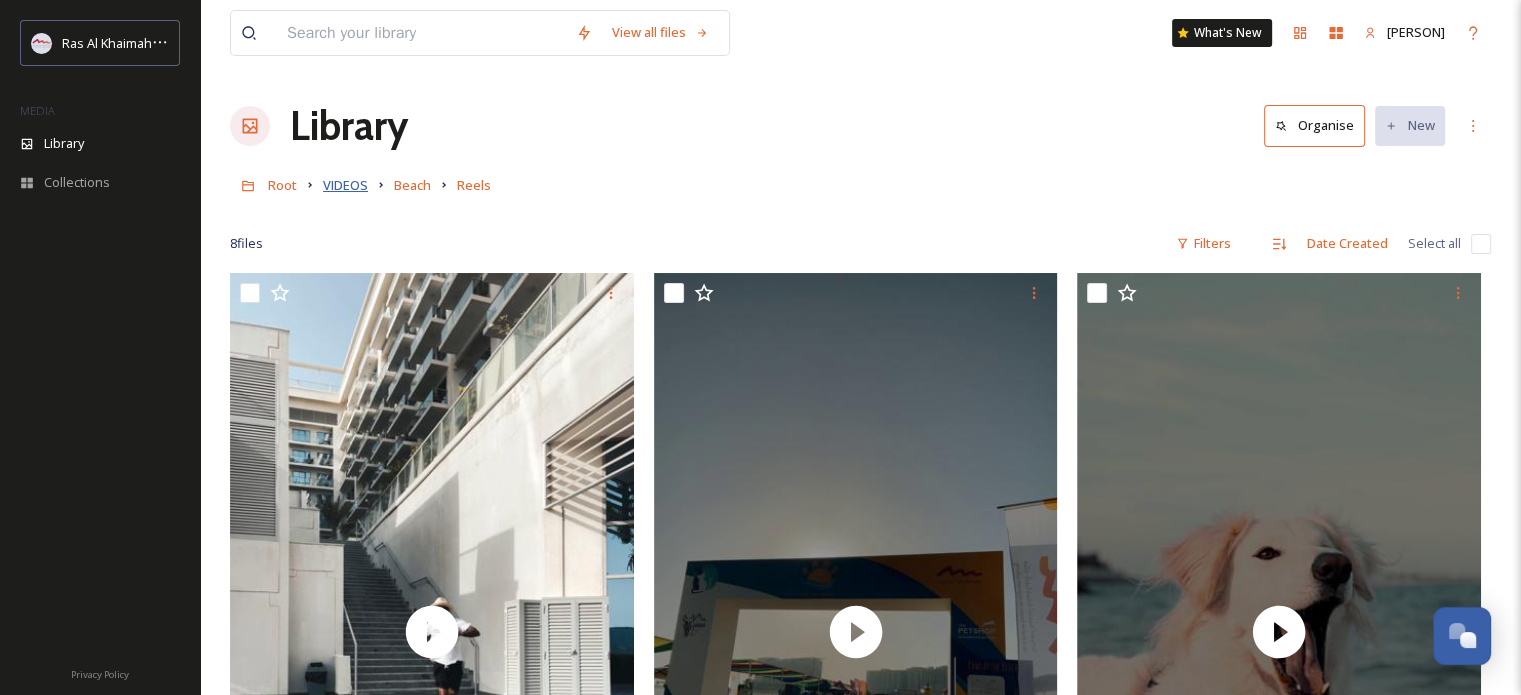 click on "VIDEOS" at bounding box center (345, 185) 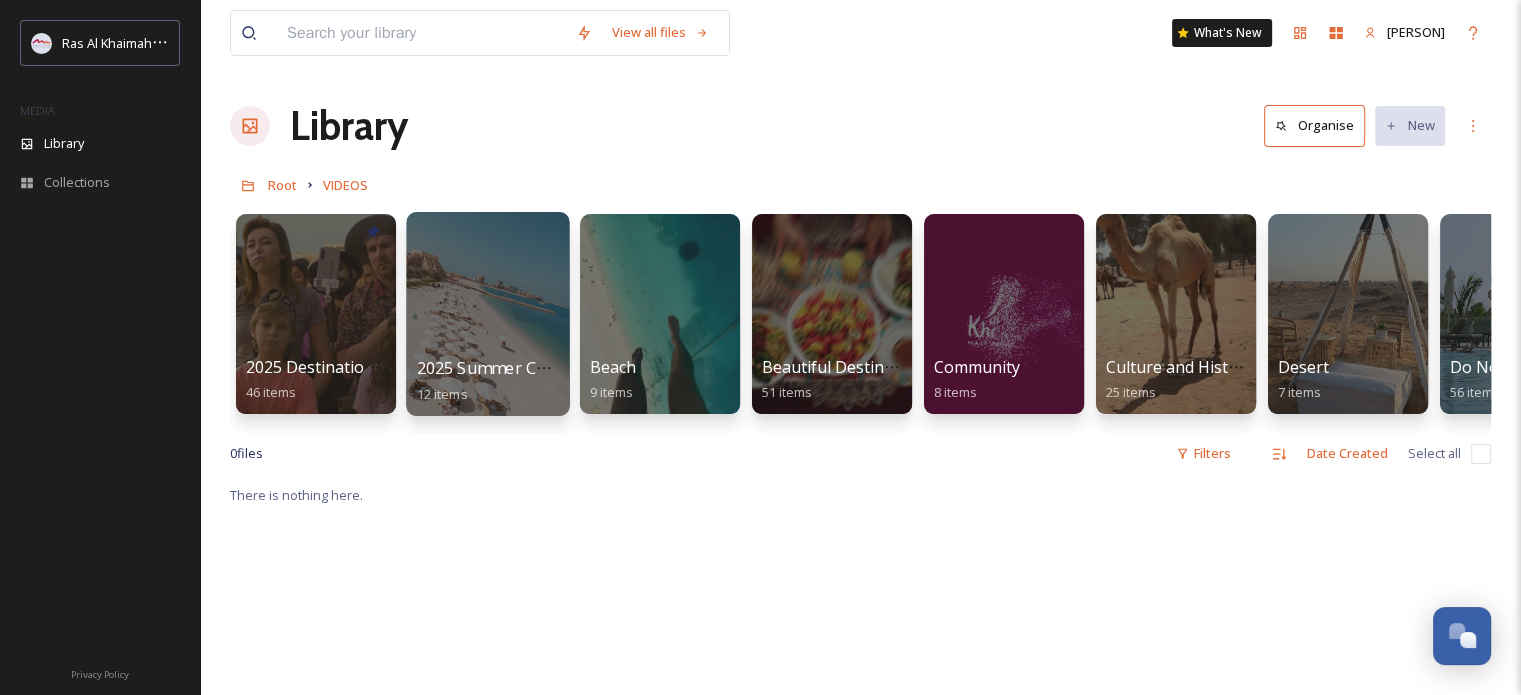 click at bounding box center (487, 314) 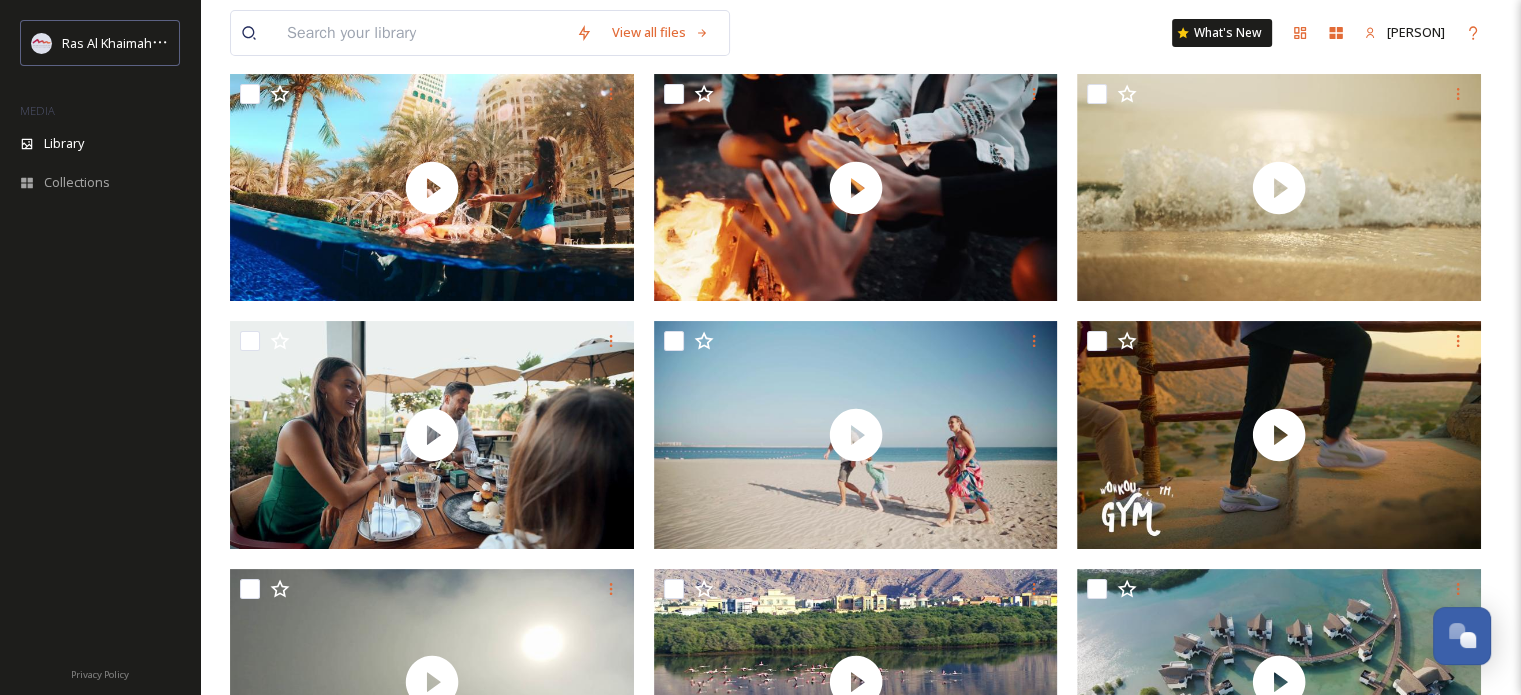 scroll, scrollTop: 200, scrollLeft: 0, axis: vertical 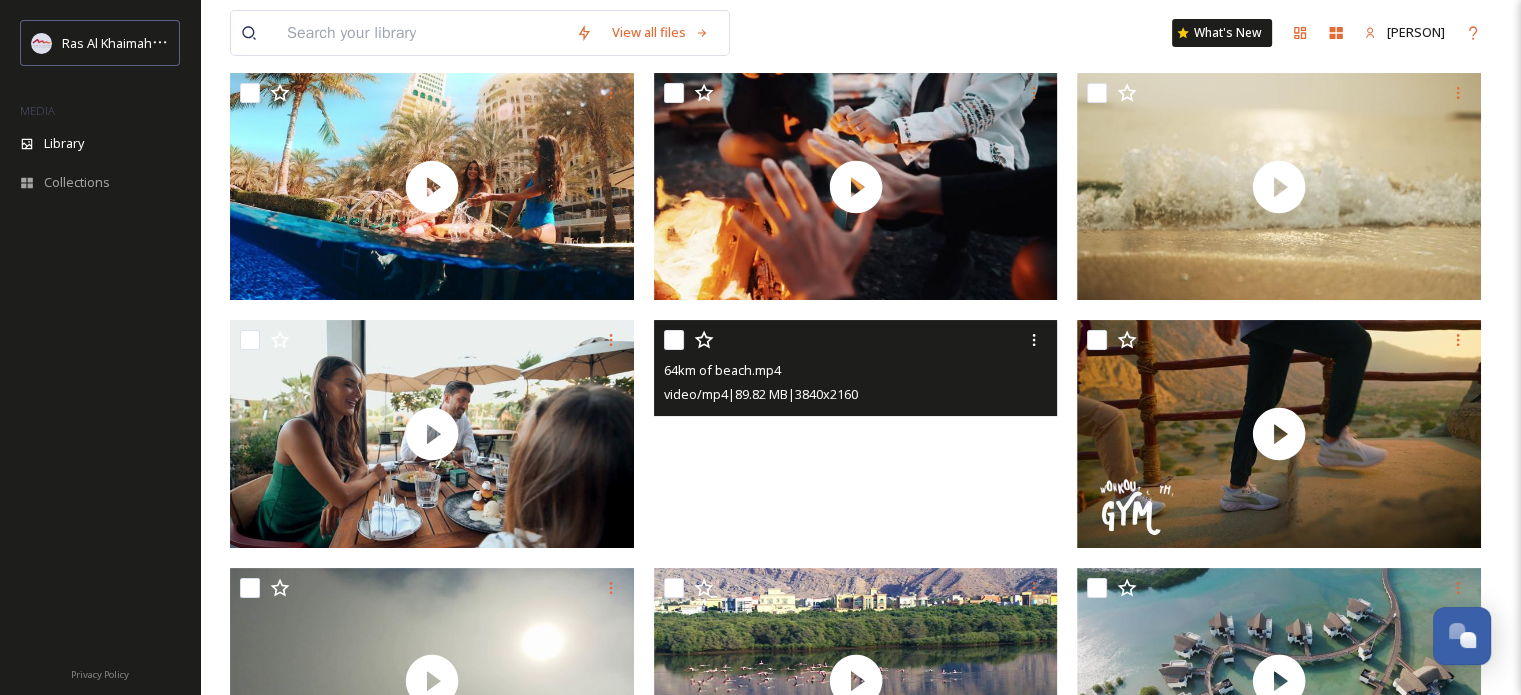 click at bounding box center (856, 433) 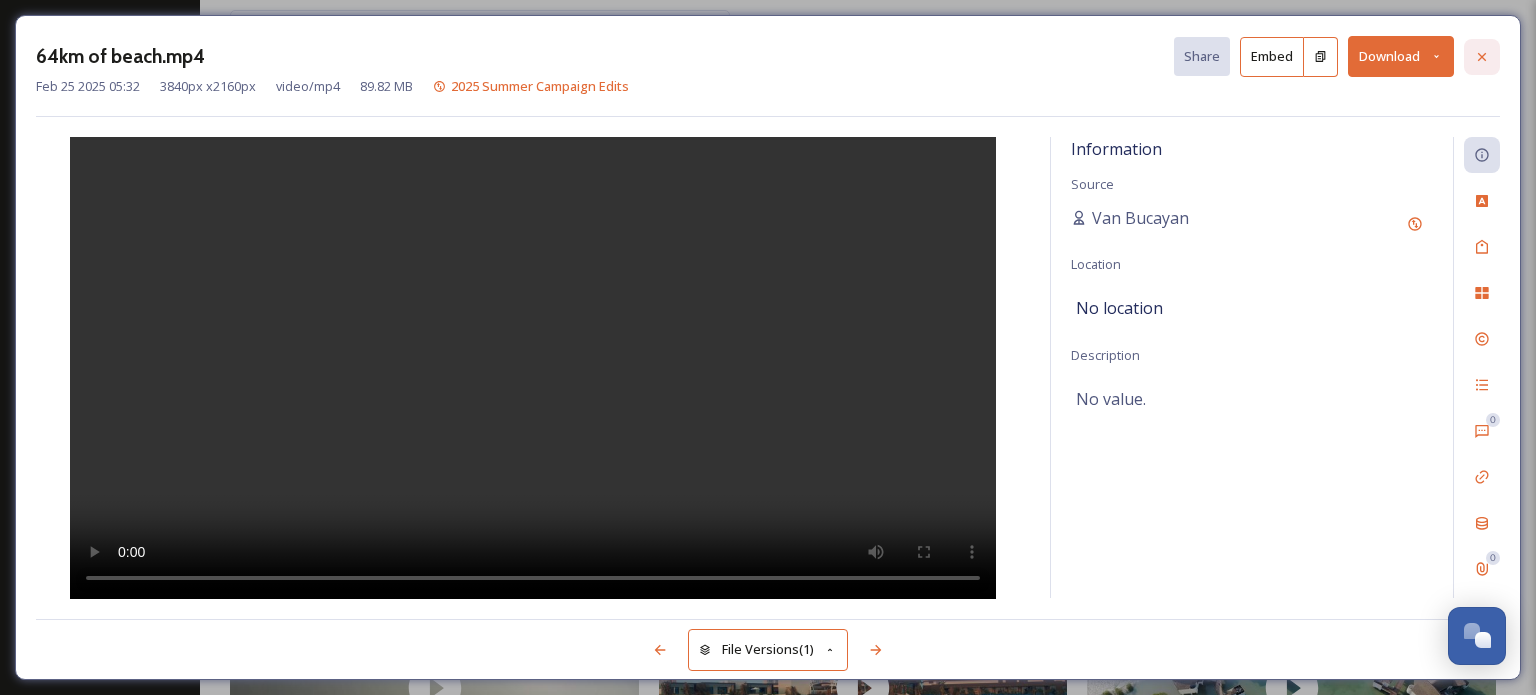 click 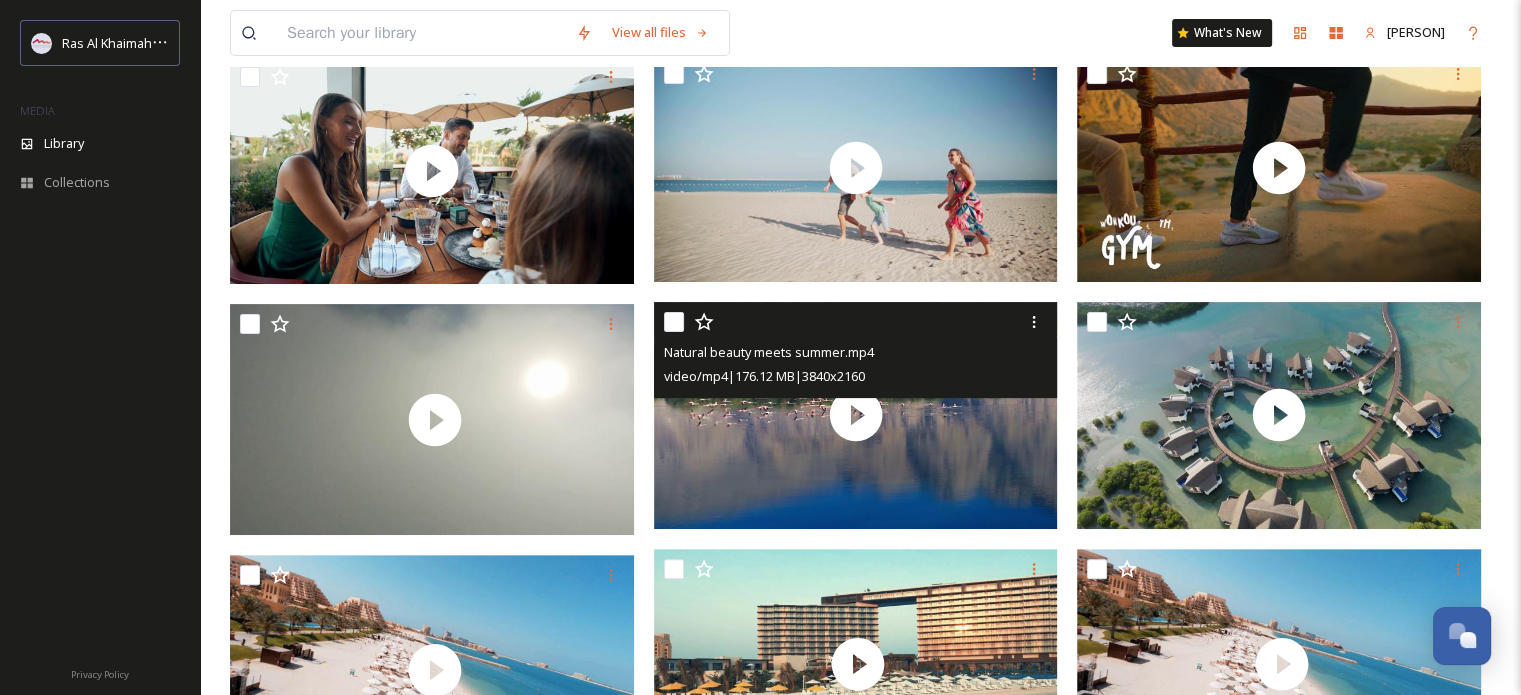 scroll, scrollTop: 500, scrollLeft: 0, axis: vertical 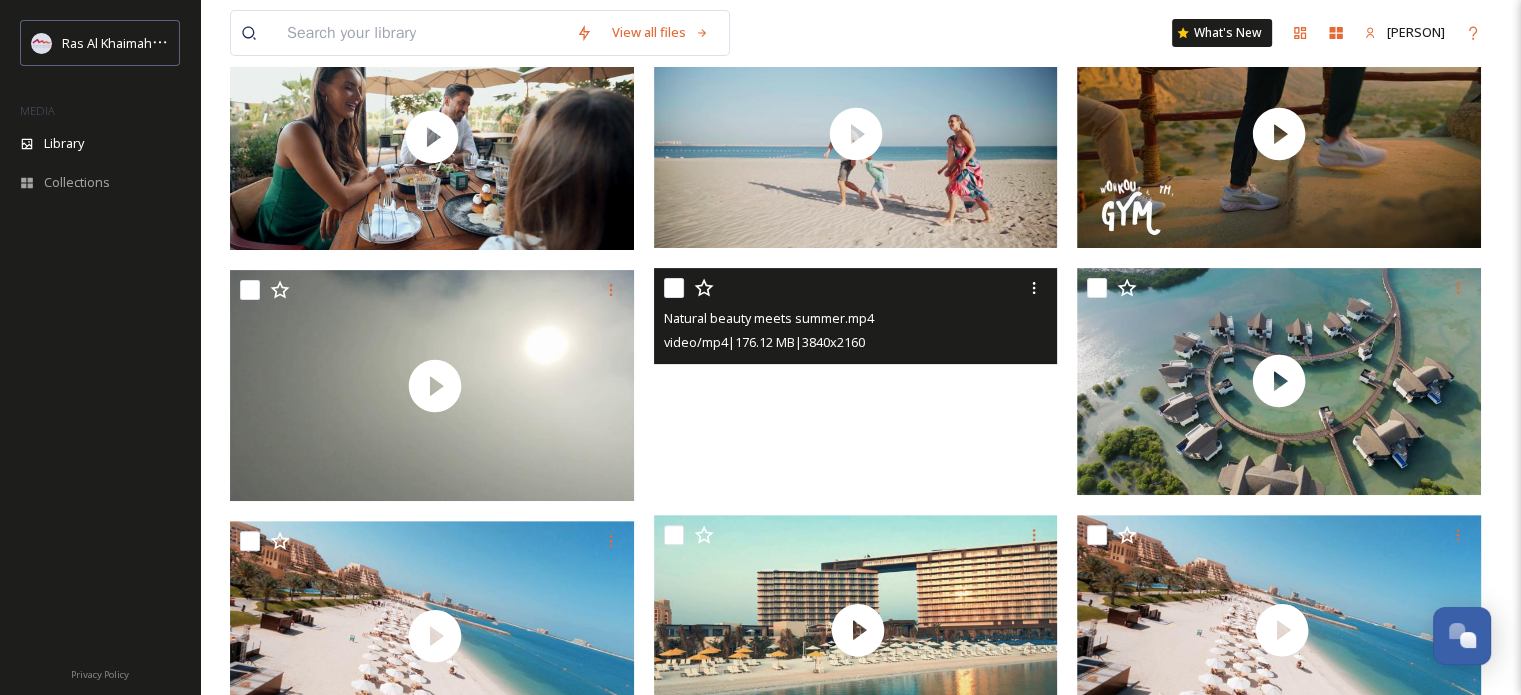 click at bounding box center [856, 381] 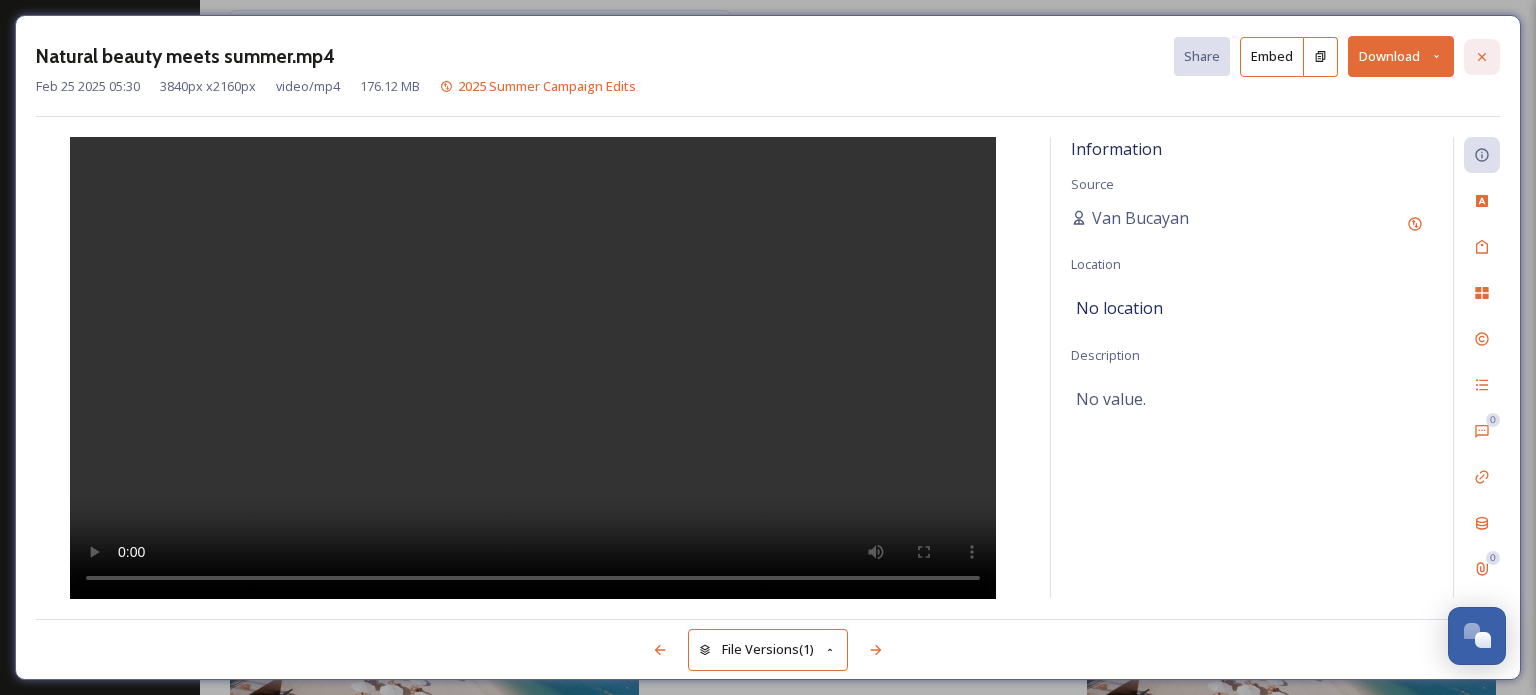 click 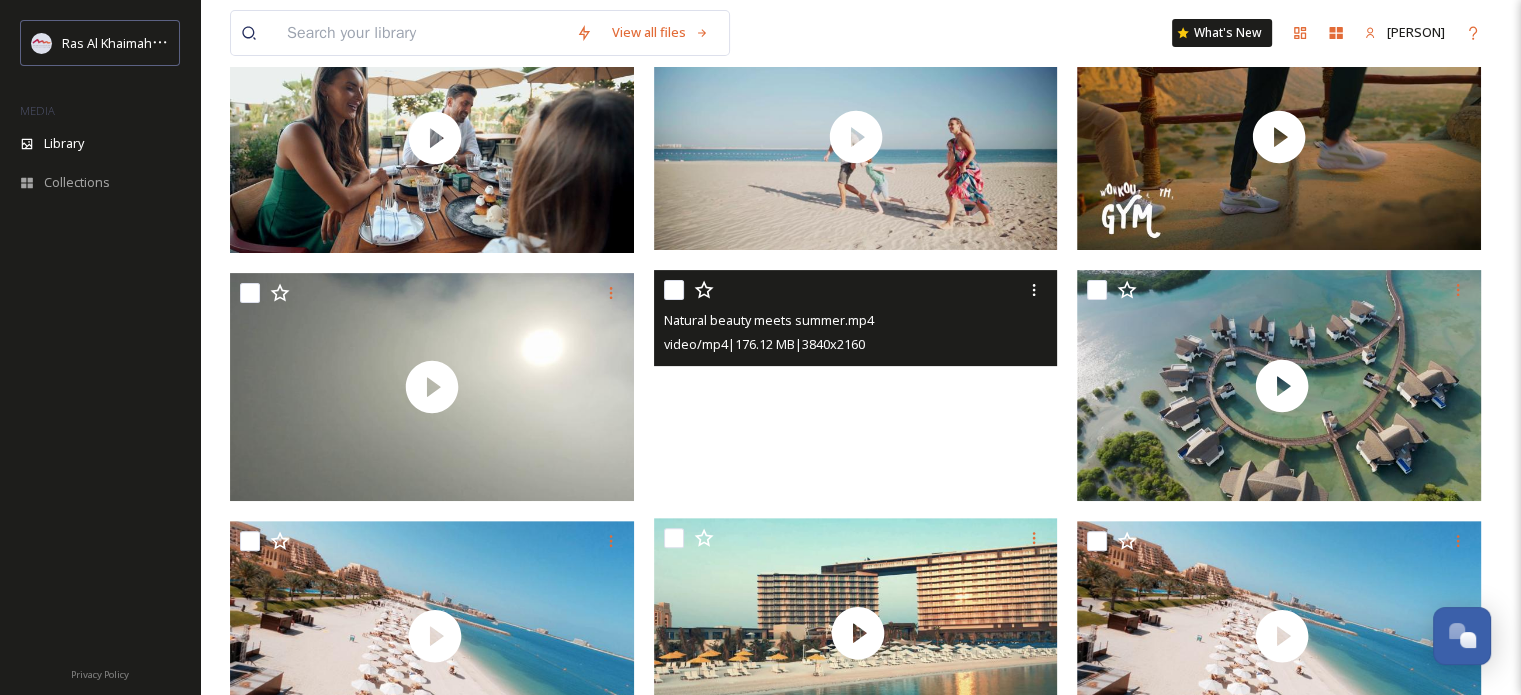 click at bounding box center [856, 383] 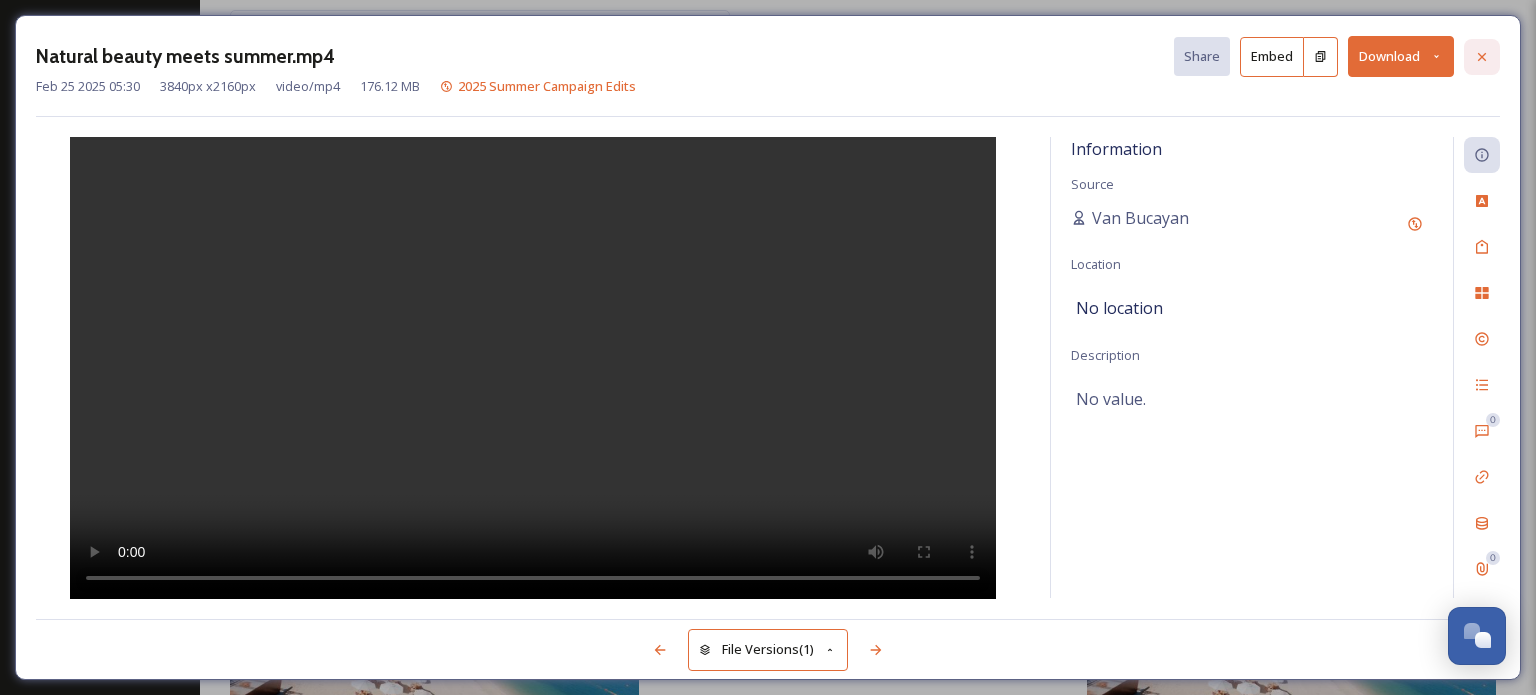 click 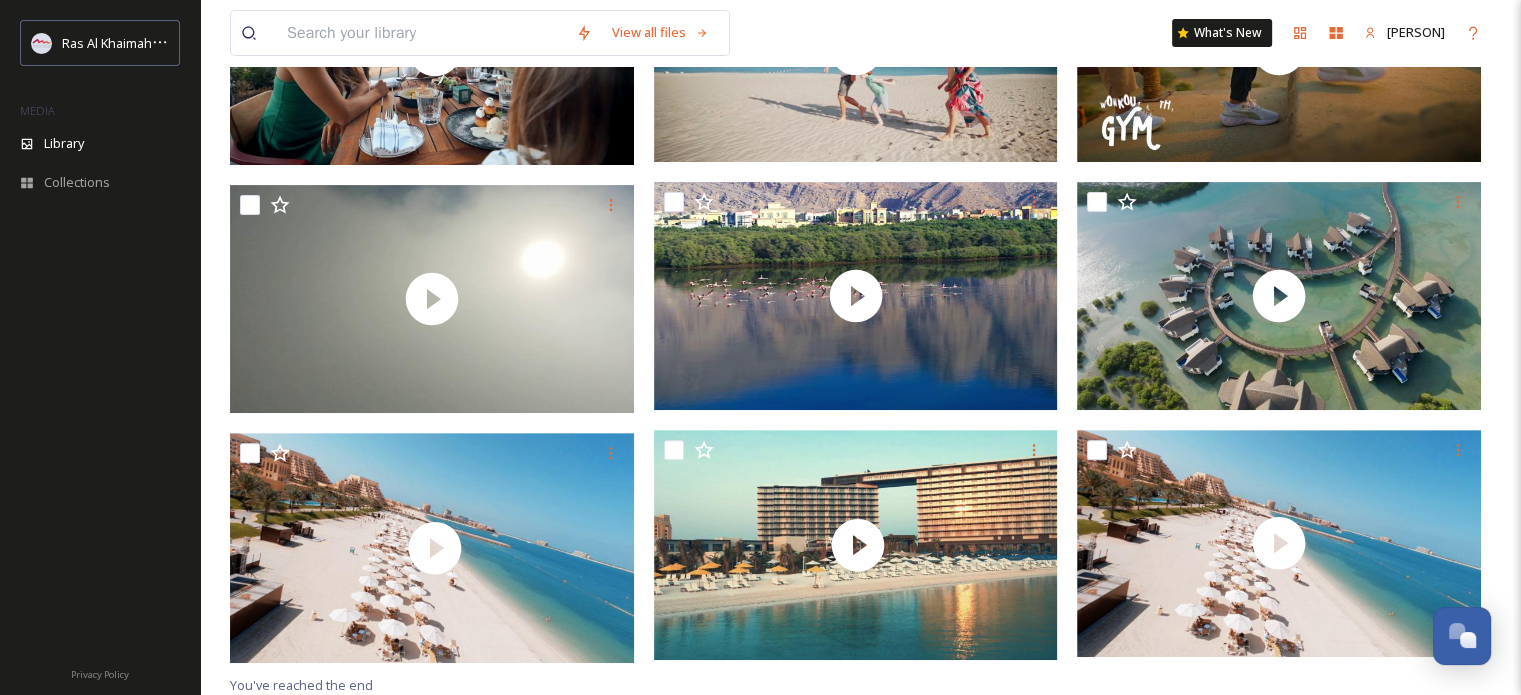 scroll, scrollTop: 586, scrollLeft: 0, axis: vertical 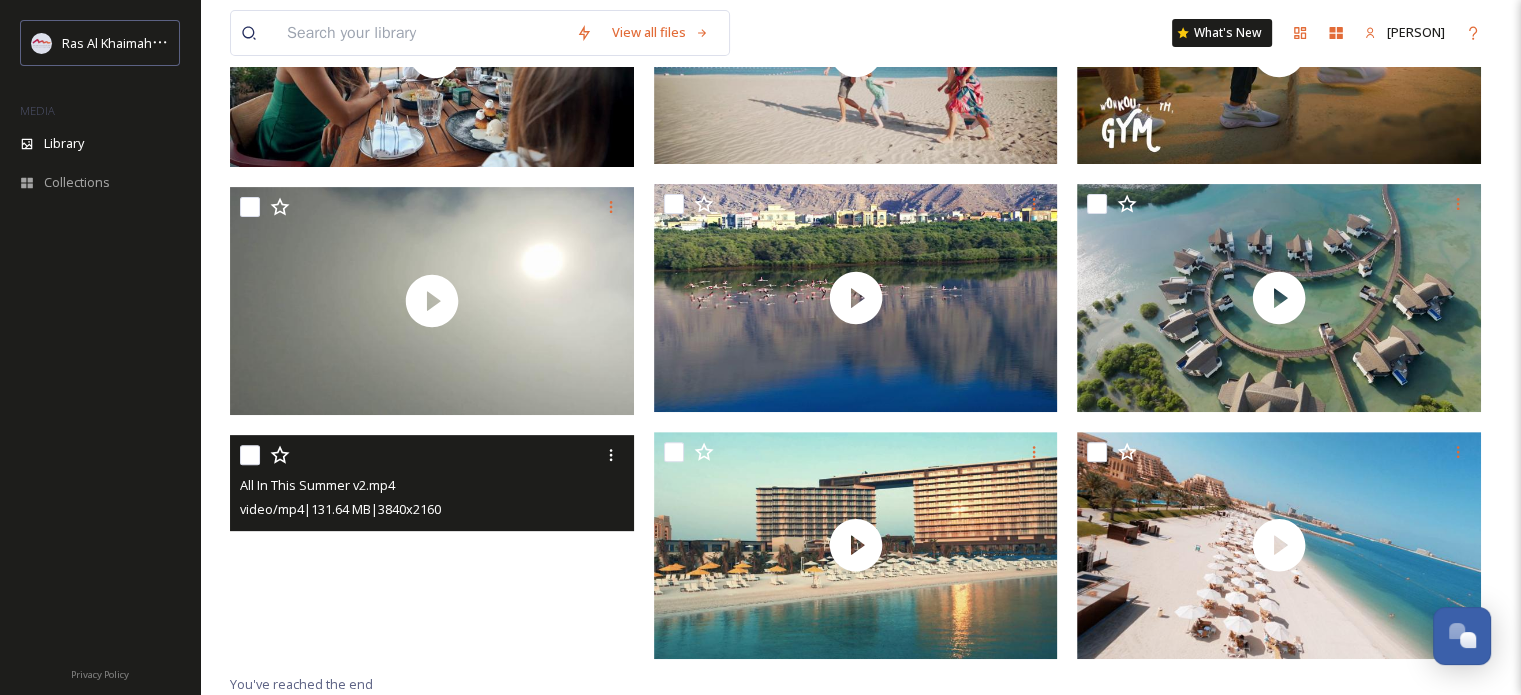 click at bounding box center (432, 548) 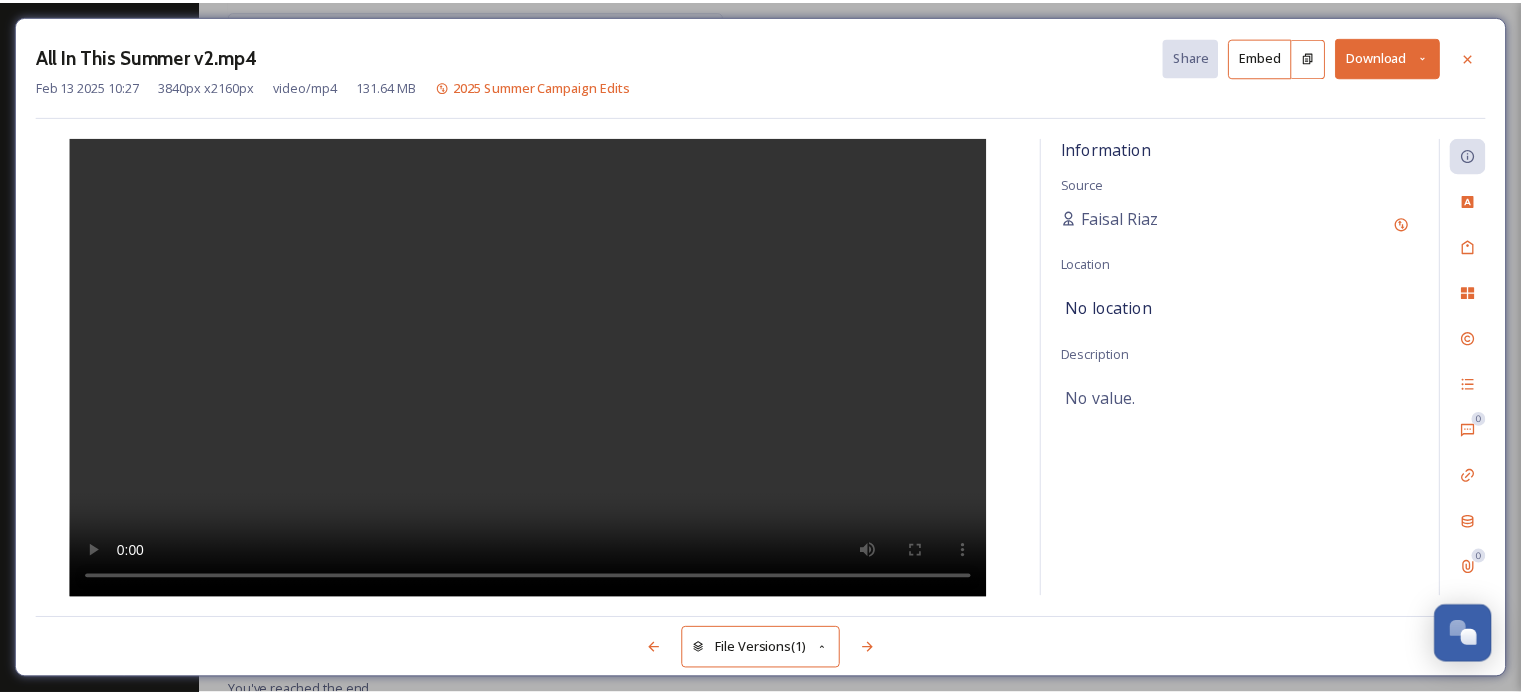 scroll, scrollTop: 588, scrollLeft: 0, axis: vertical 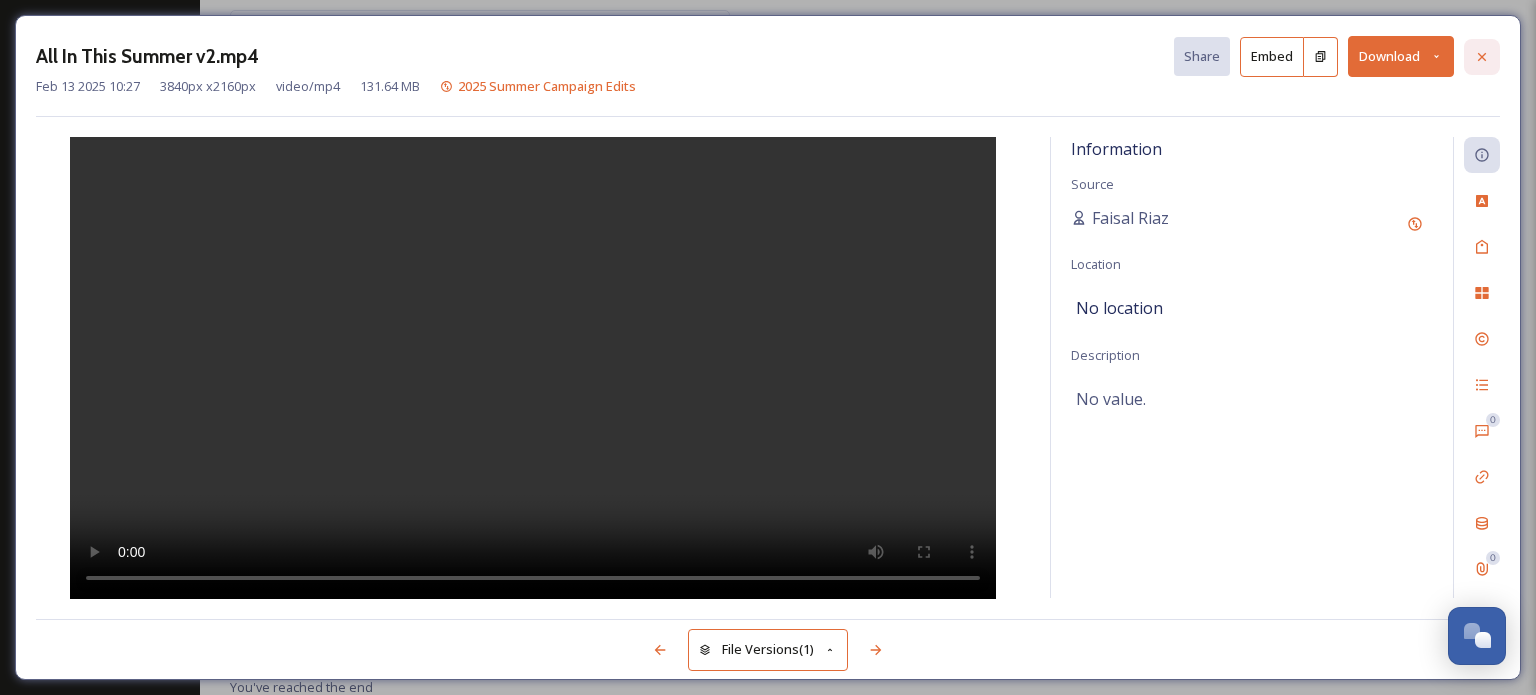 click 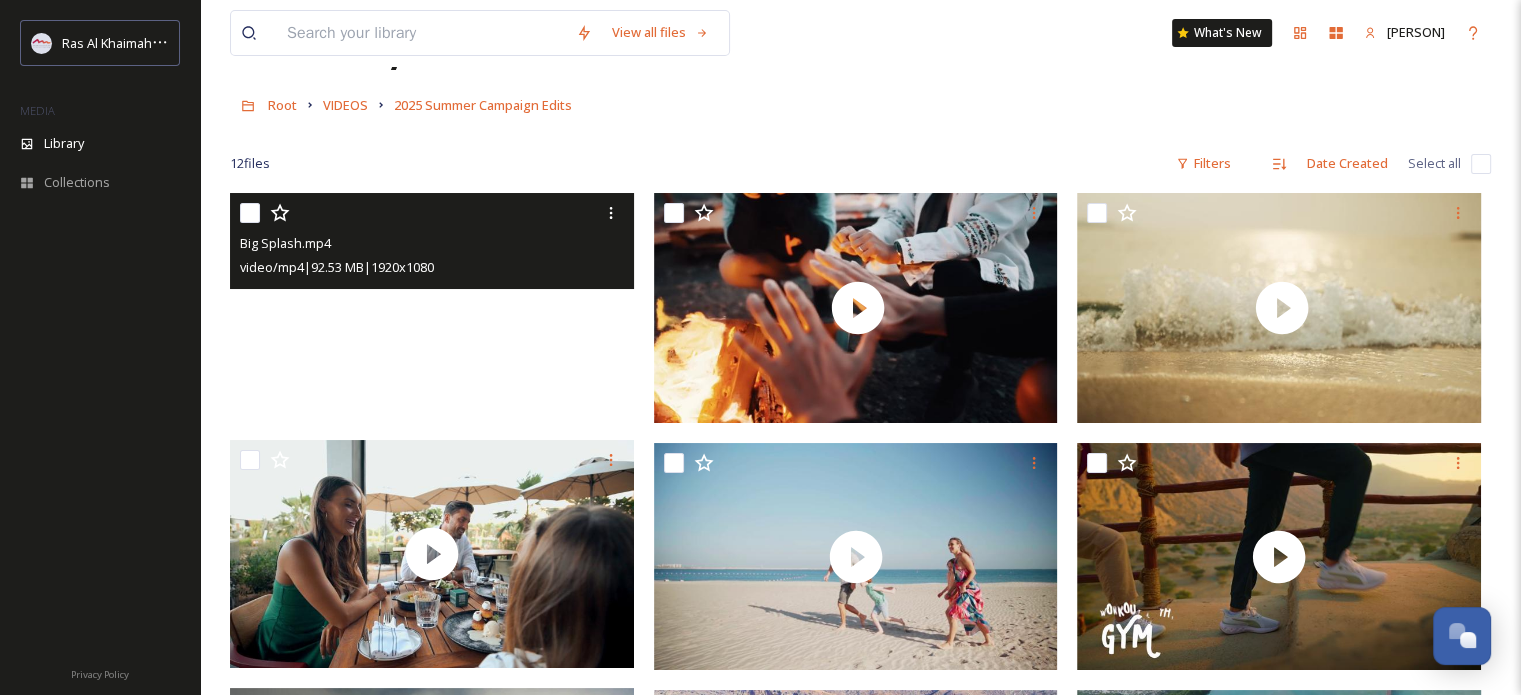 scroll, scrollTop: 0, scrollLeft: 0, axis: both 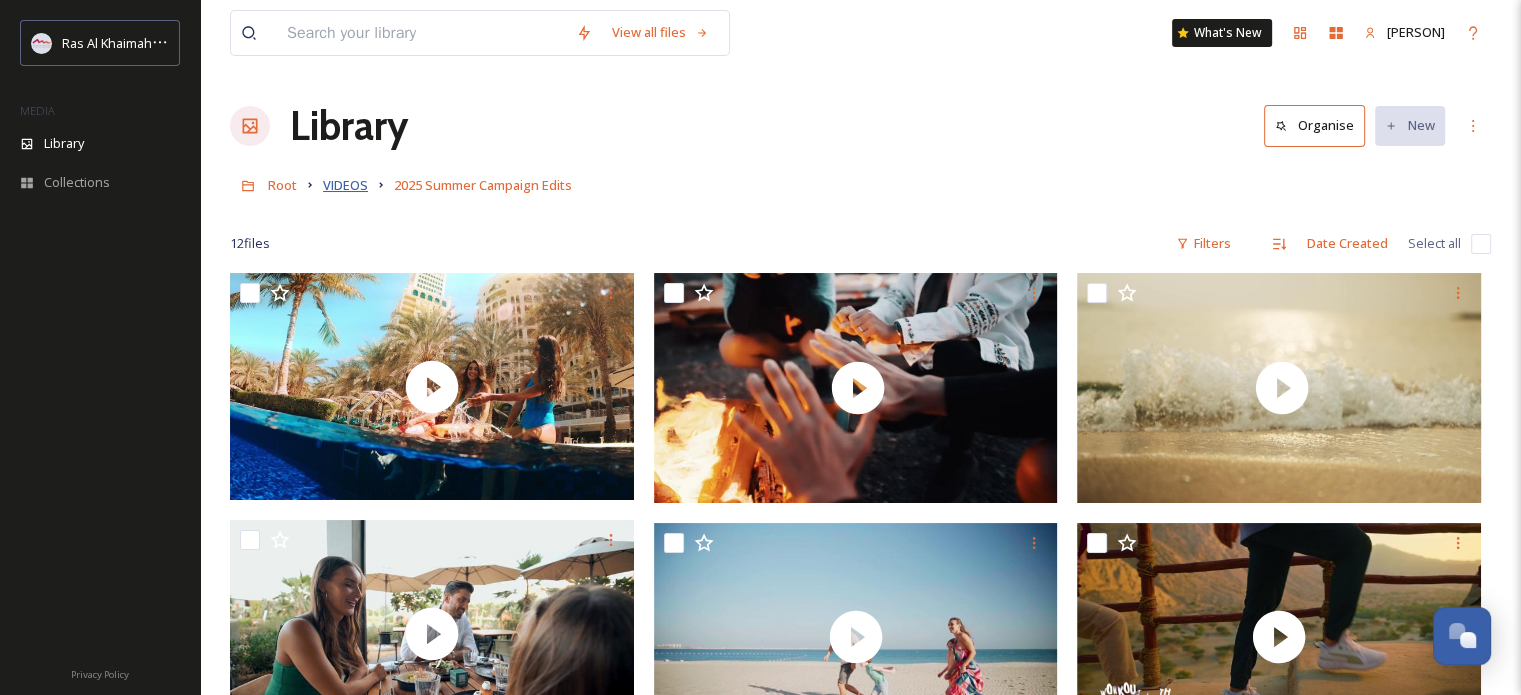 click on "VIDEOS" at bounding box center [345, 185] 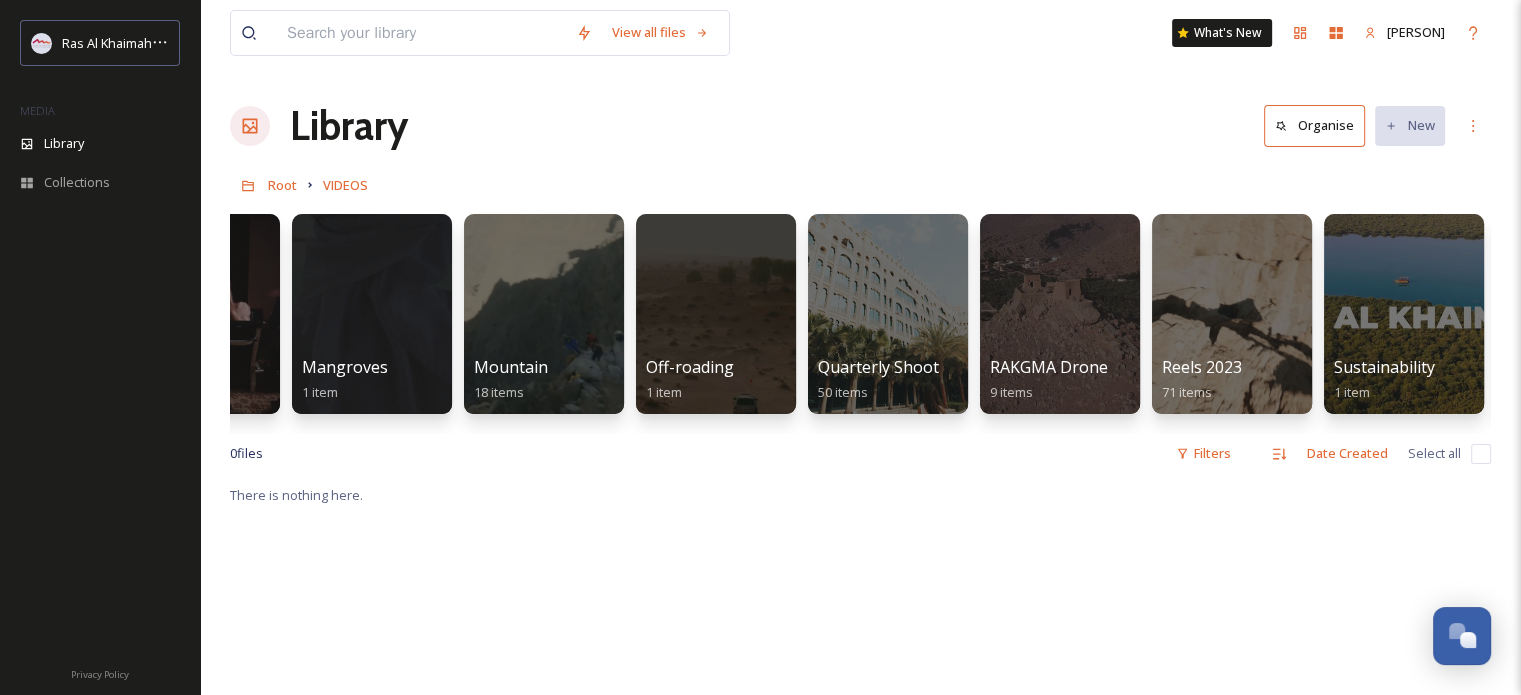 scroll, scrollTop: 0, scrollLeft: 2592, axis: horizontal 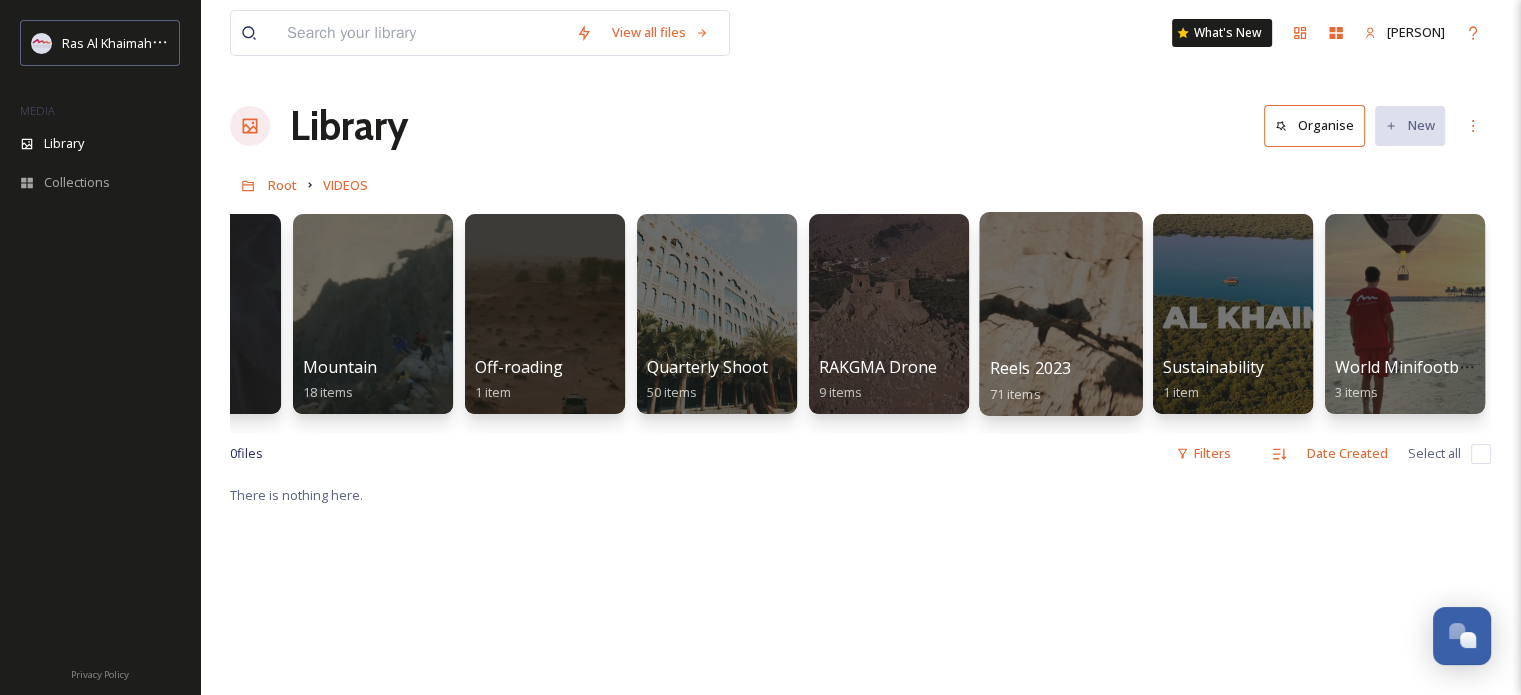 click at bounding box center (1060, 314) 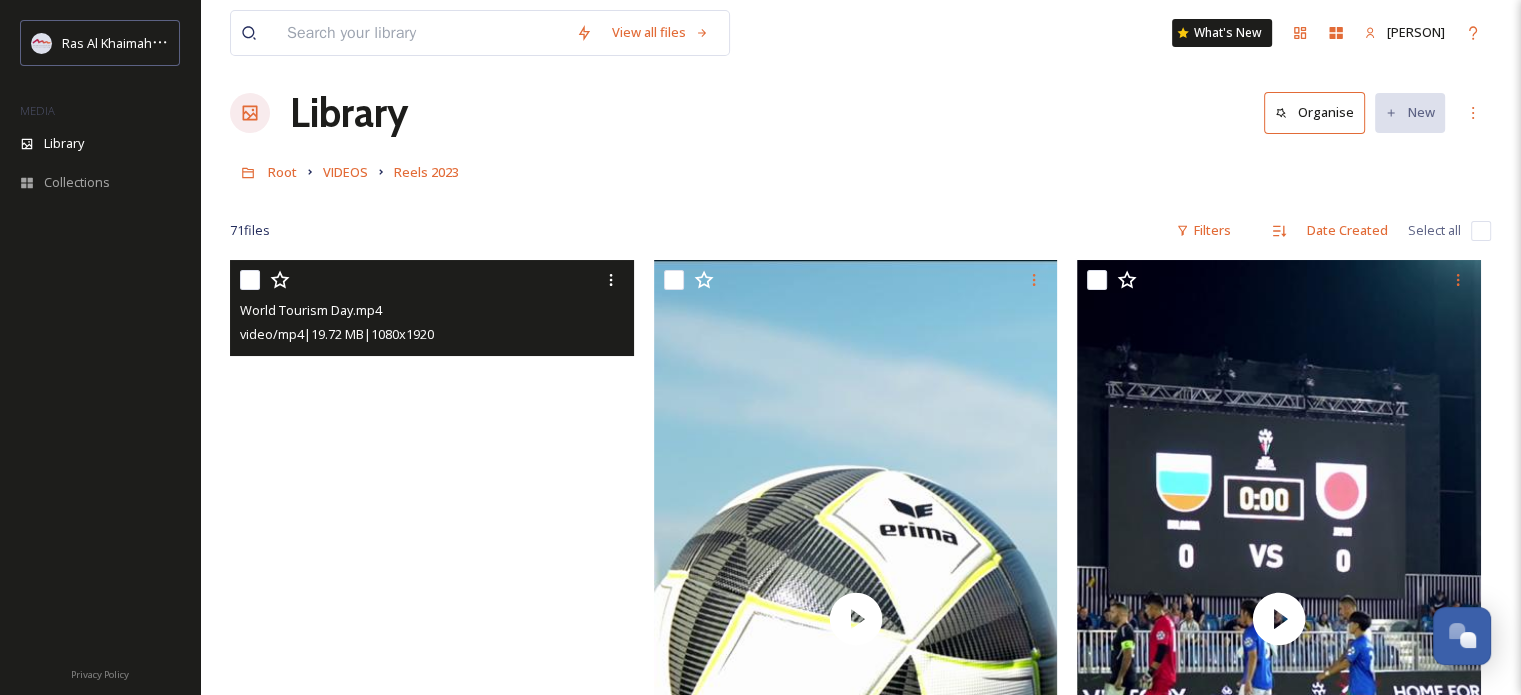 scroll, scrollTop: 100, scrollLeft: 0, axis: vertical 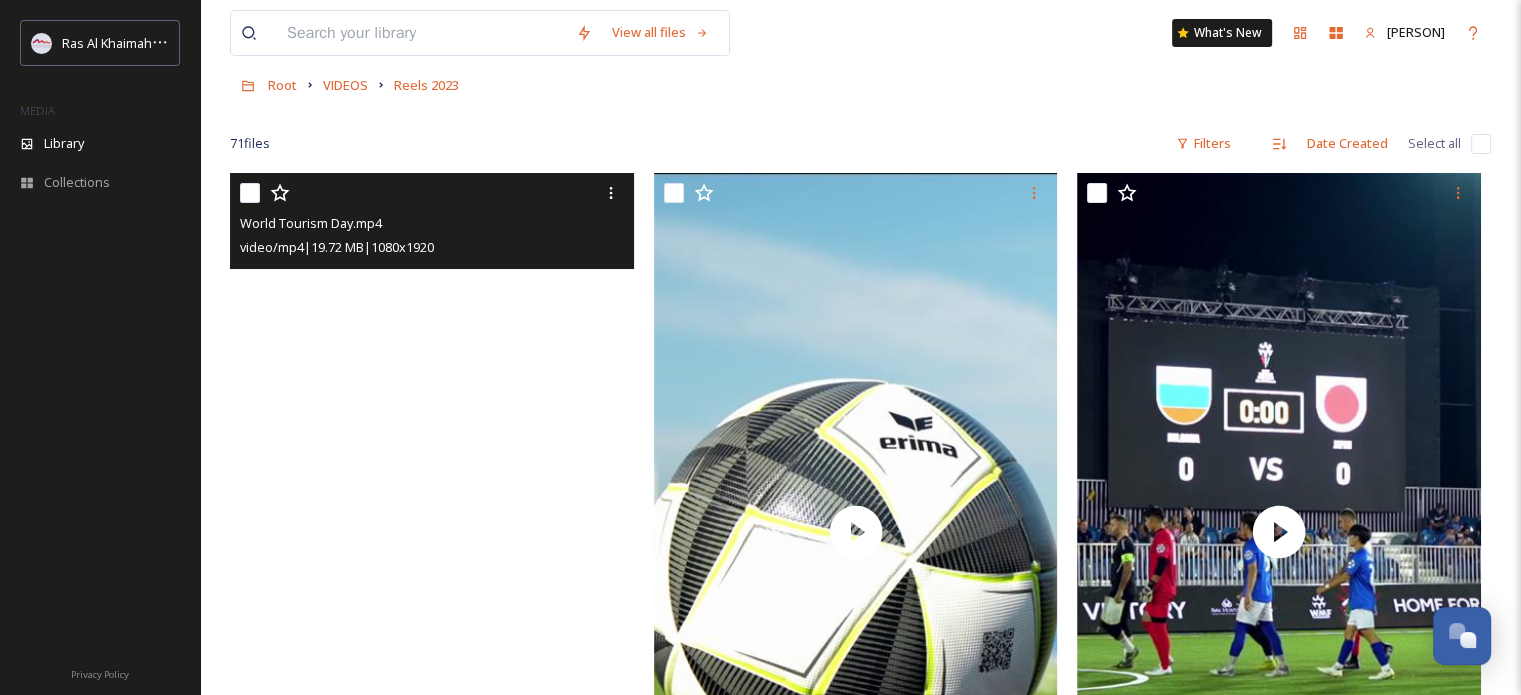click at bounding box center (432, 532) 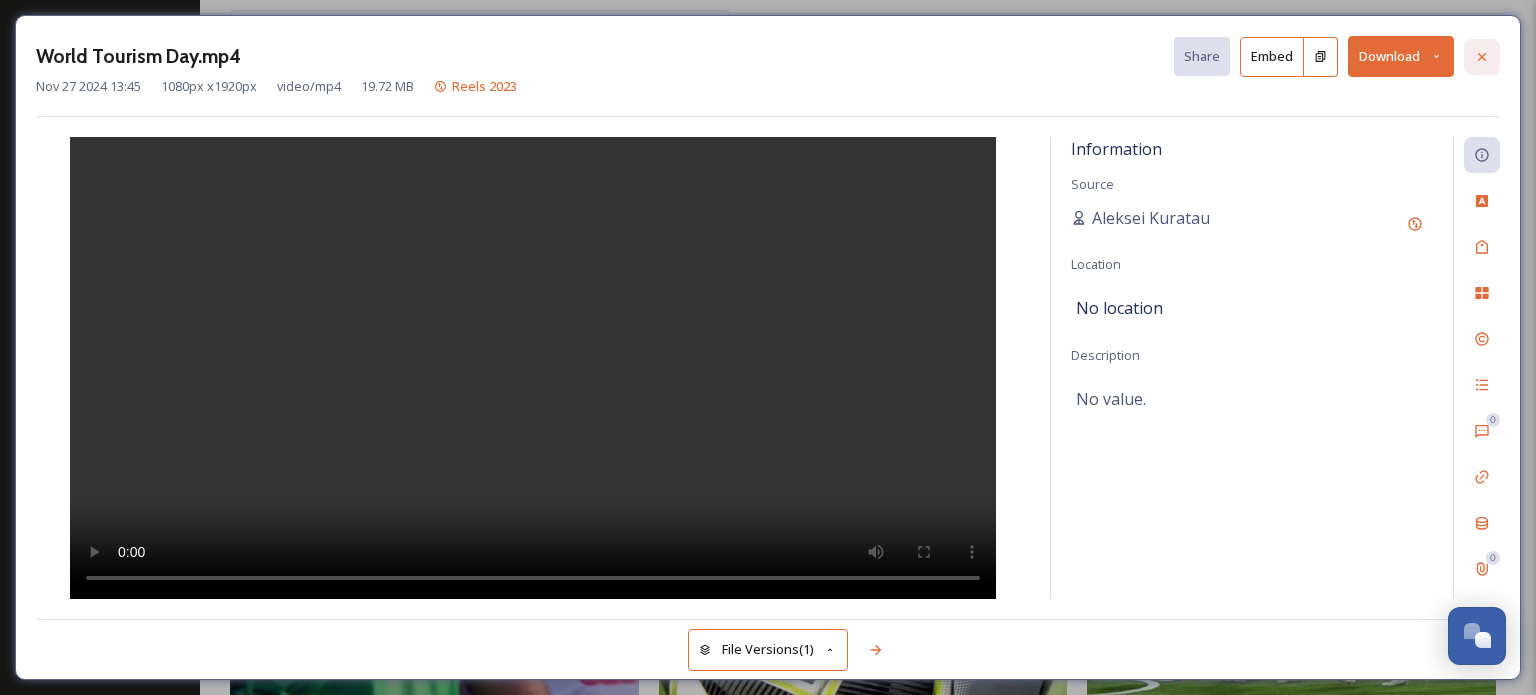 click 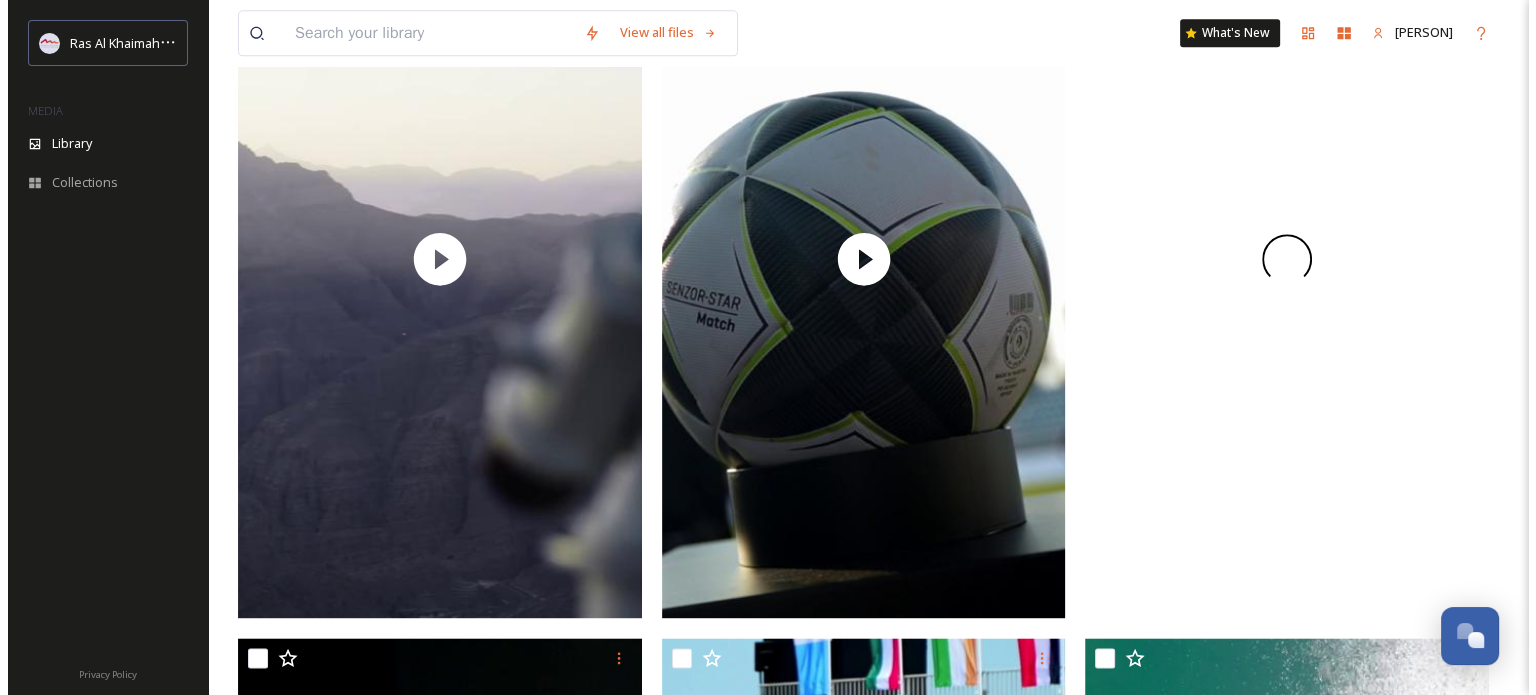 scroll, scrollTop: 2500, scrollLeft: 0, axis: vertical 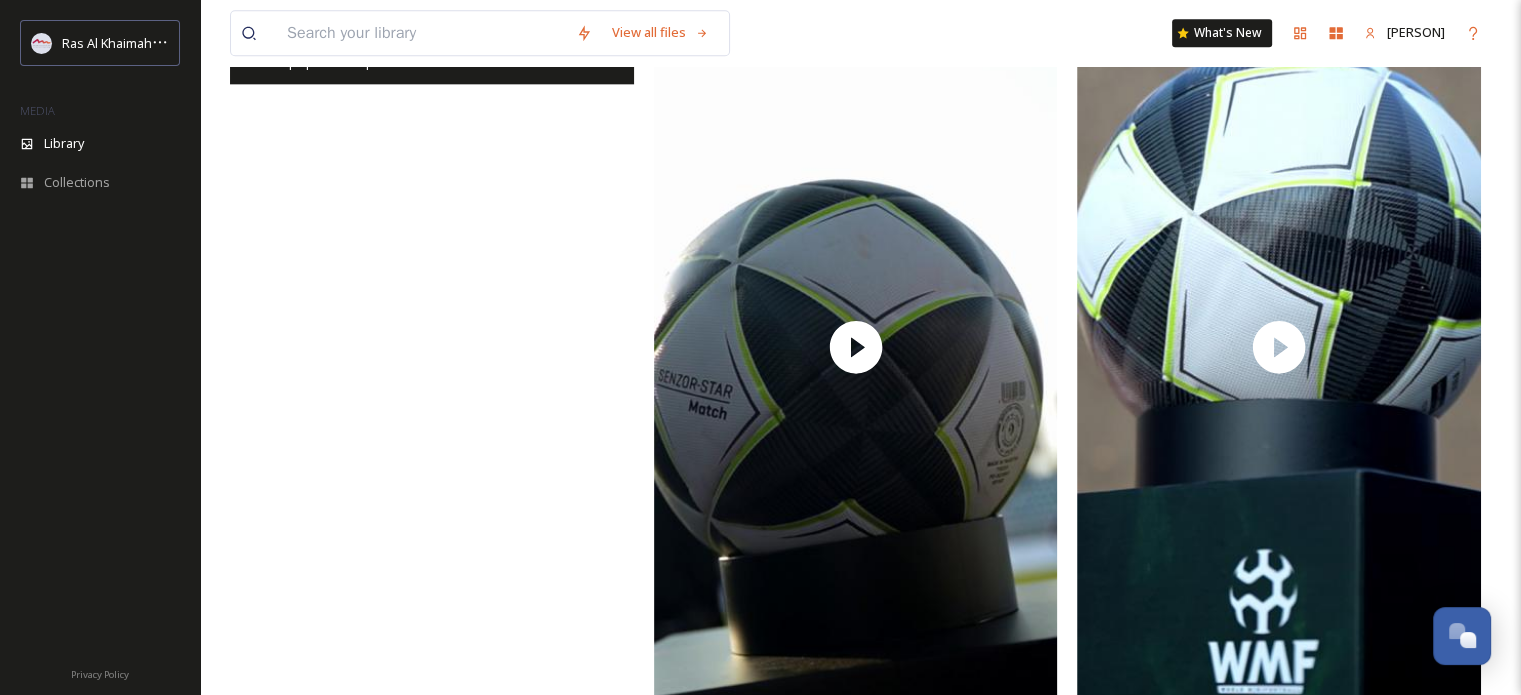 click at bounding box center (432, 347) 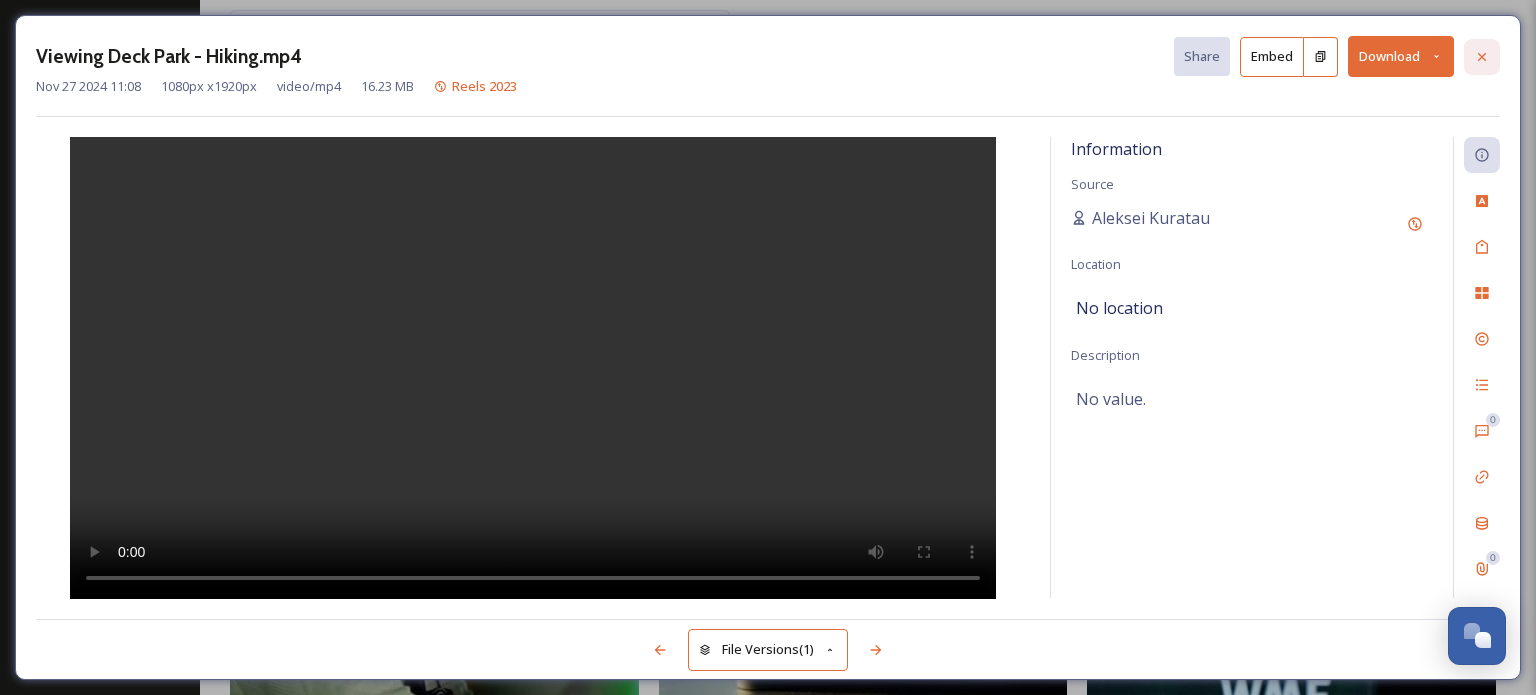 click at bounding box center [1482, 57] 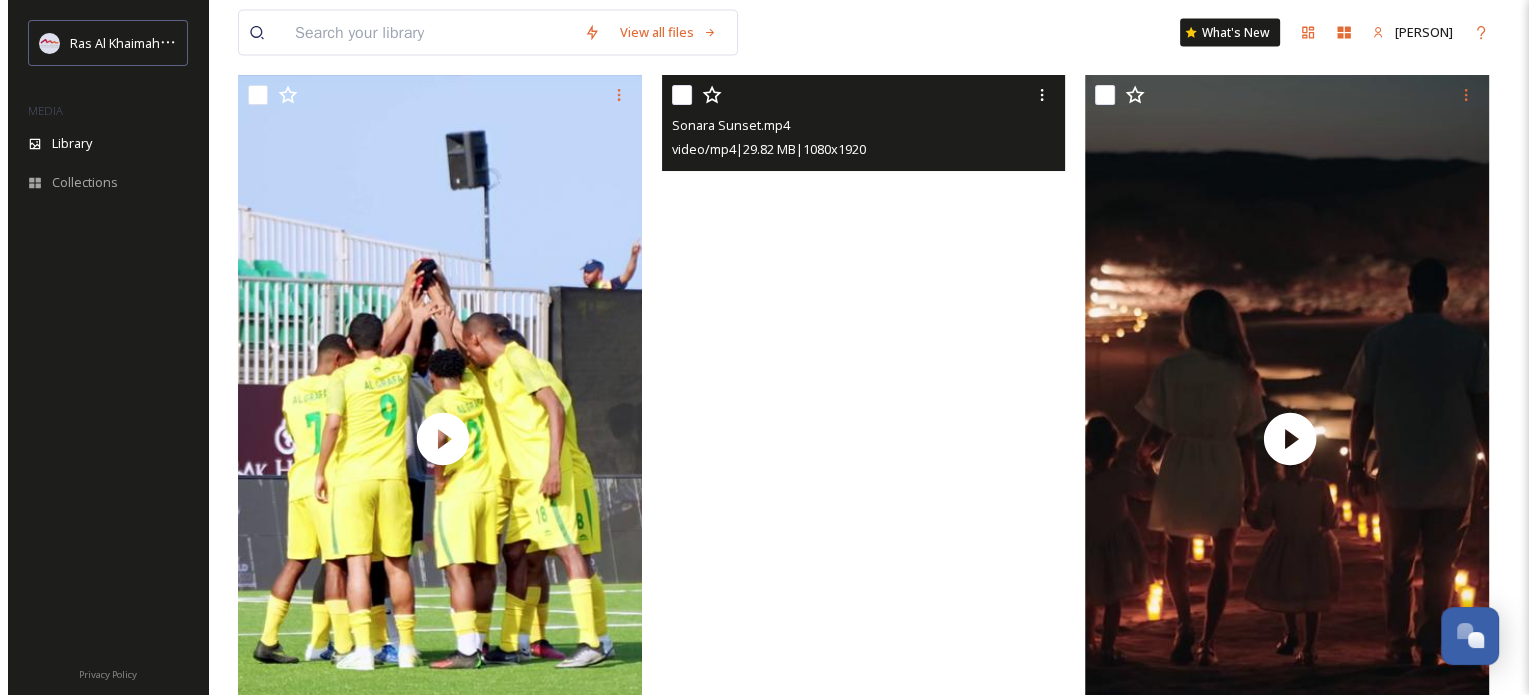 scroll, scrollTop: 4637, scrollLeft: 0, axis: vertical 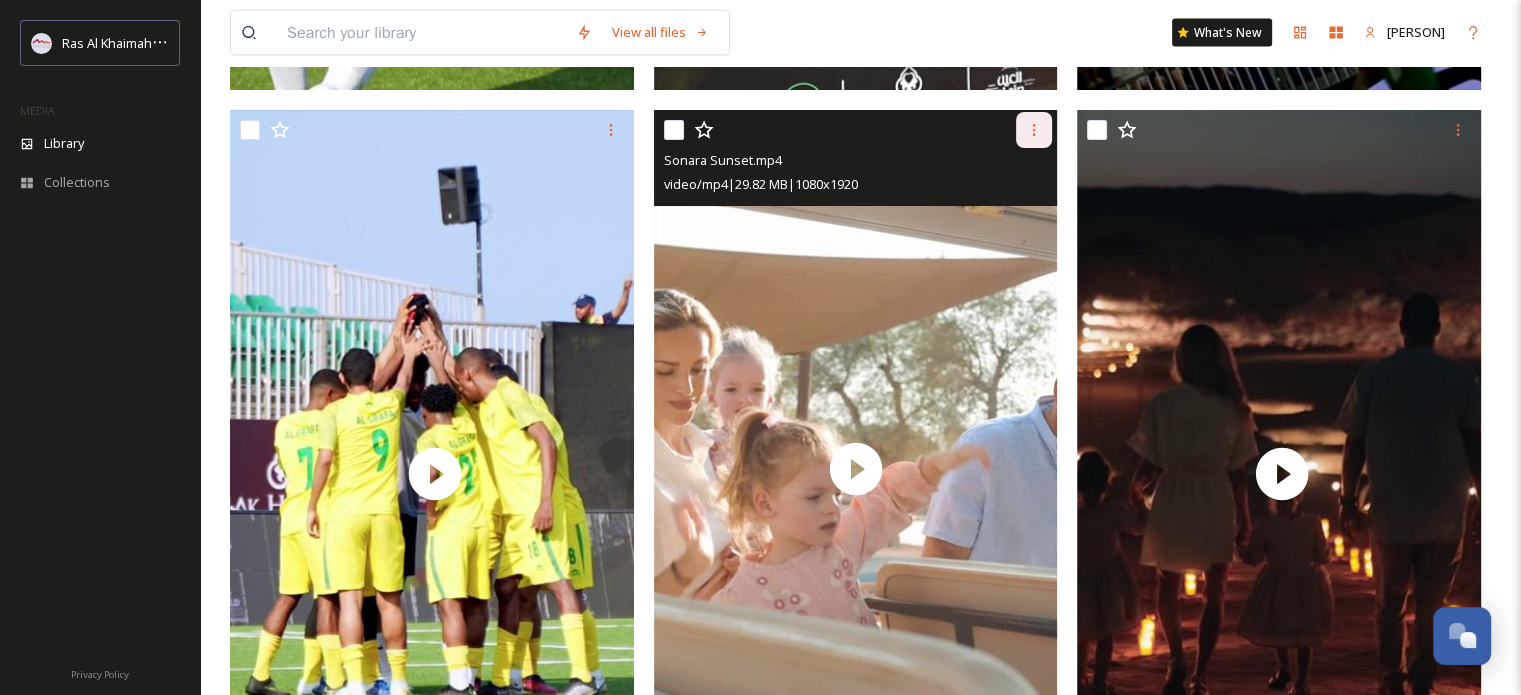 click 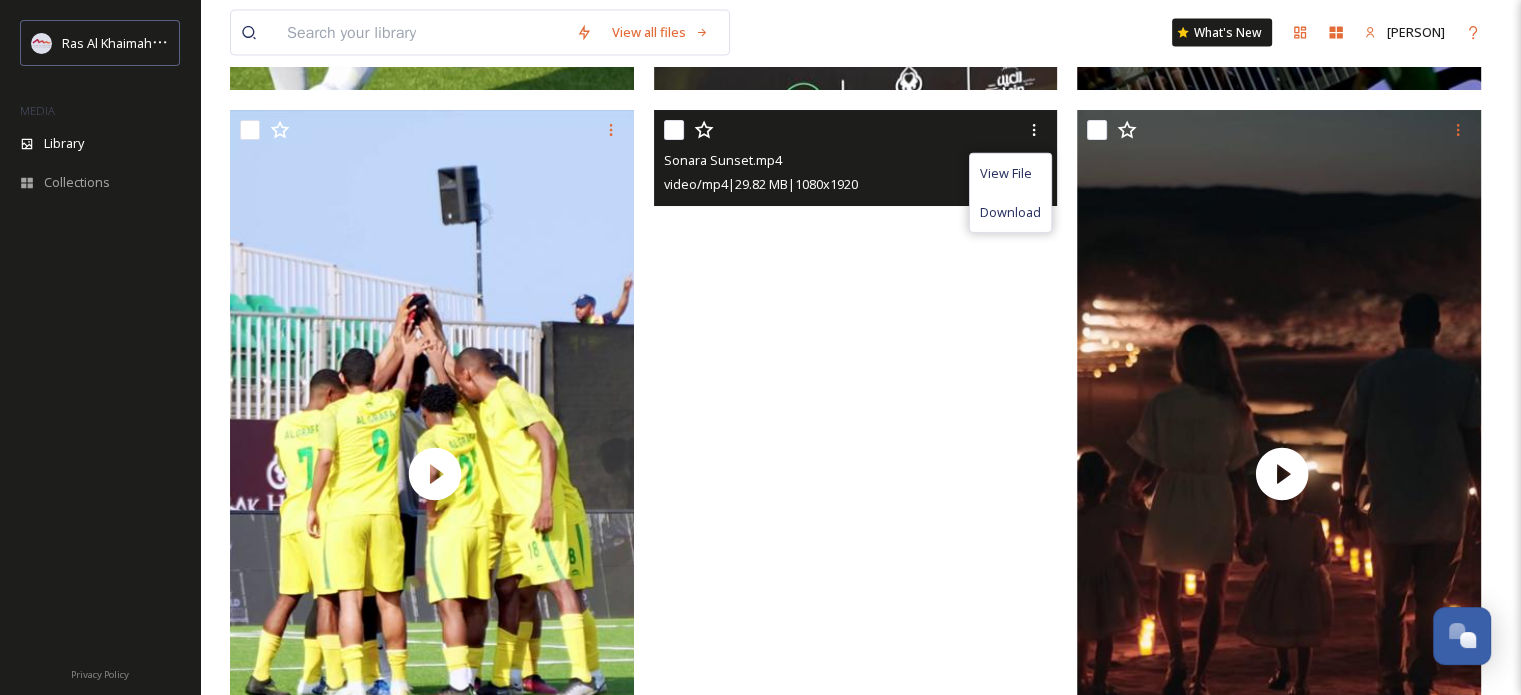 click at bounding box center (856, 469) 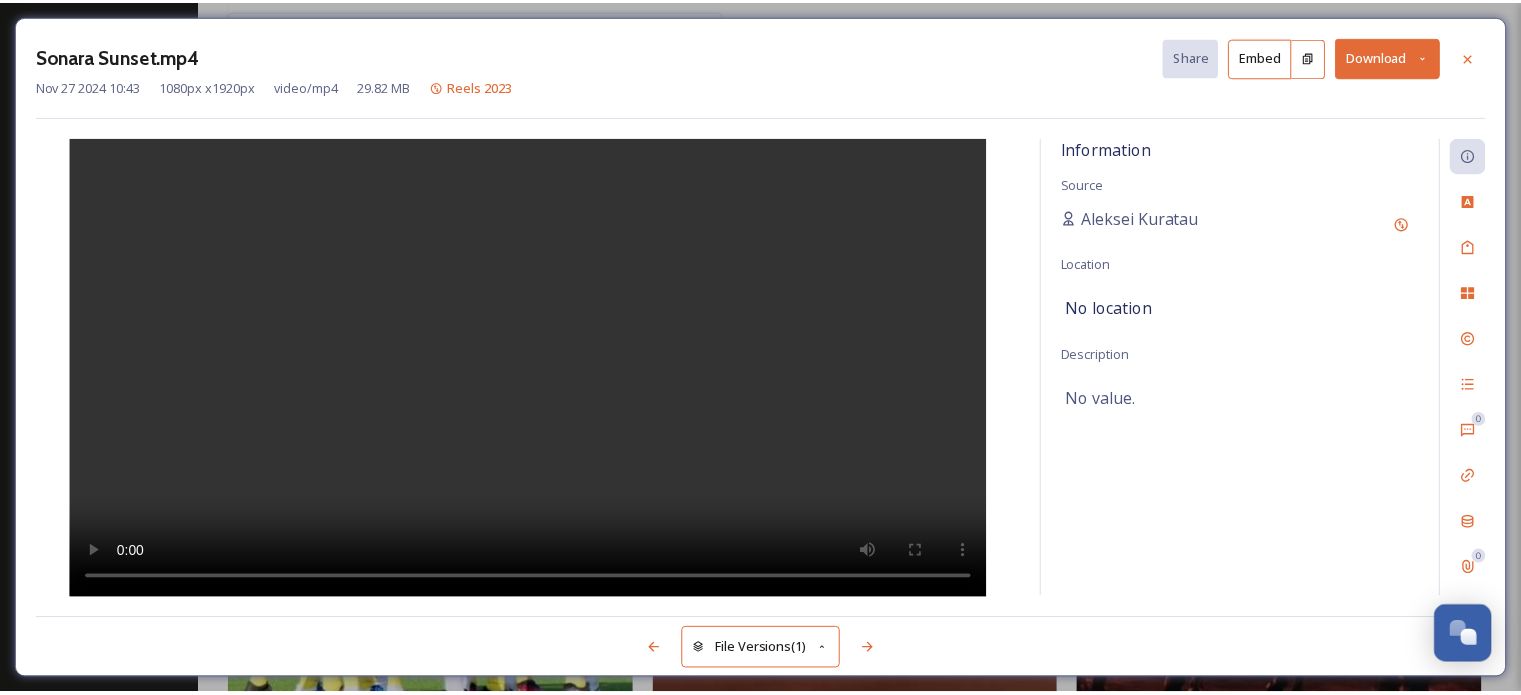 scroll, scrollTop: 4646, scrollLeft: 0, axis: vertical 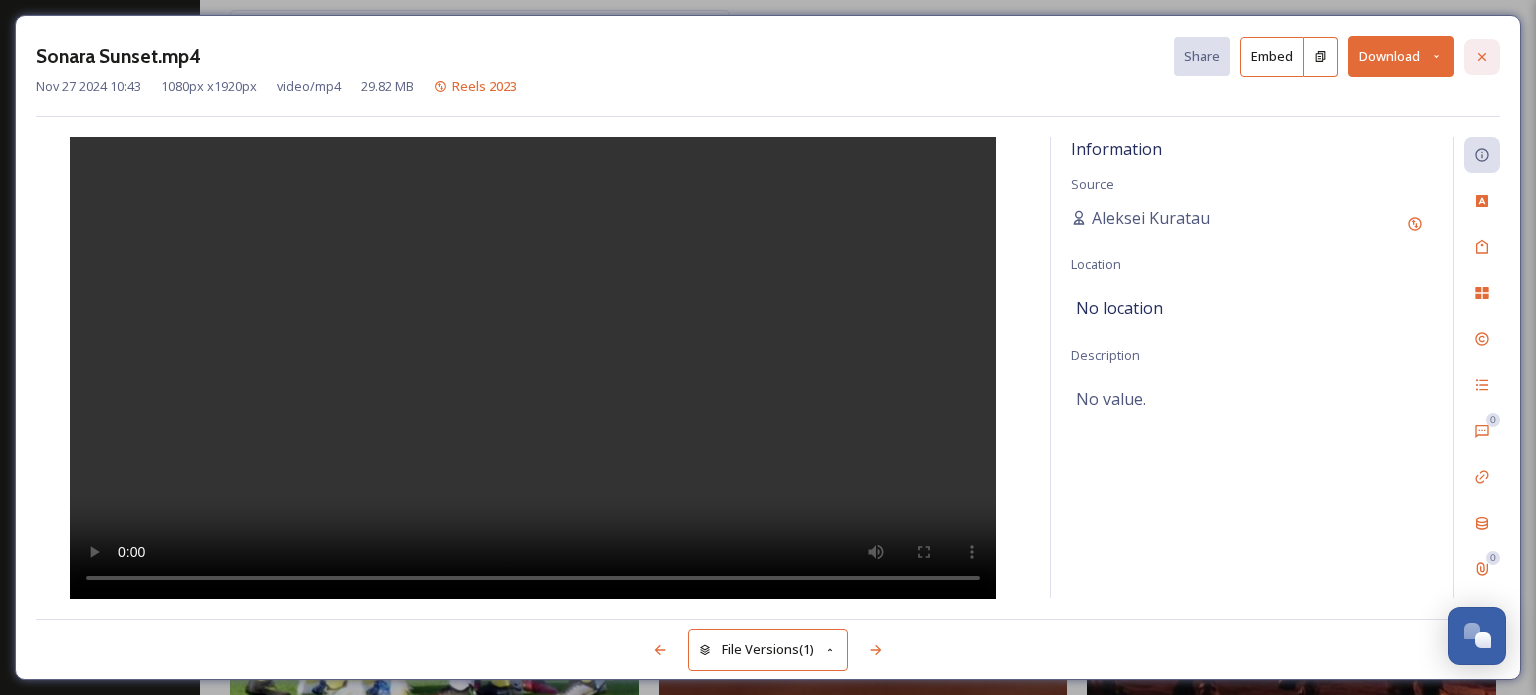 click 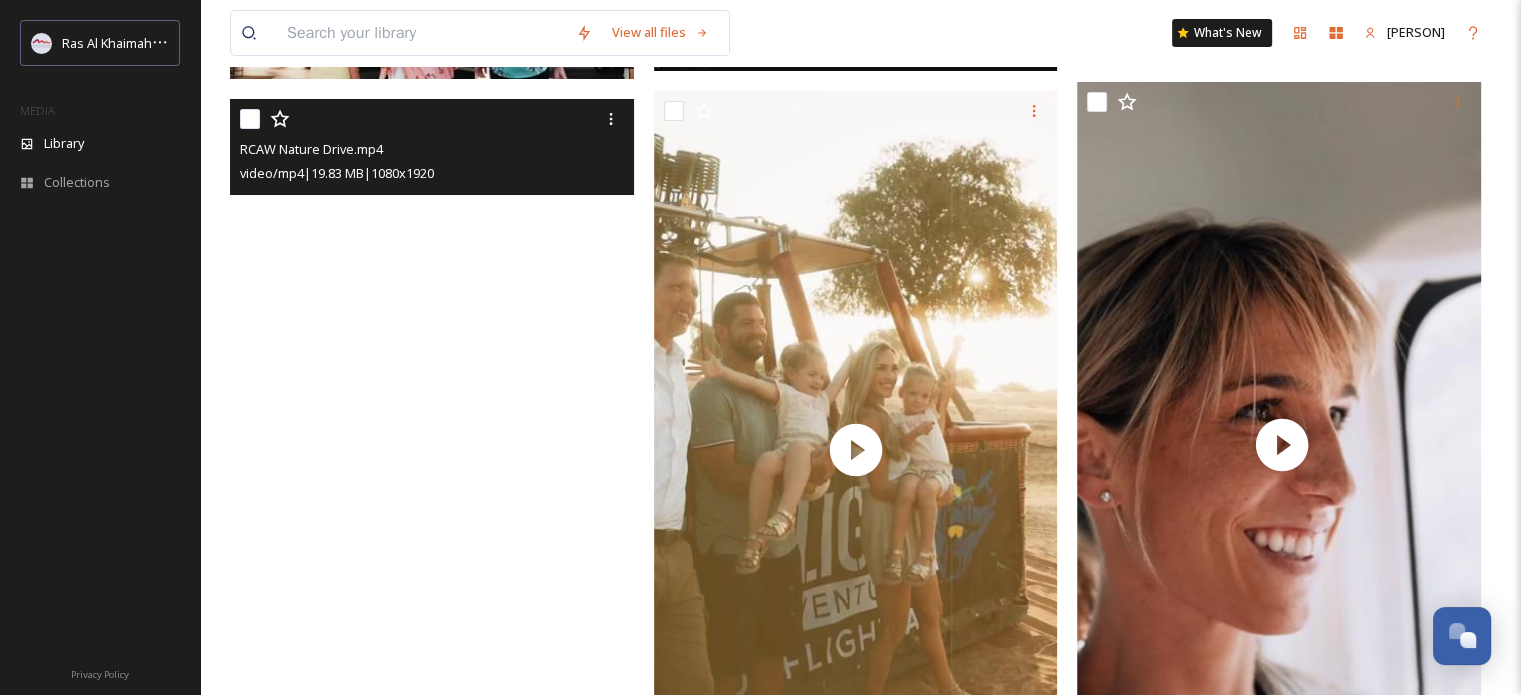 scroll, scrollTop: 6846, scrollLeft: 0, axis: vertical 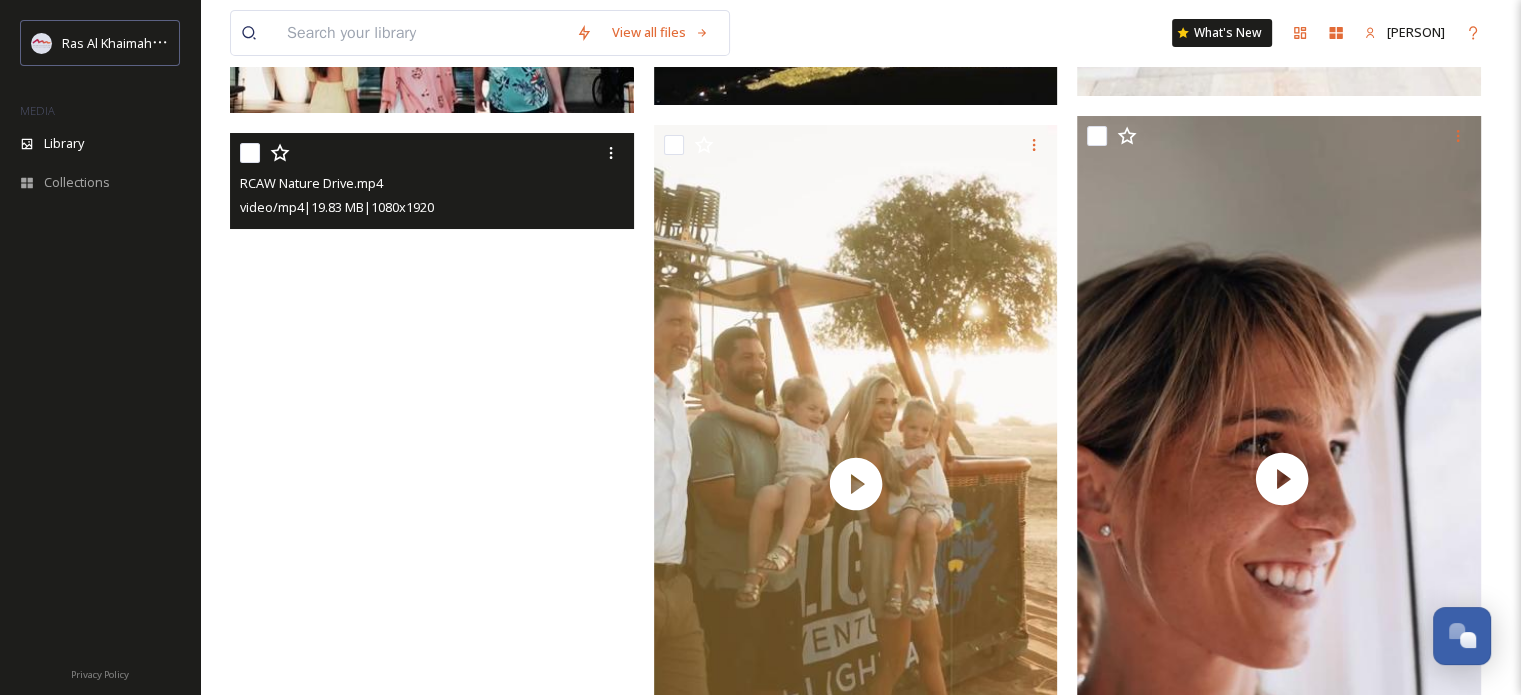 click at bounding box center (432, 492) 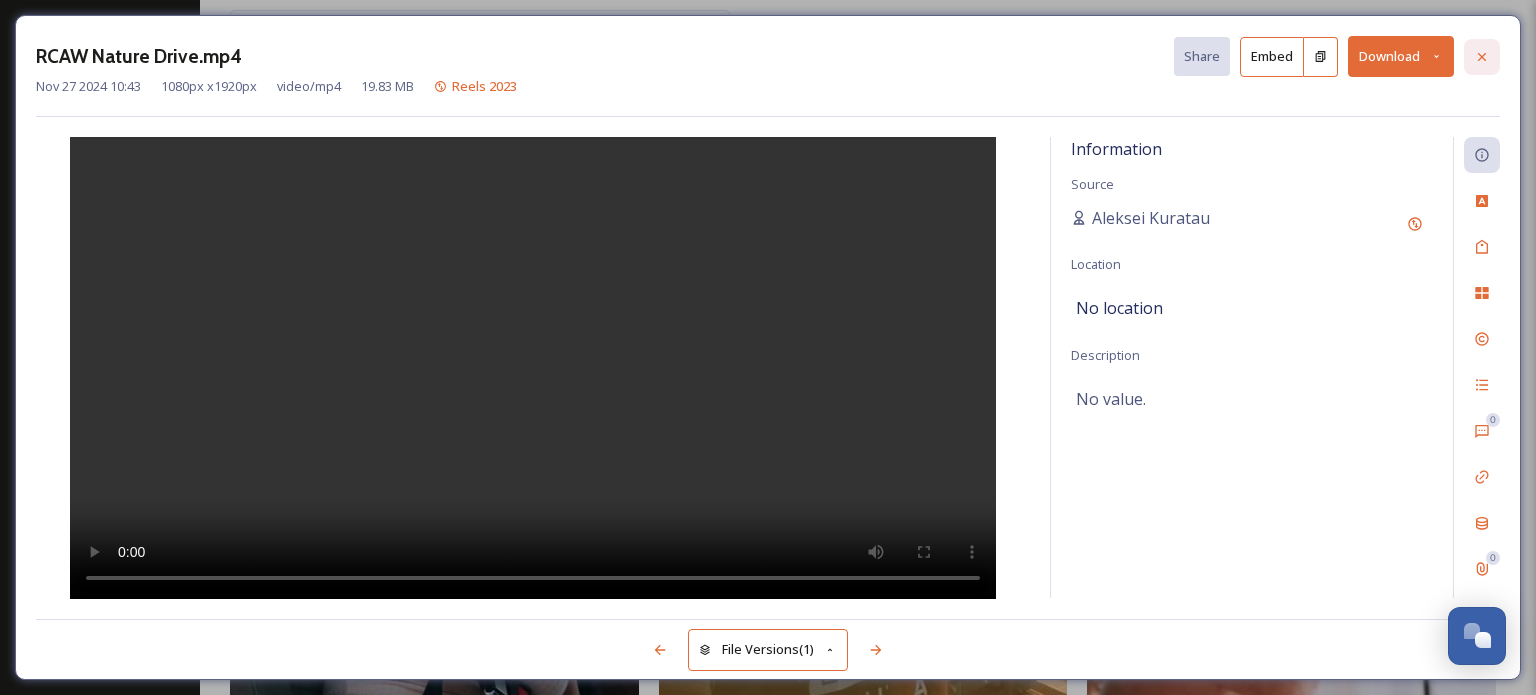 click 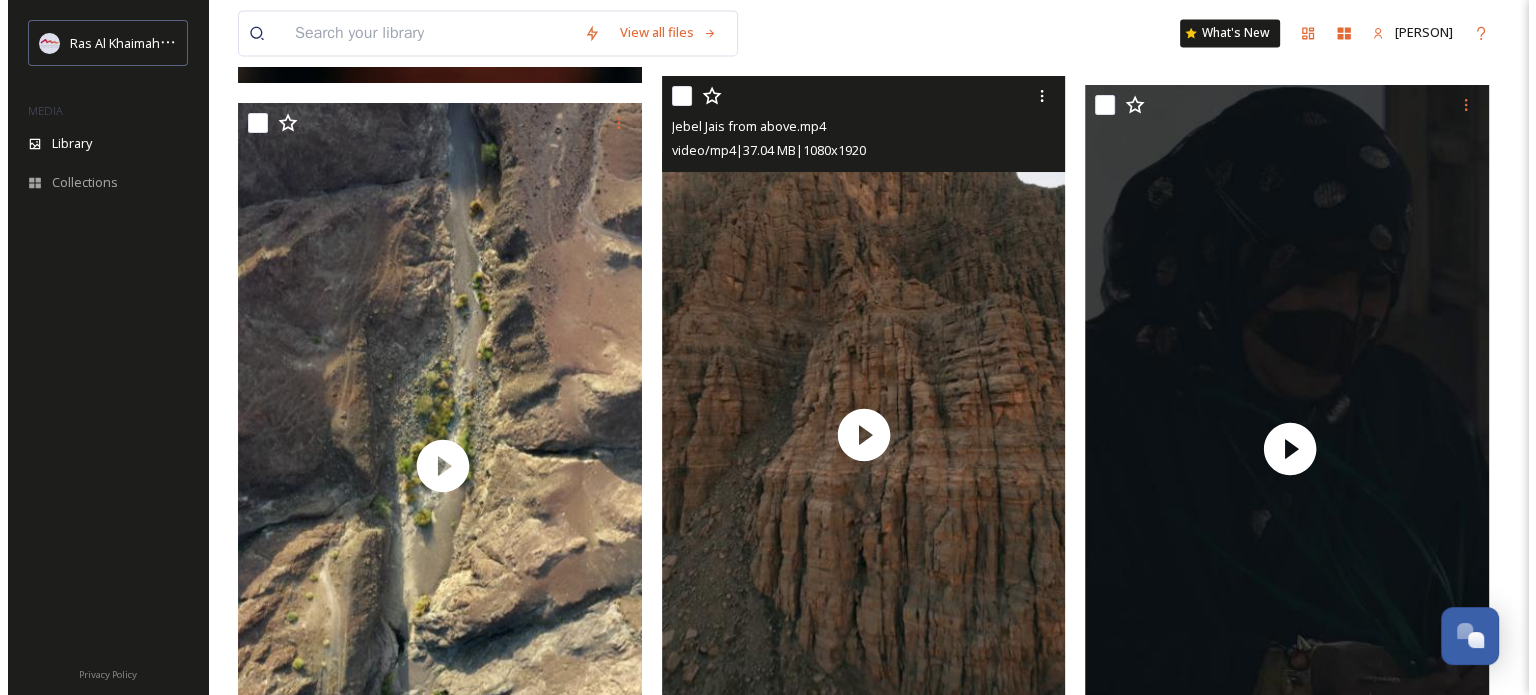 scroll, scrollTop: 10646, scrollLeft: 0, axis: vertical 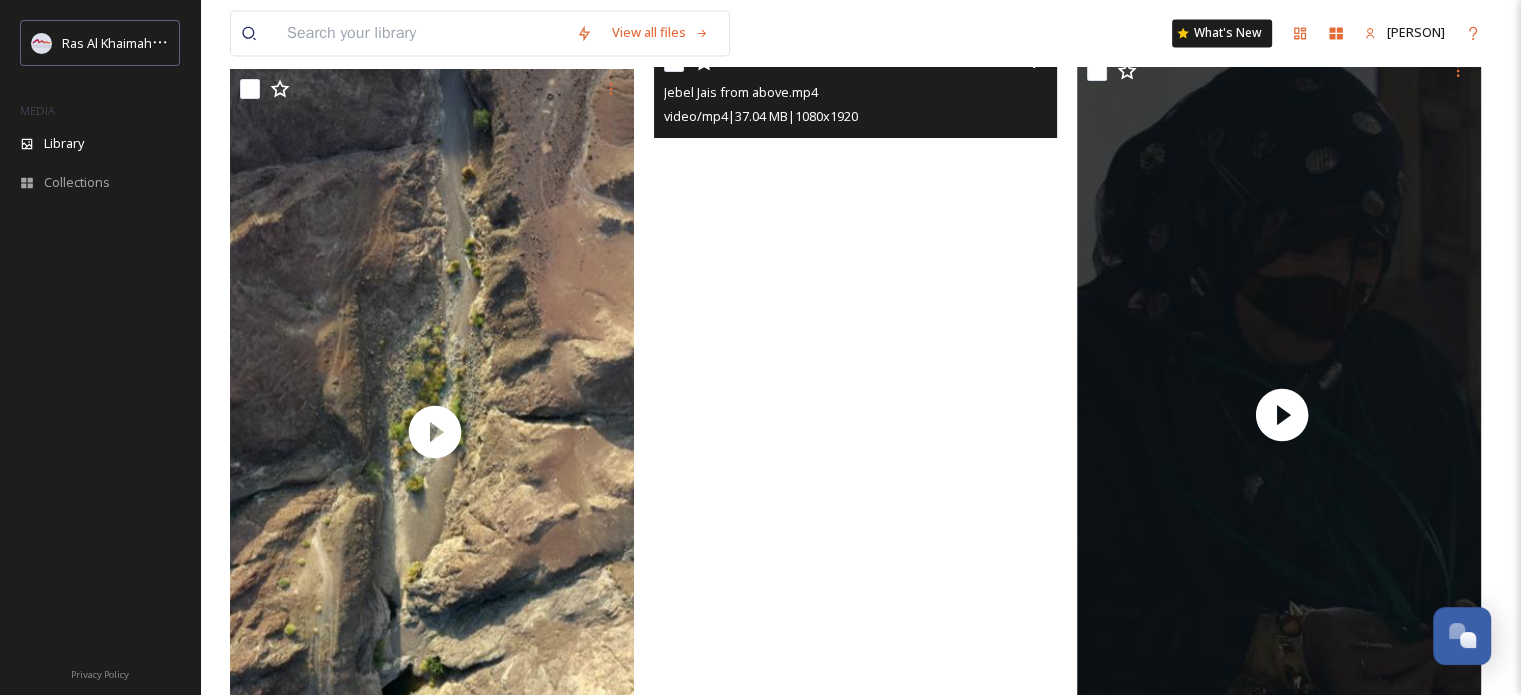 click at bounding box center [856, 401] 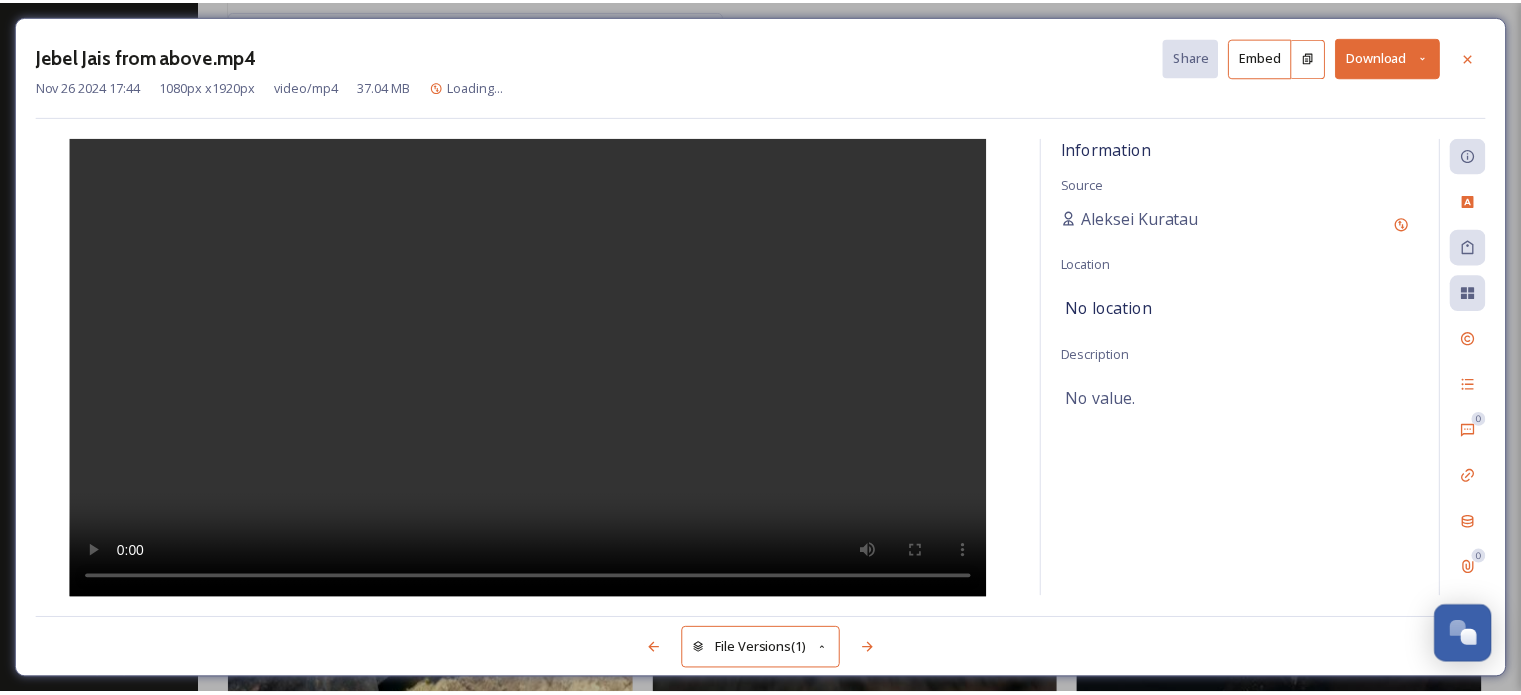 scroll, scrollTop: 10664, scrollLeft: 0, axis: vertical 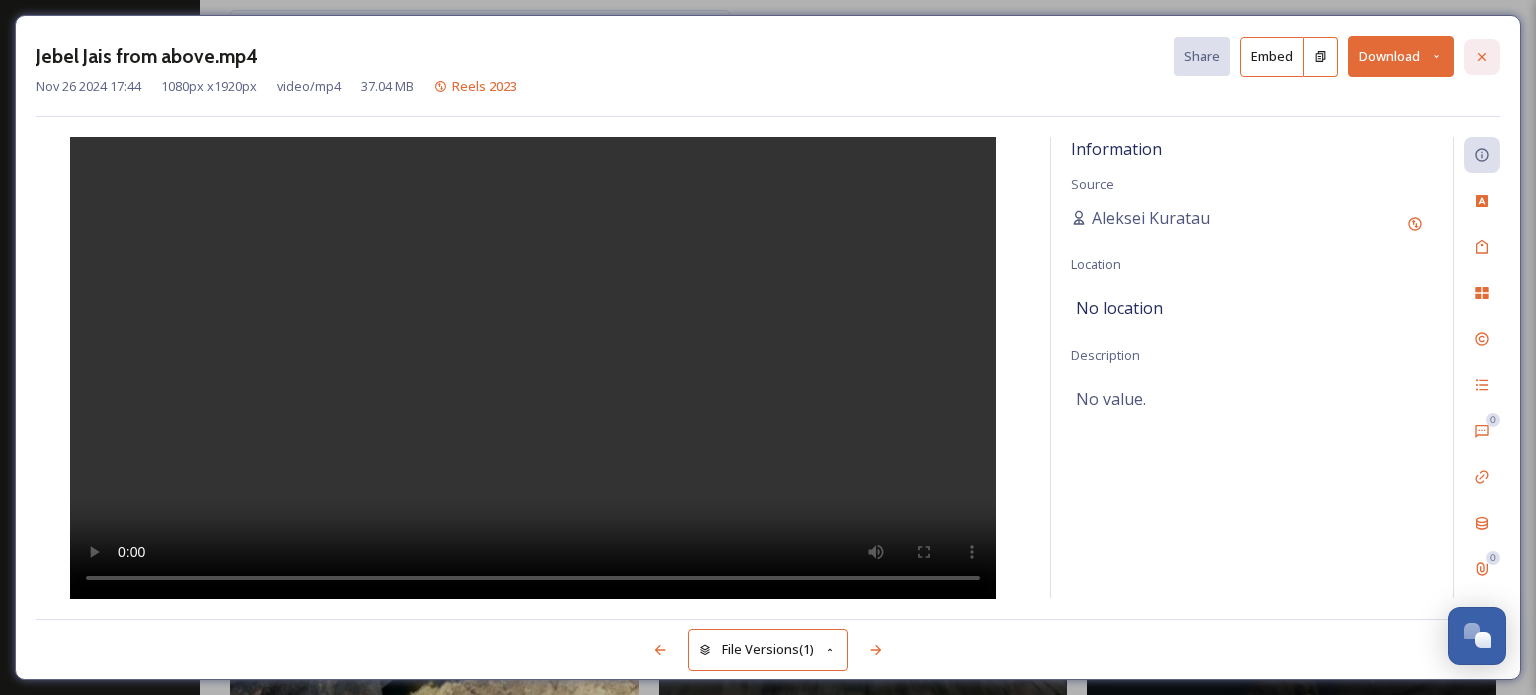 click 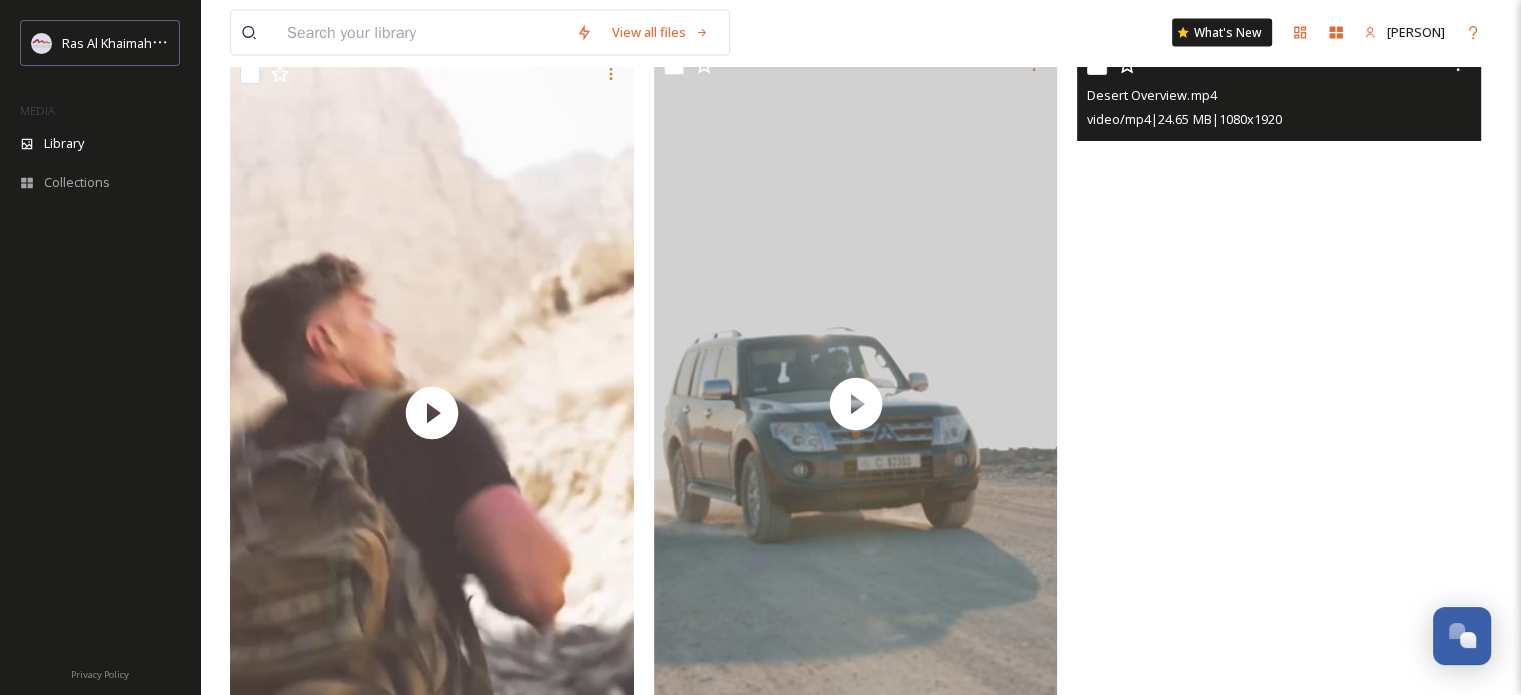 scroll, scrollTop: 12264, scrollLeft: 0, axis: vertical 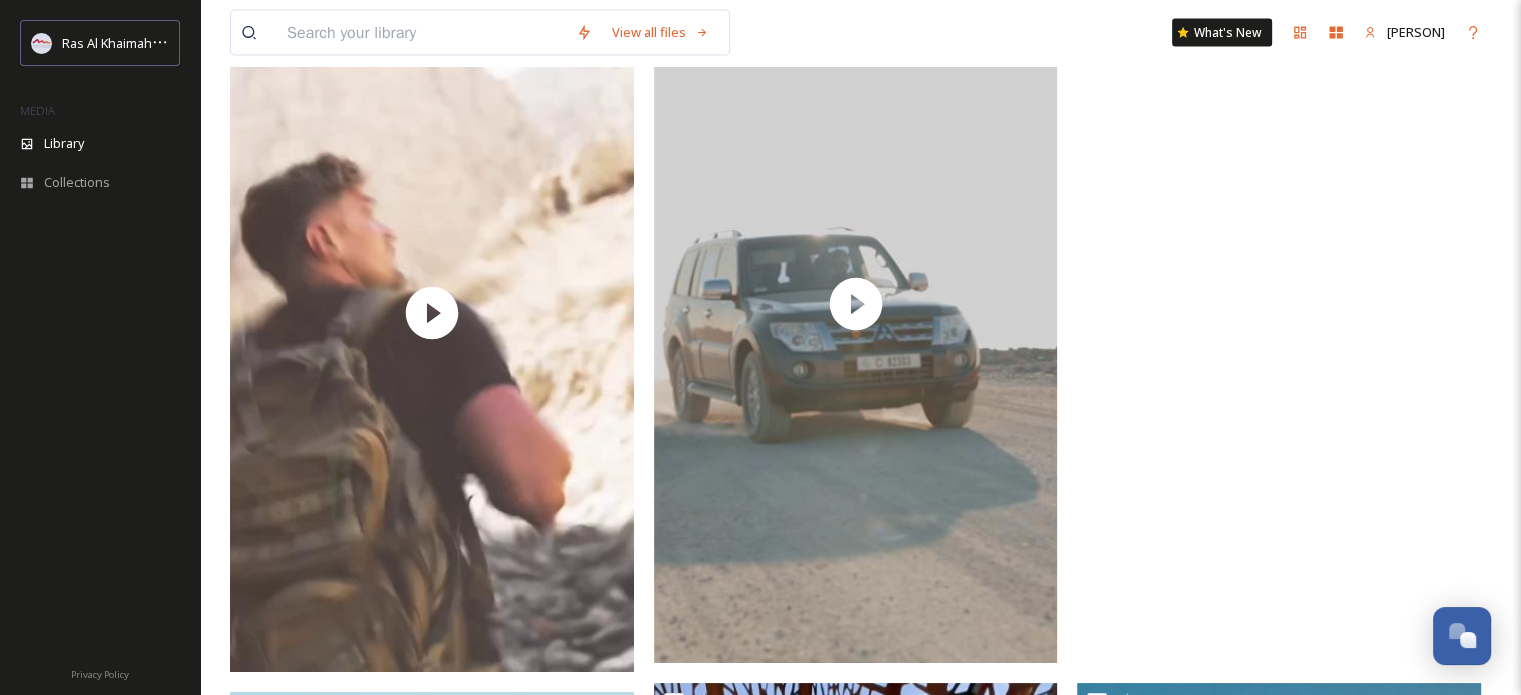 click at bounding box center (1279, 304) 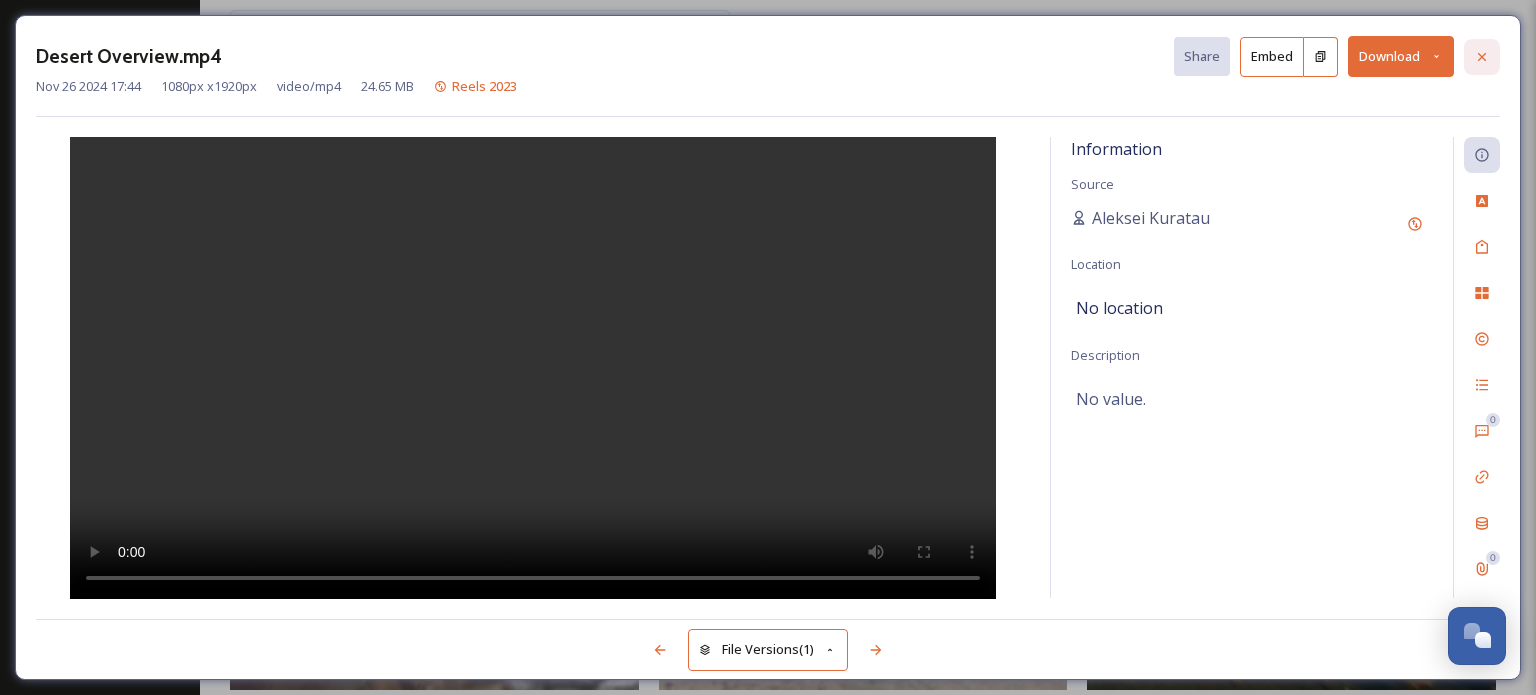 click 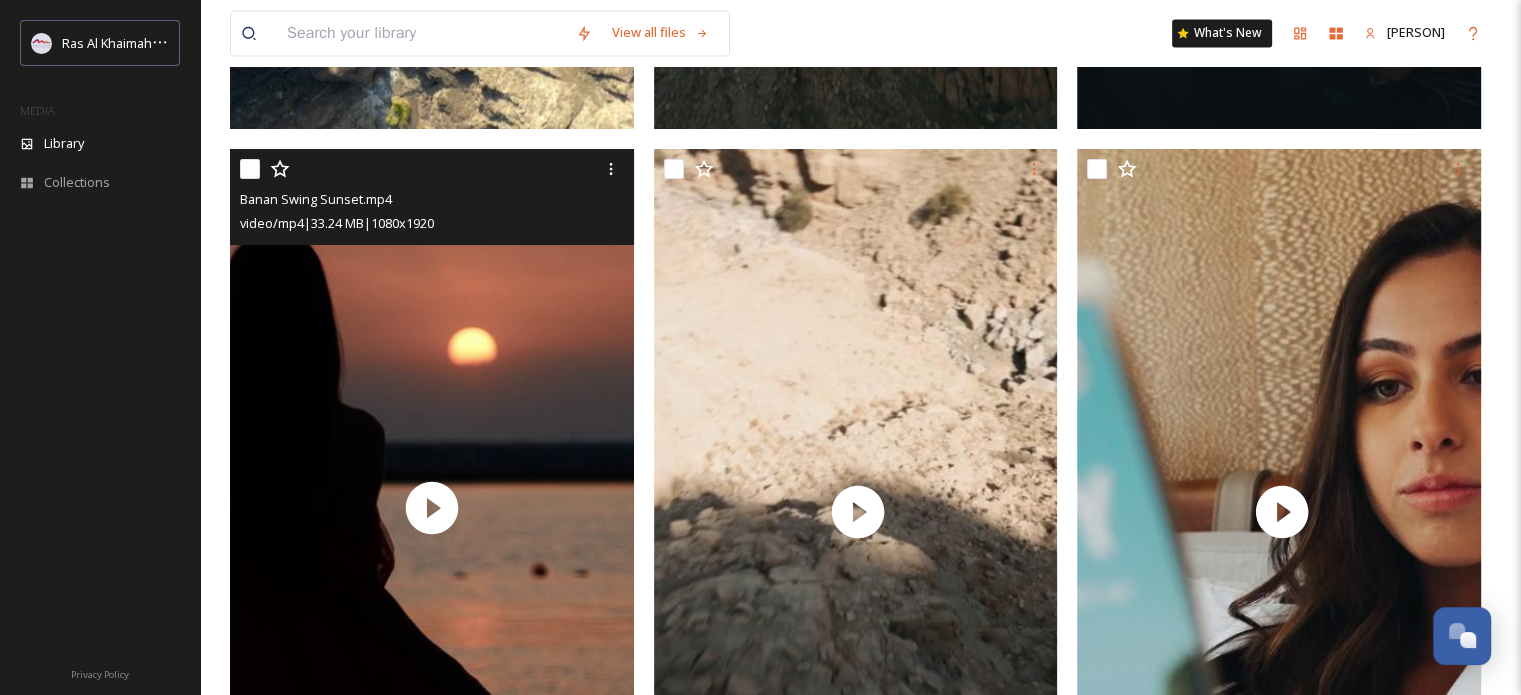 scroll, scrollTop: 11064, scrollLeft: 0, axis: vertical 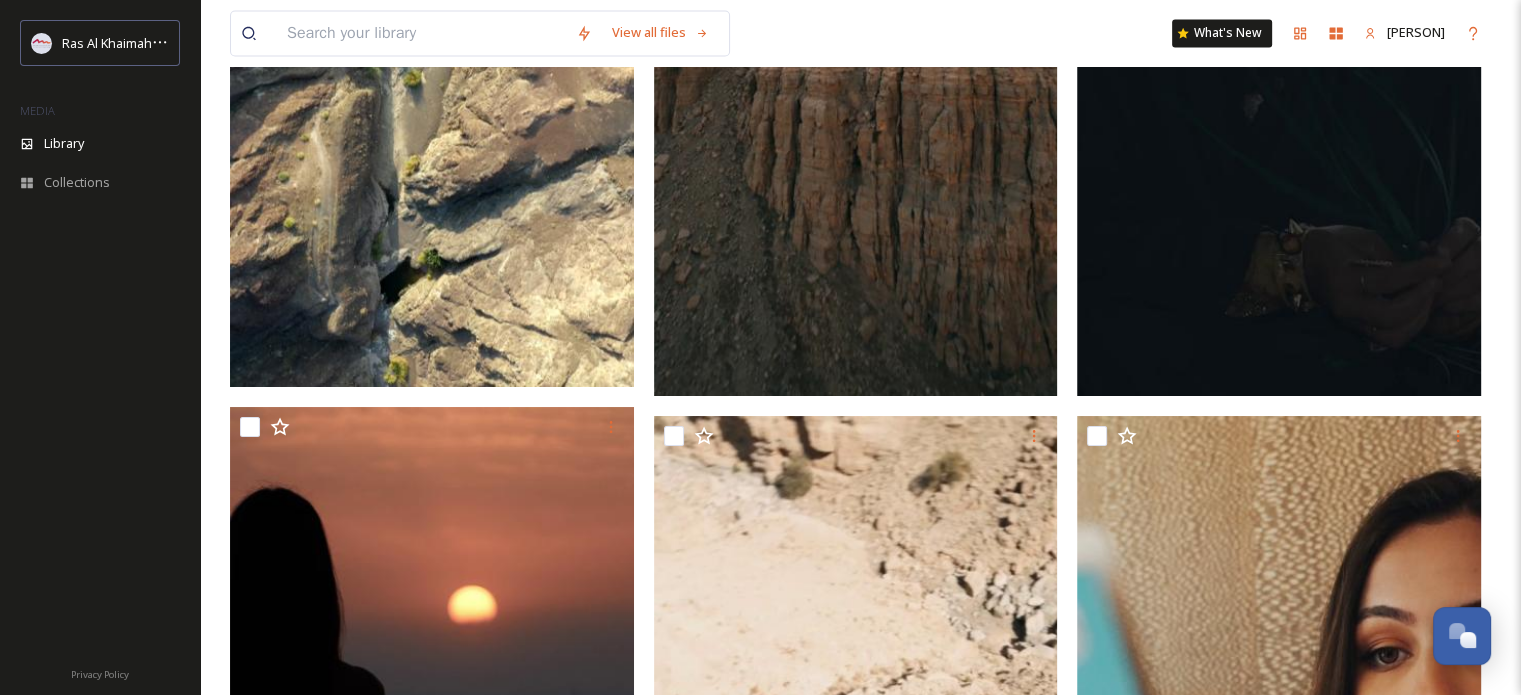 click at bounding box center [421, 33] 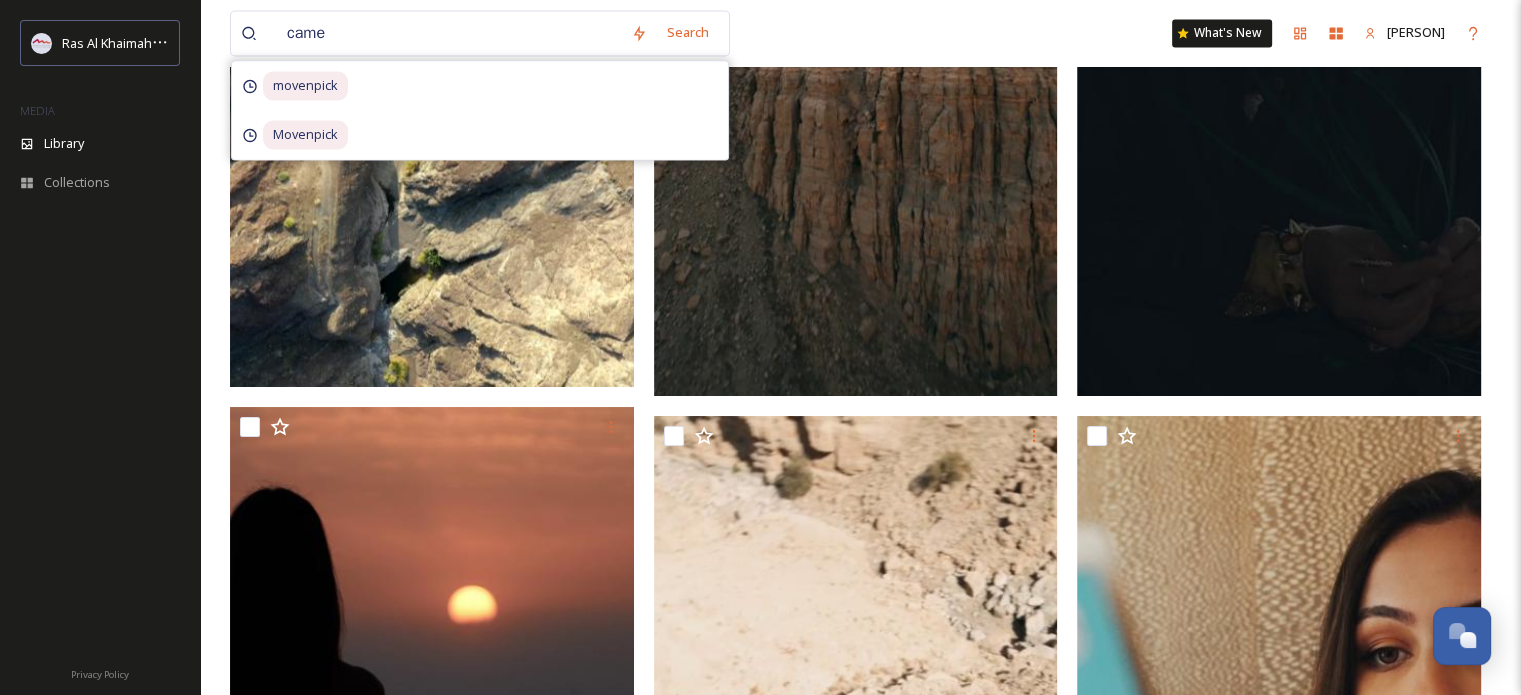 click on "came" at bounding box center (449, 33) 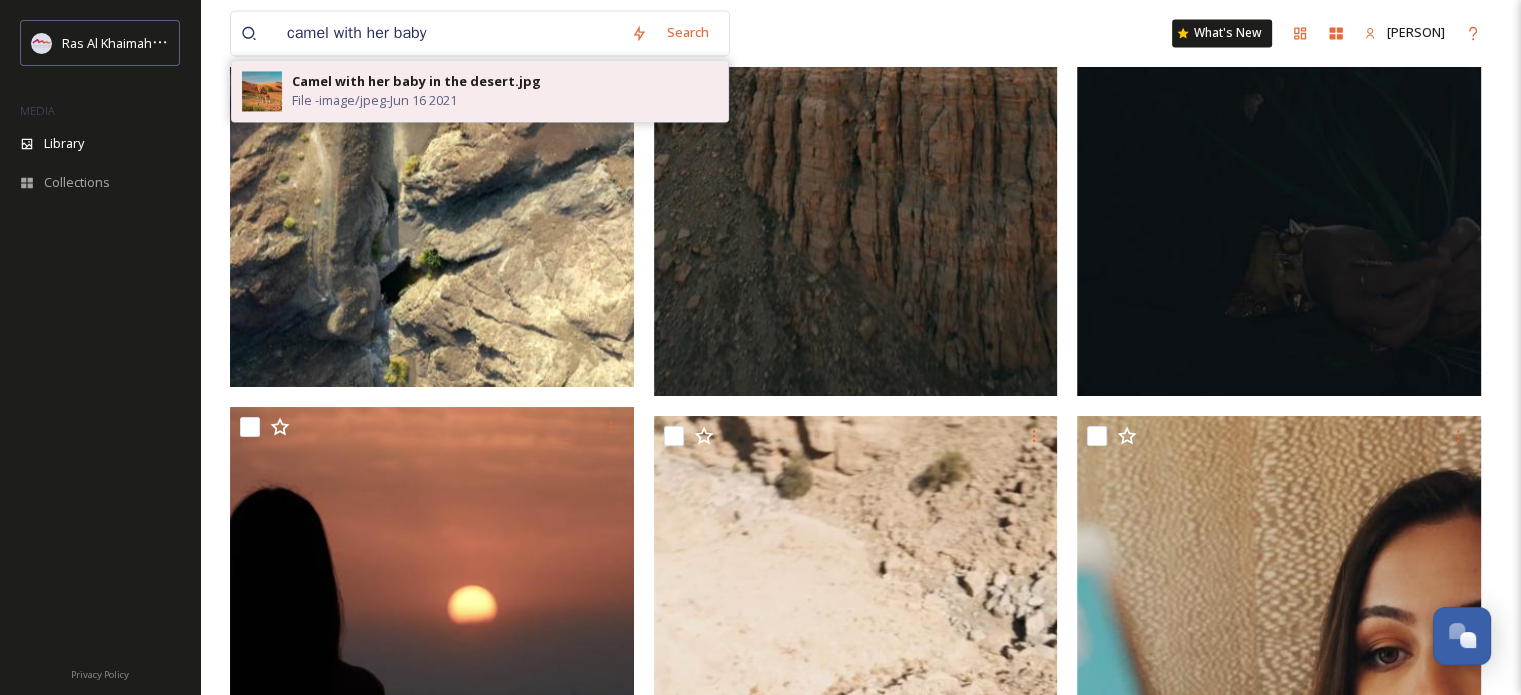 type on "camel with her baby" 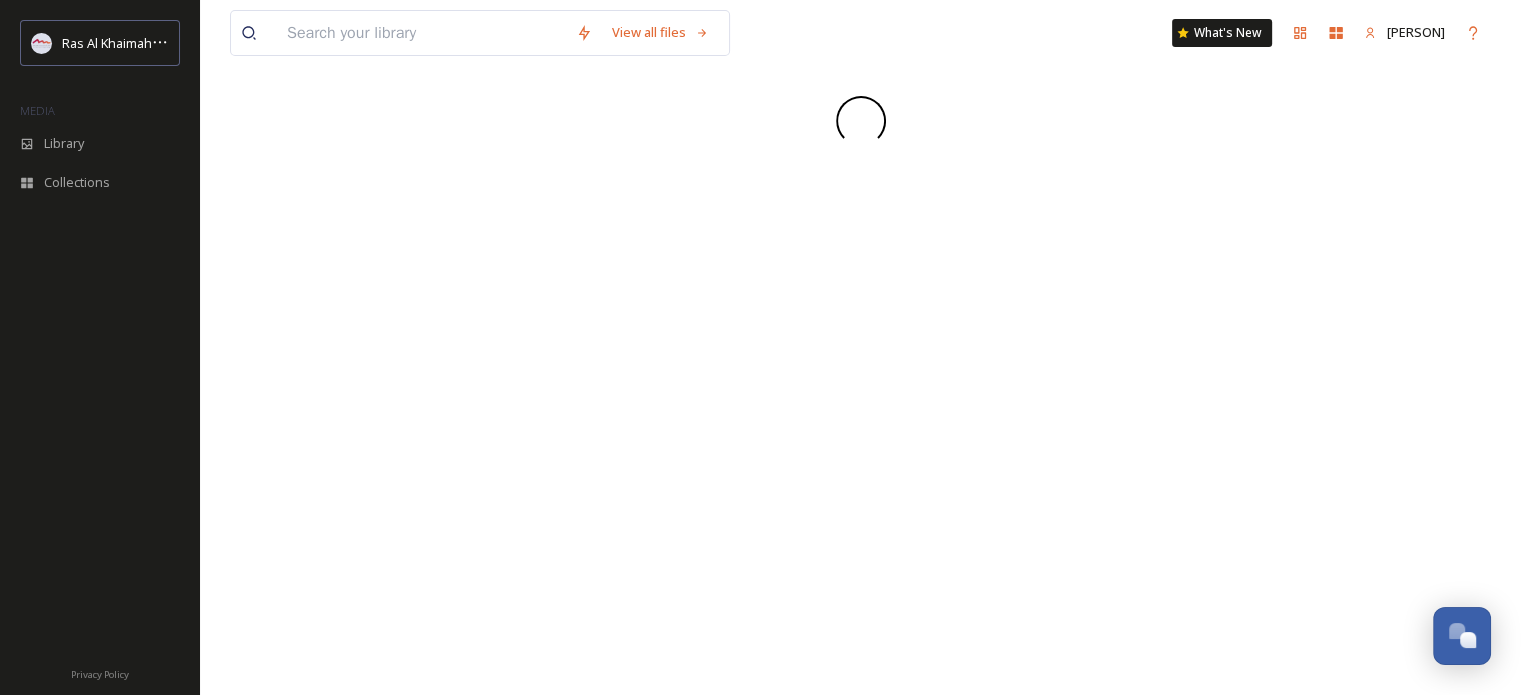 scroll, scrollTop: 0, scrollLeft: 0, axis: both 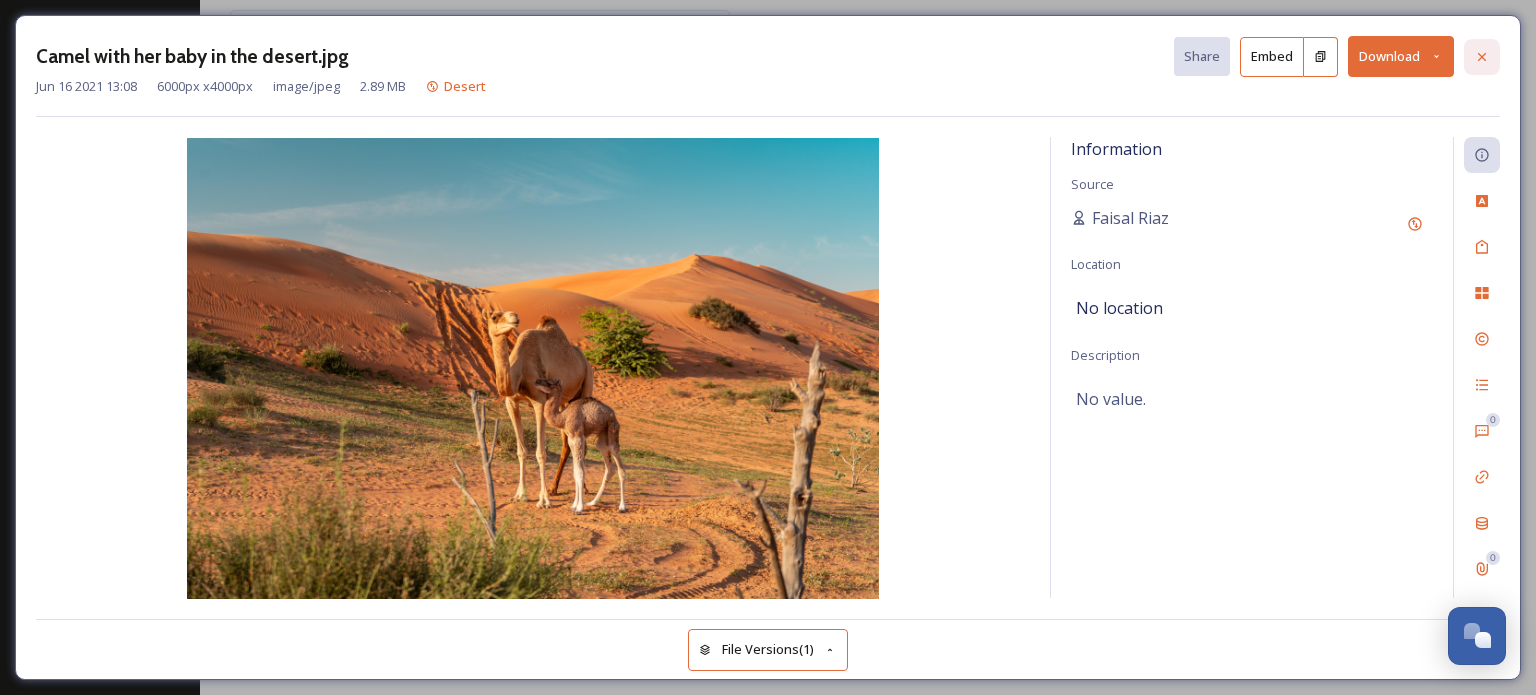 click 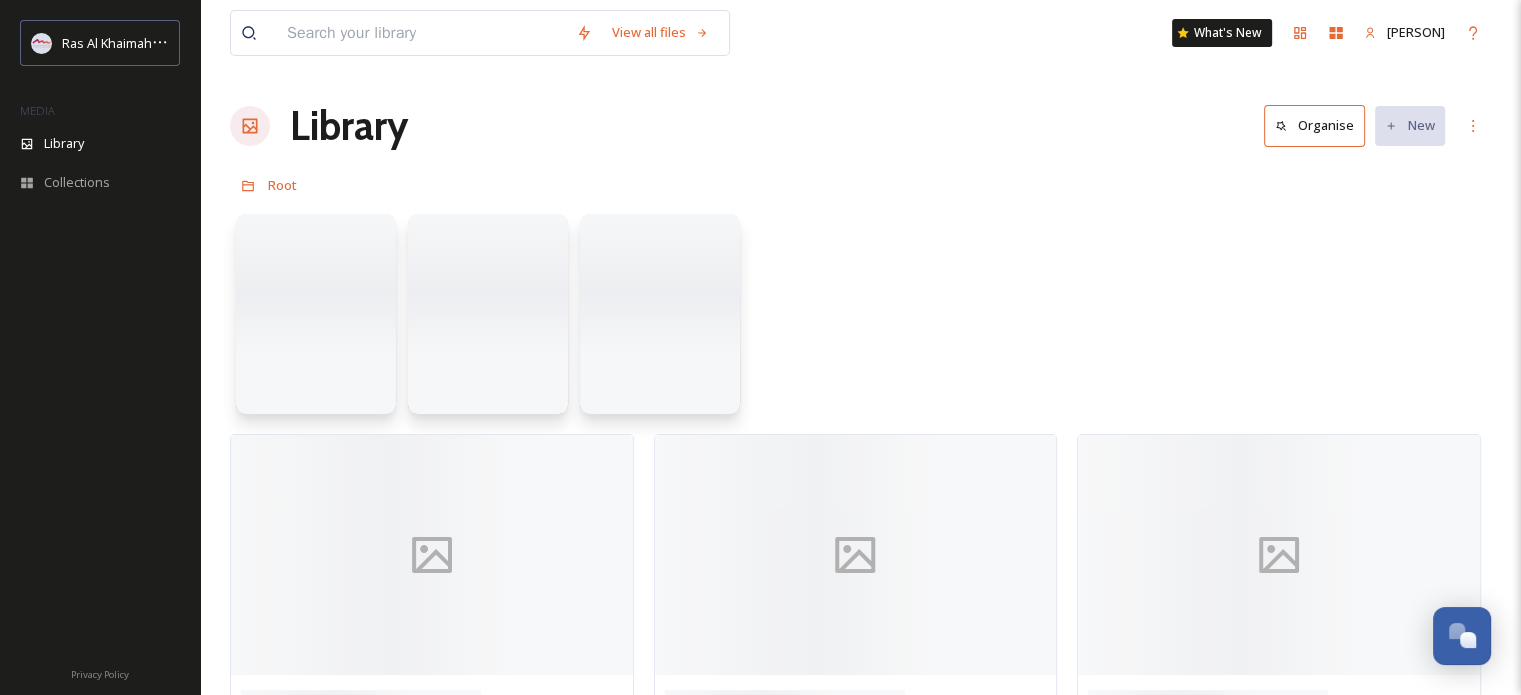 click at bounding box center [421, 33] 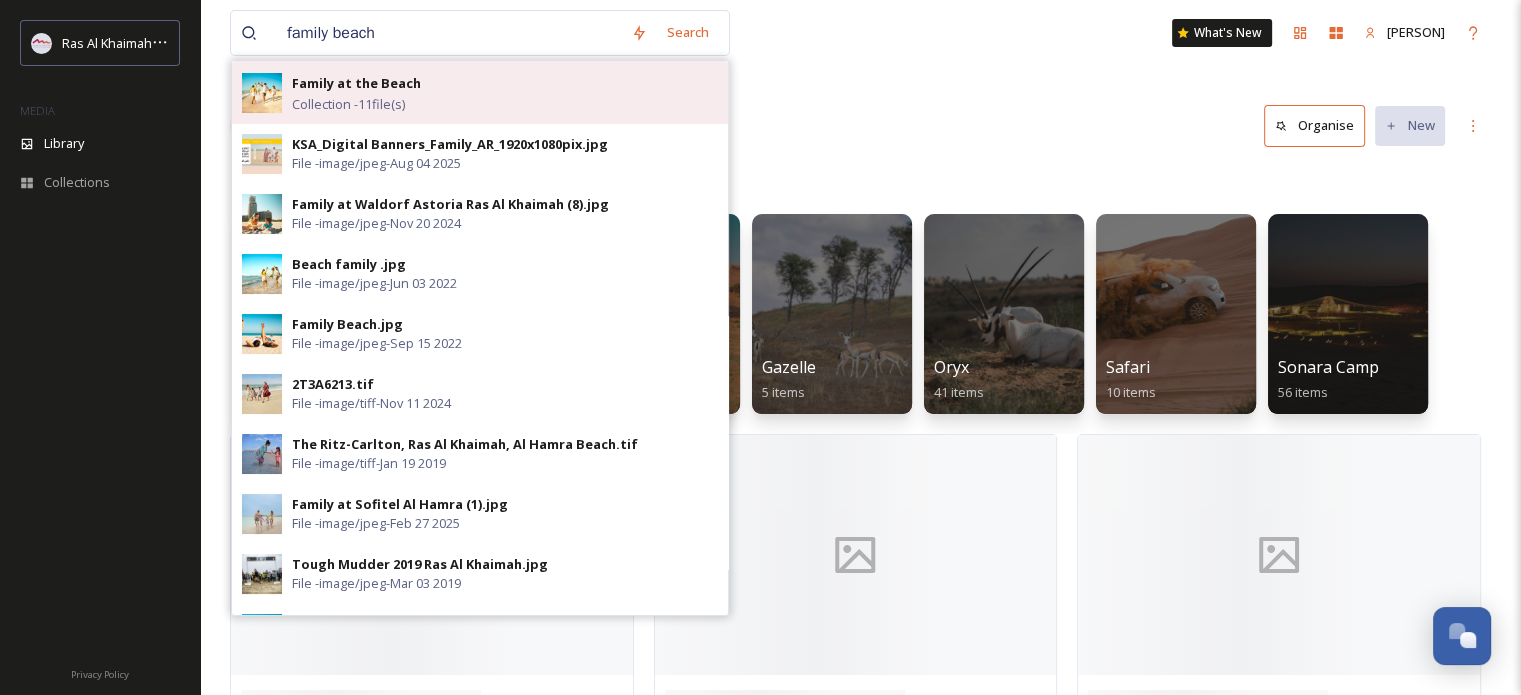 type on "family beach" 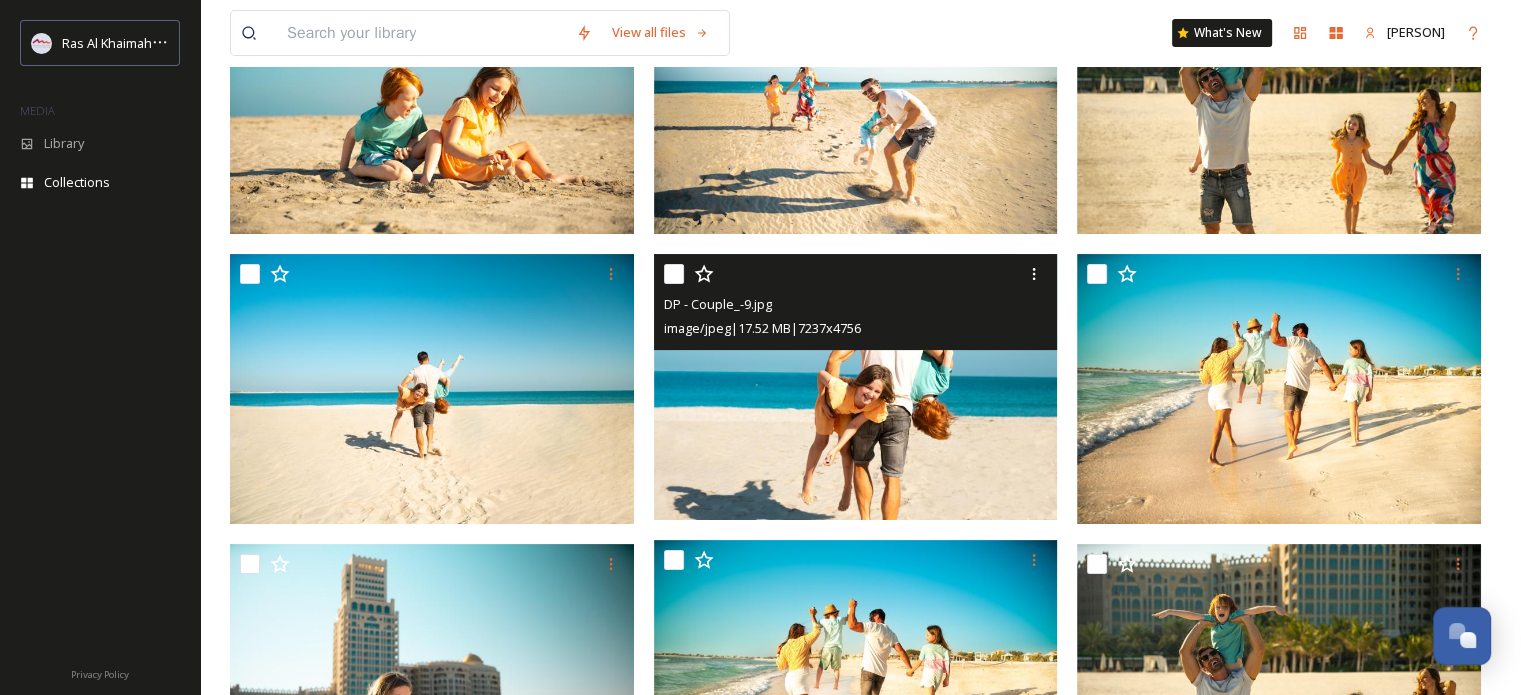 scroll, scrollTop: 400, scrollLeft: 0, axis: vertical 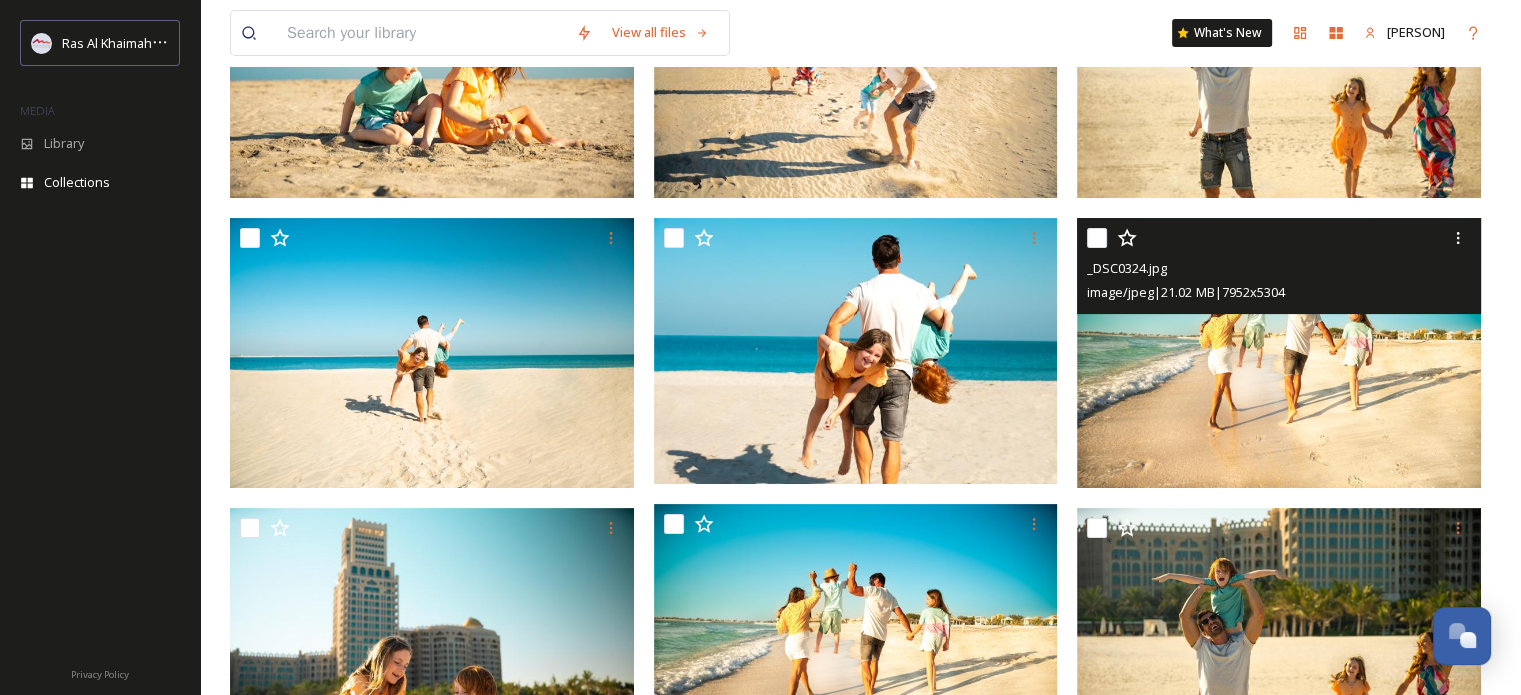 click at bounding box center (1279, 353) 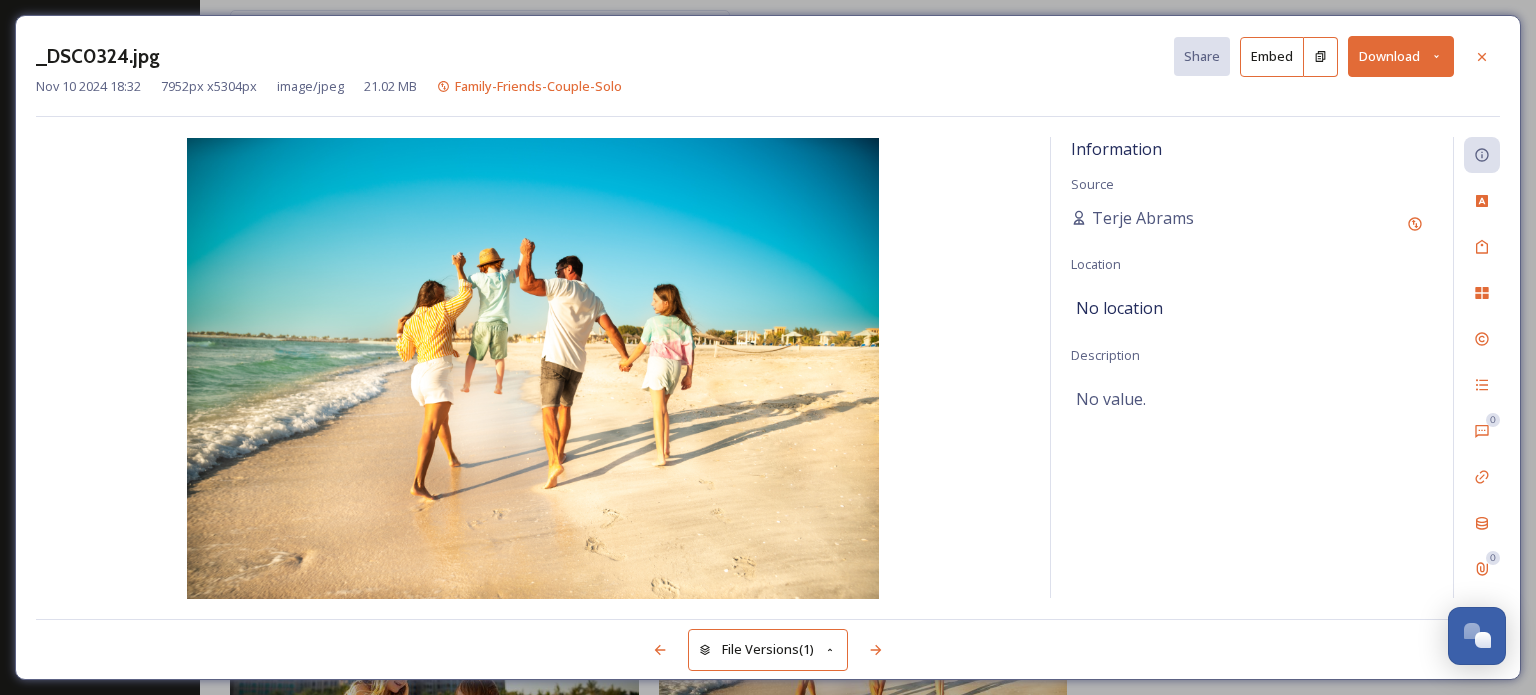 drag, startPoint x: 1475, startPoint y: 57, endPoint x: 1228, endPoint y: 49, distance: 247.12952 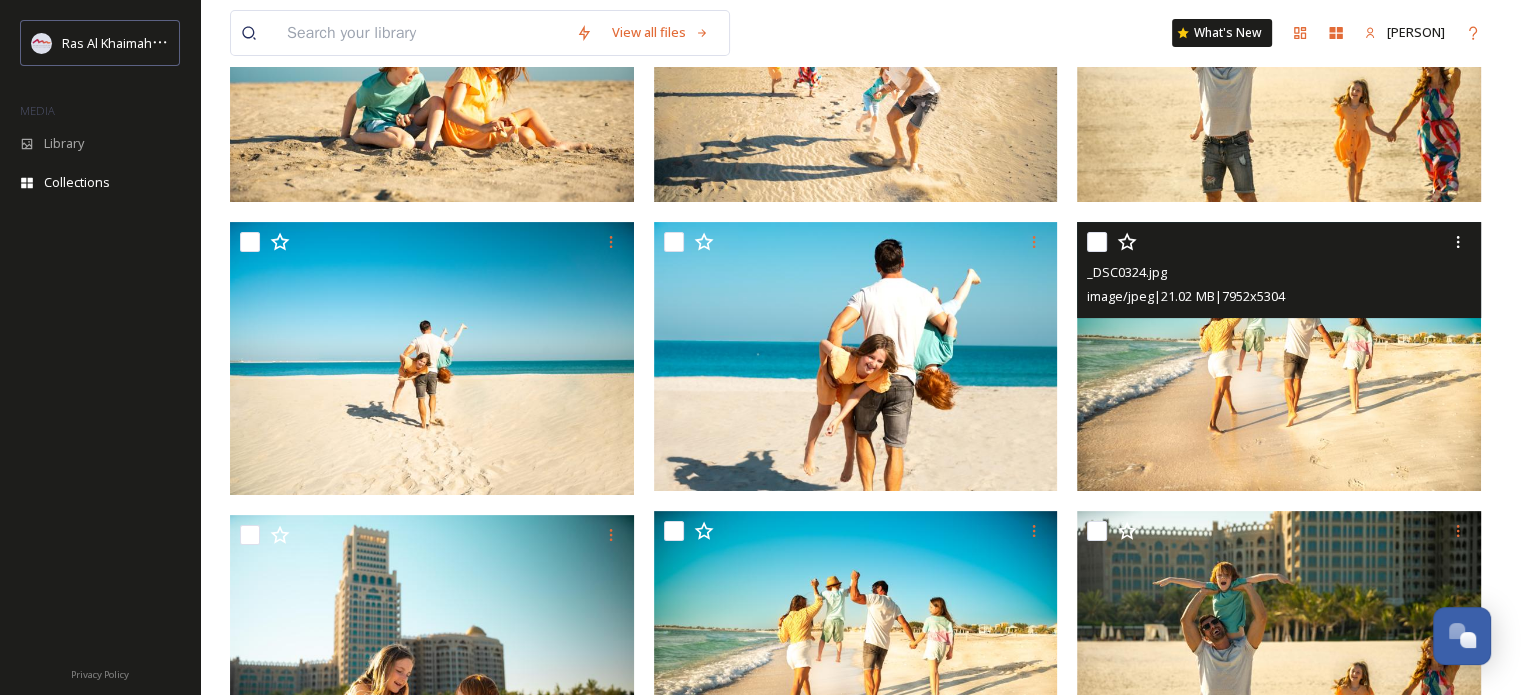 click at bounding box center (421, 33) 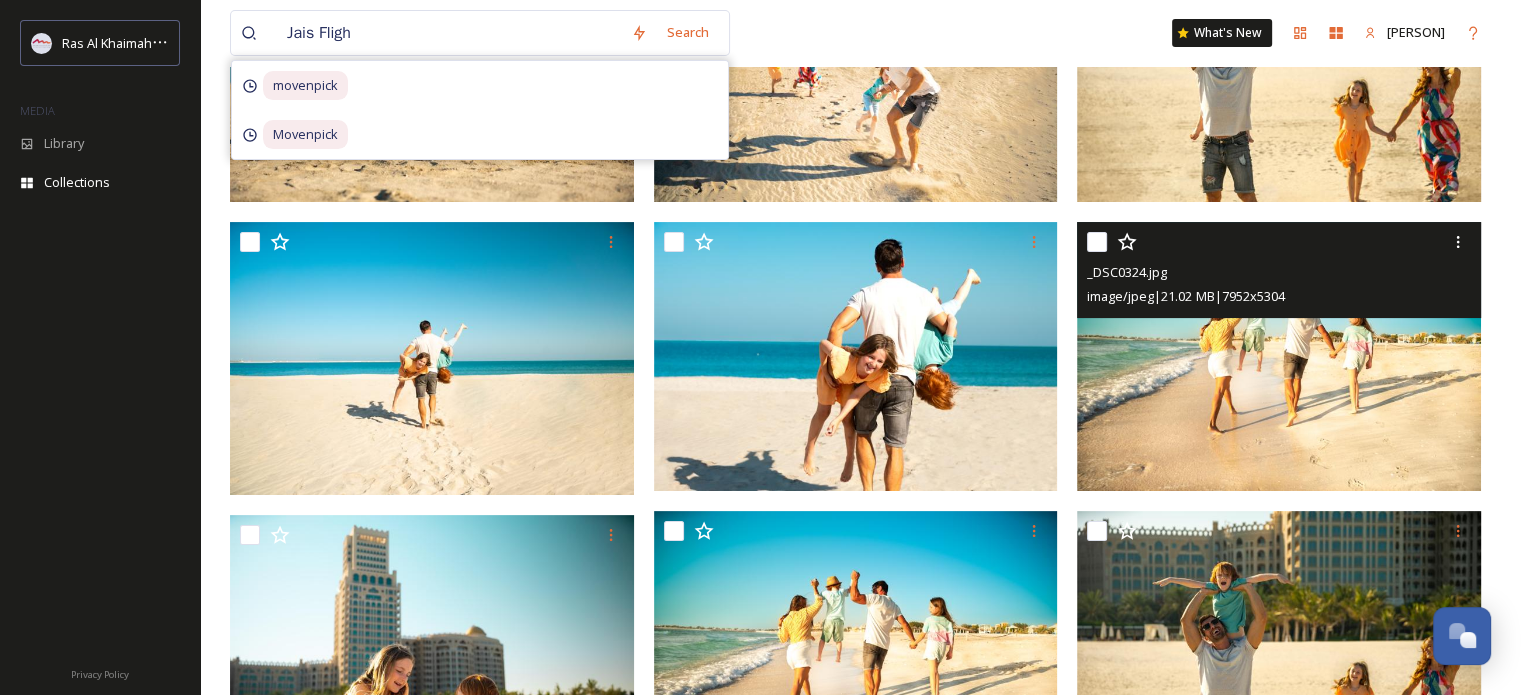 type on "Jais Flight" 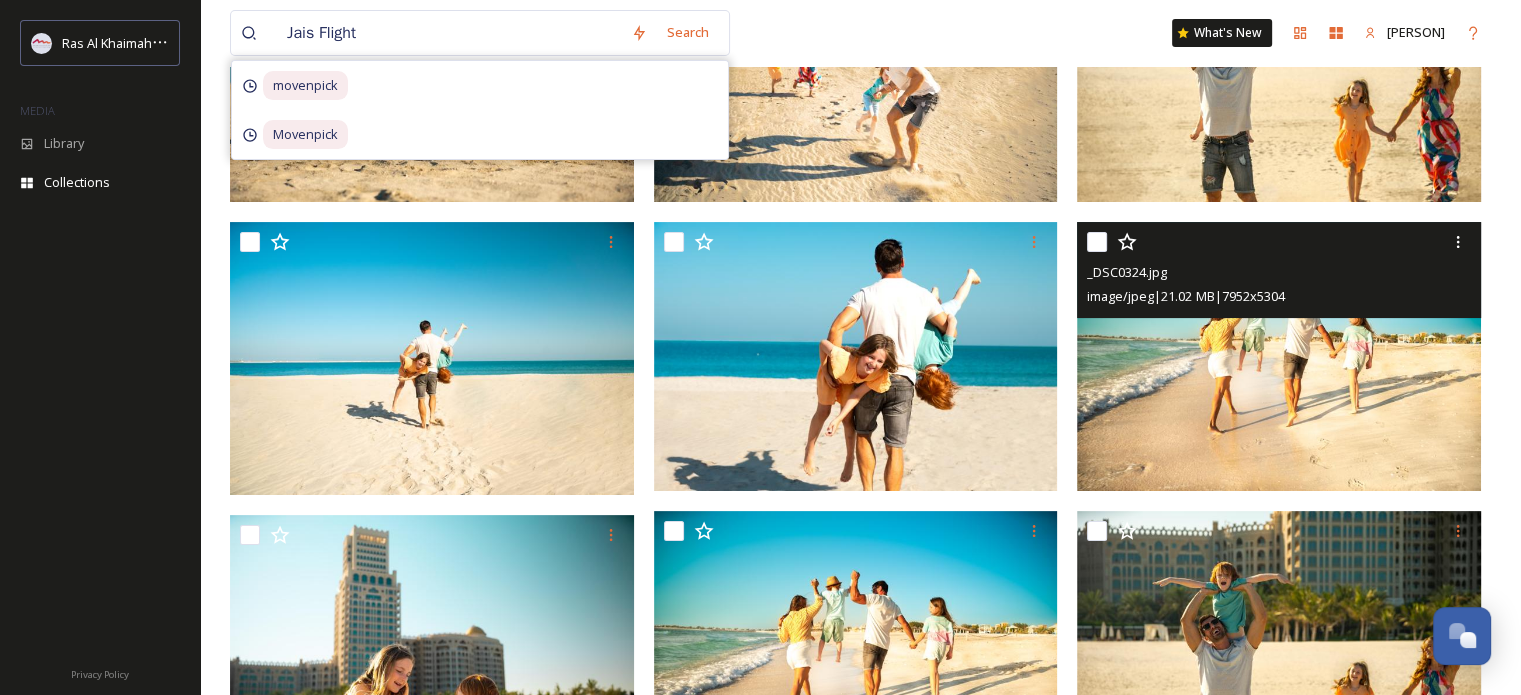 type 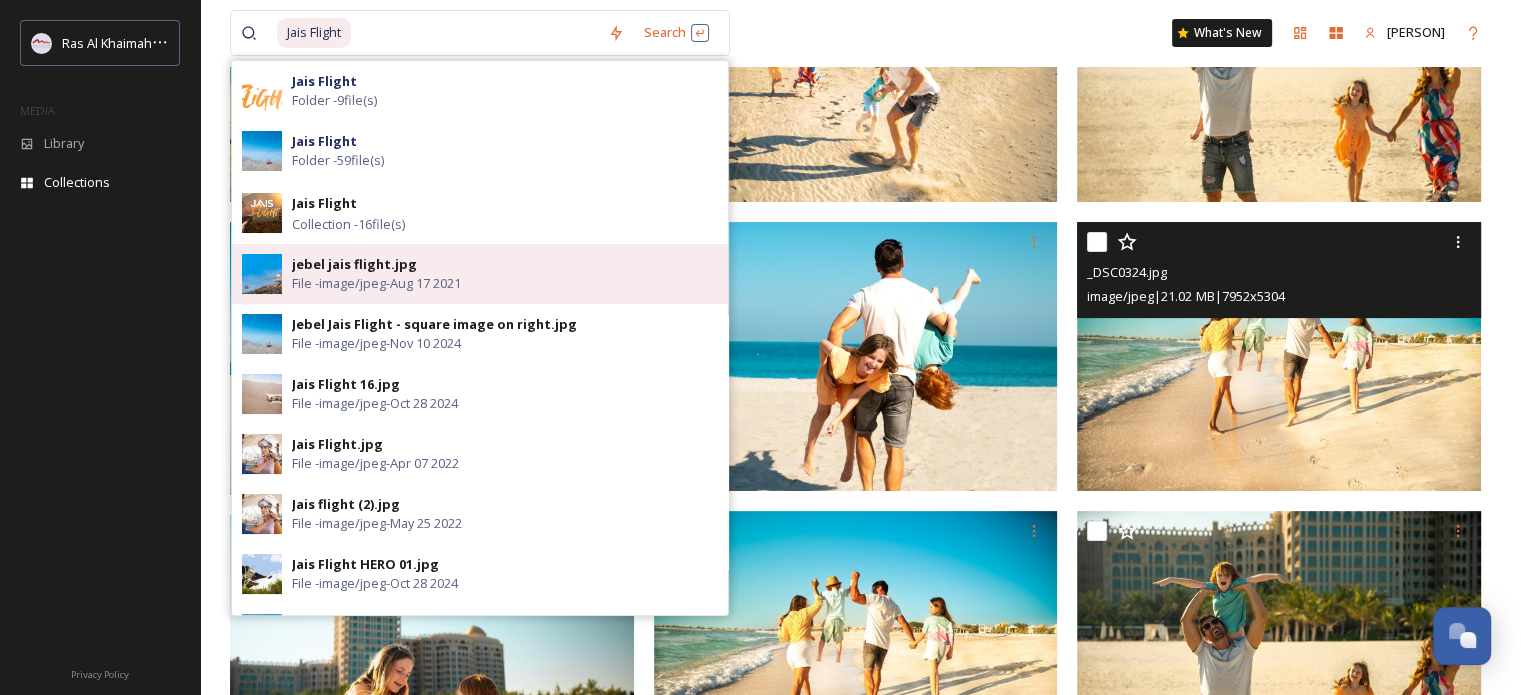 click on "jebel jais flight.jpg" at bounding box center [354, 264] 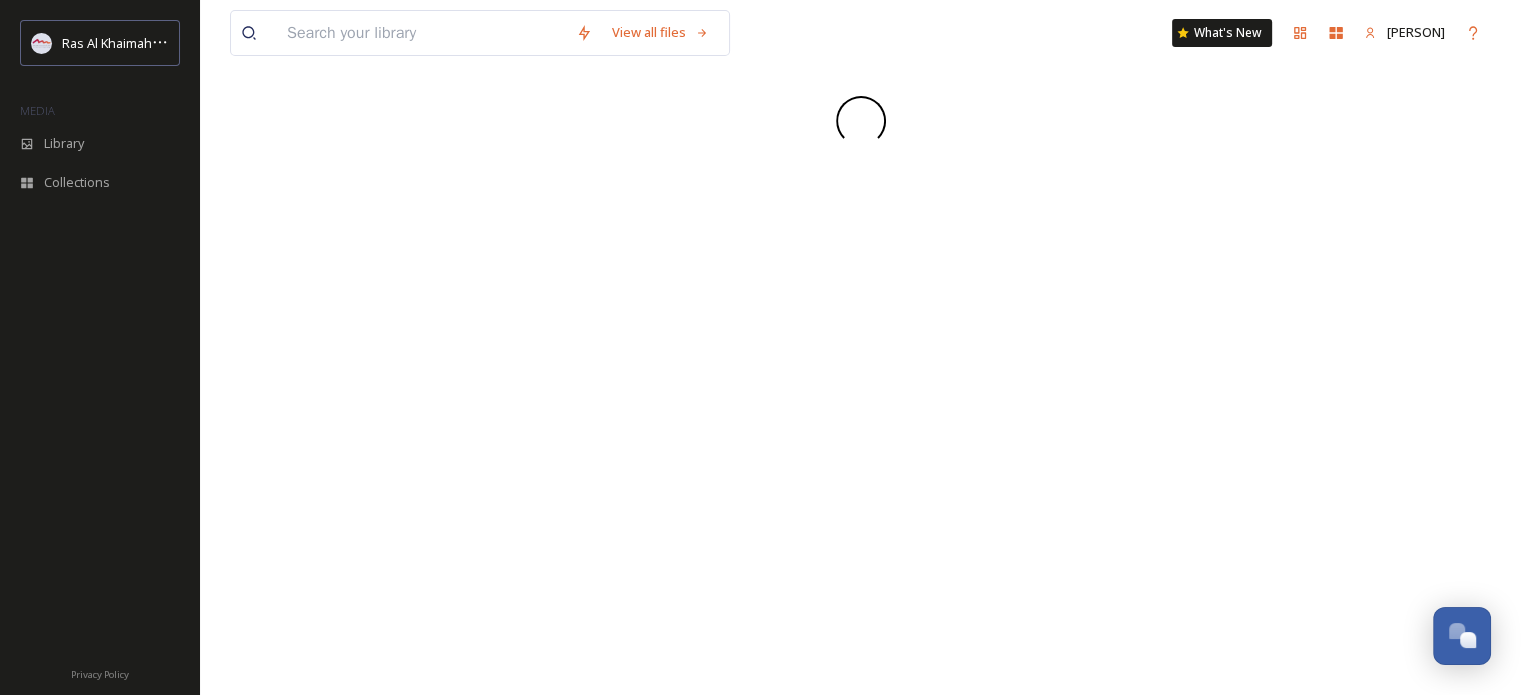 scroll, scrollTop: 0, scrollLeft: 0, axis: both 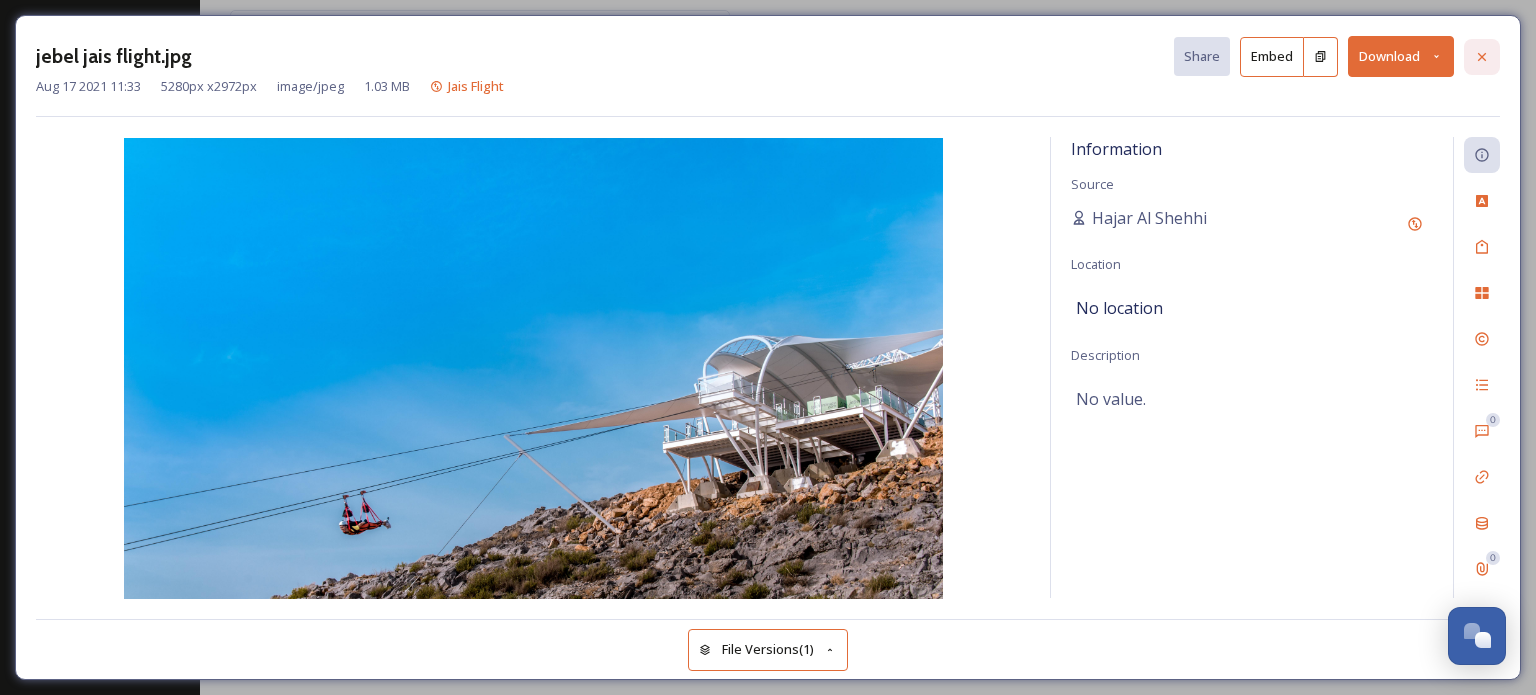 click at bounding box center [1482, 57] 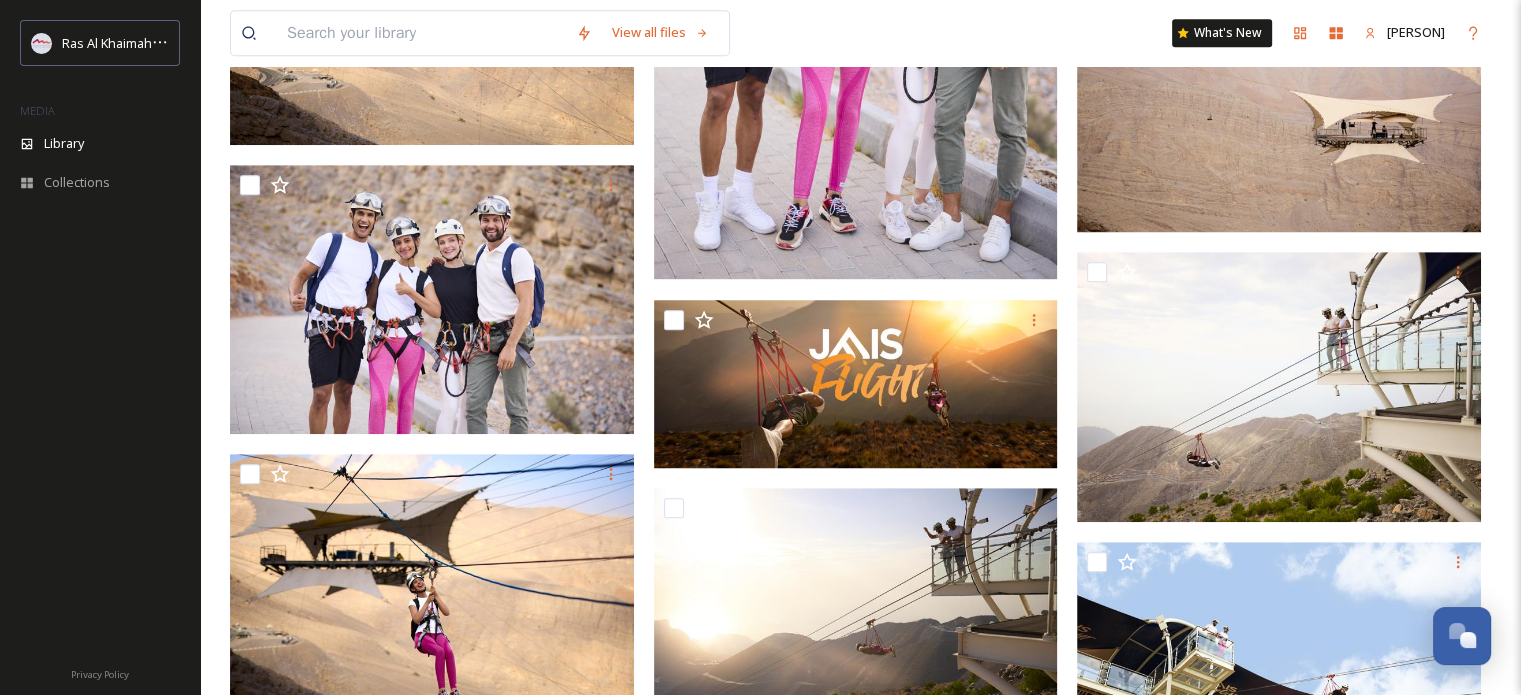 scroll, scrollTop: 1200, scrollLeft: 0, axis: vertical 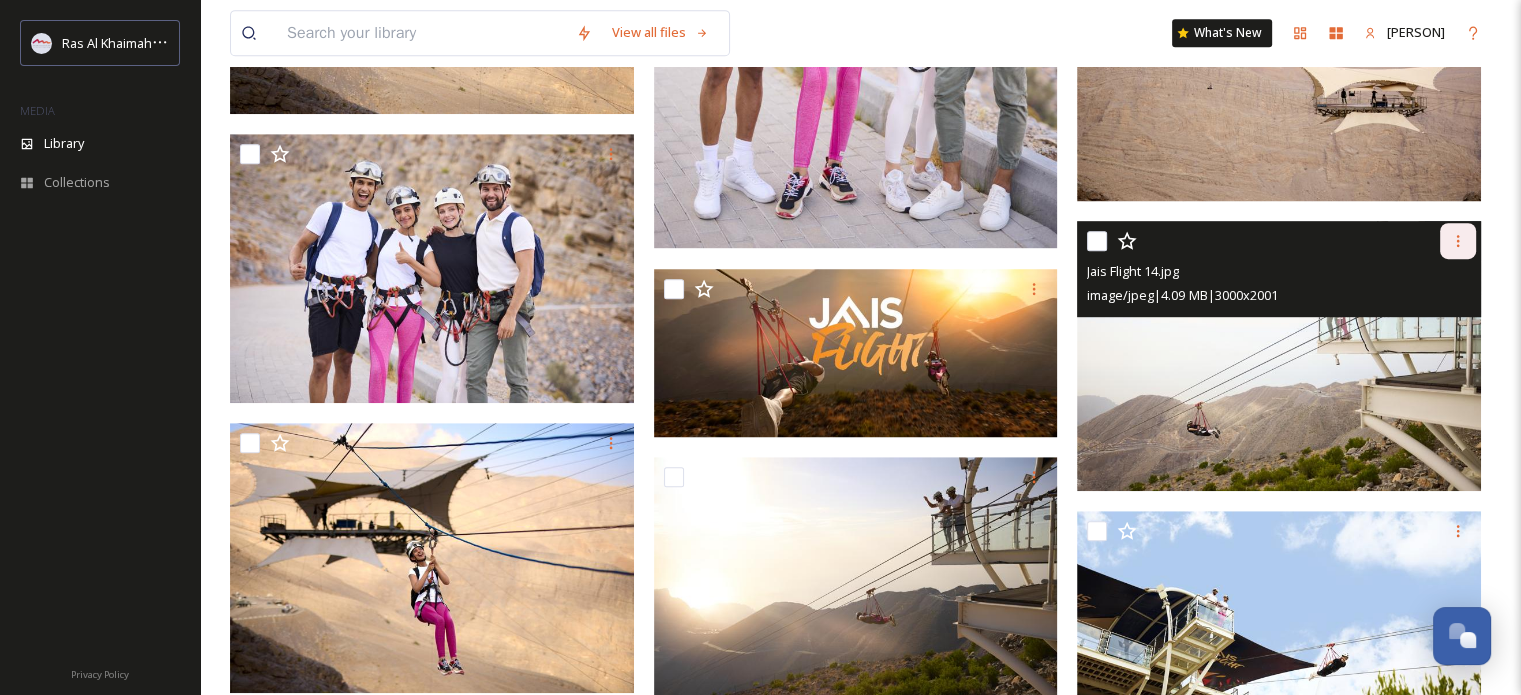 click 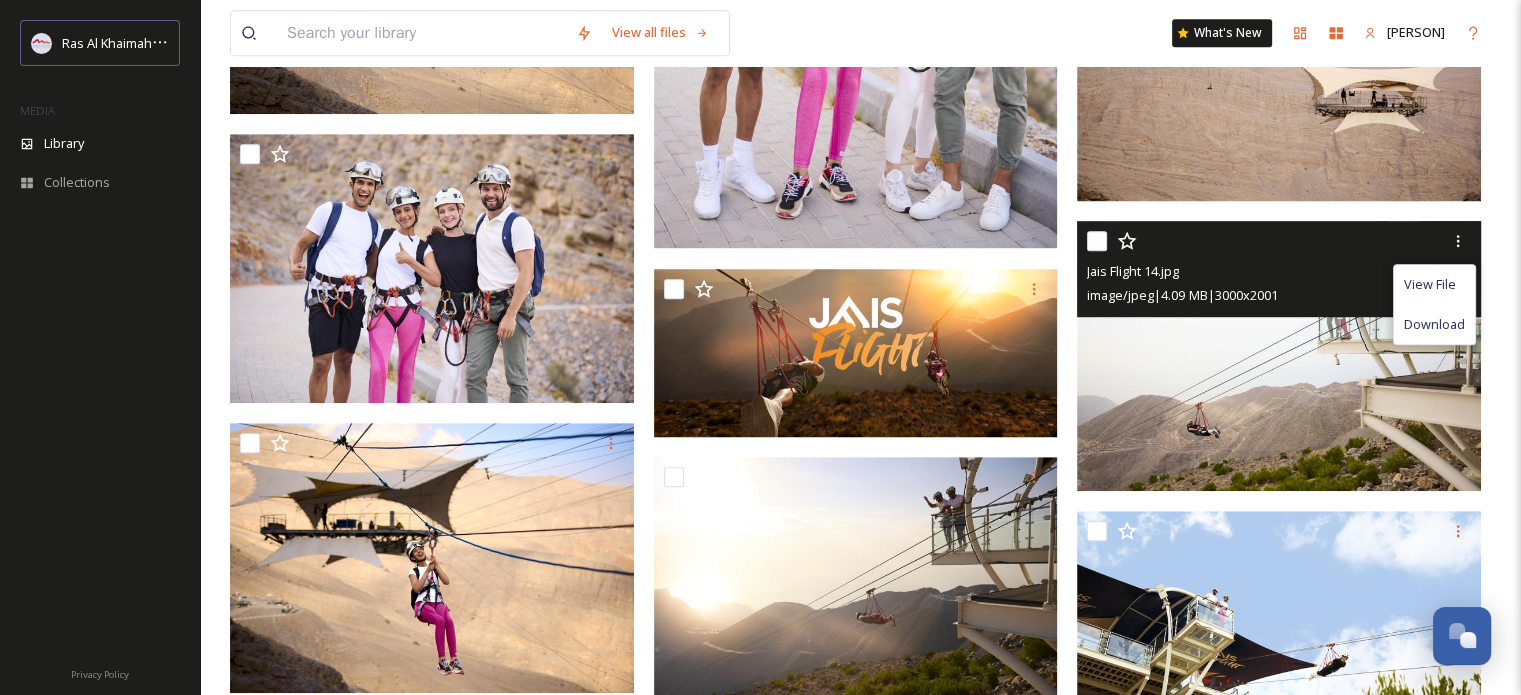 click at bounding box center (1279, 356) 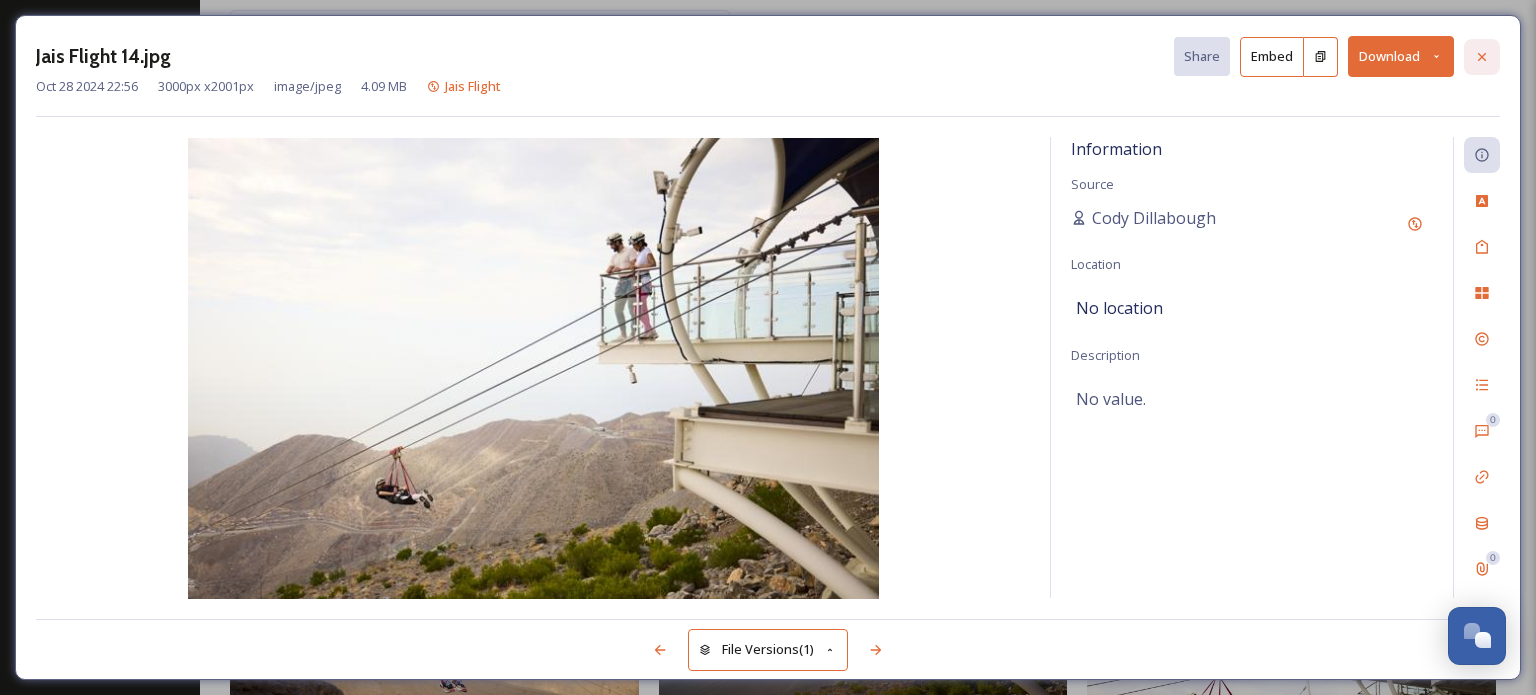 click at bounding box center (1482, 57) 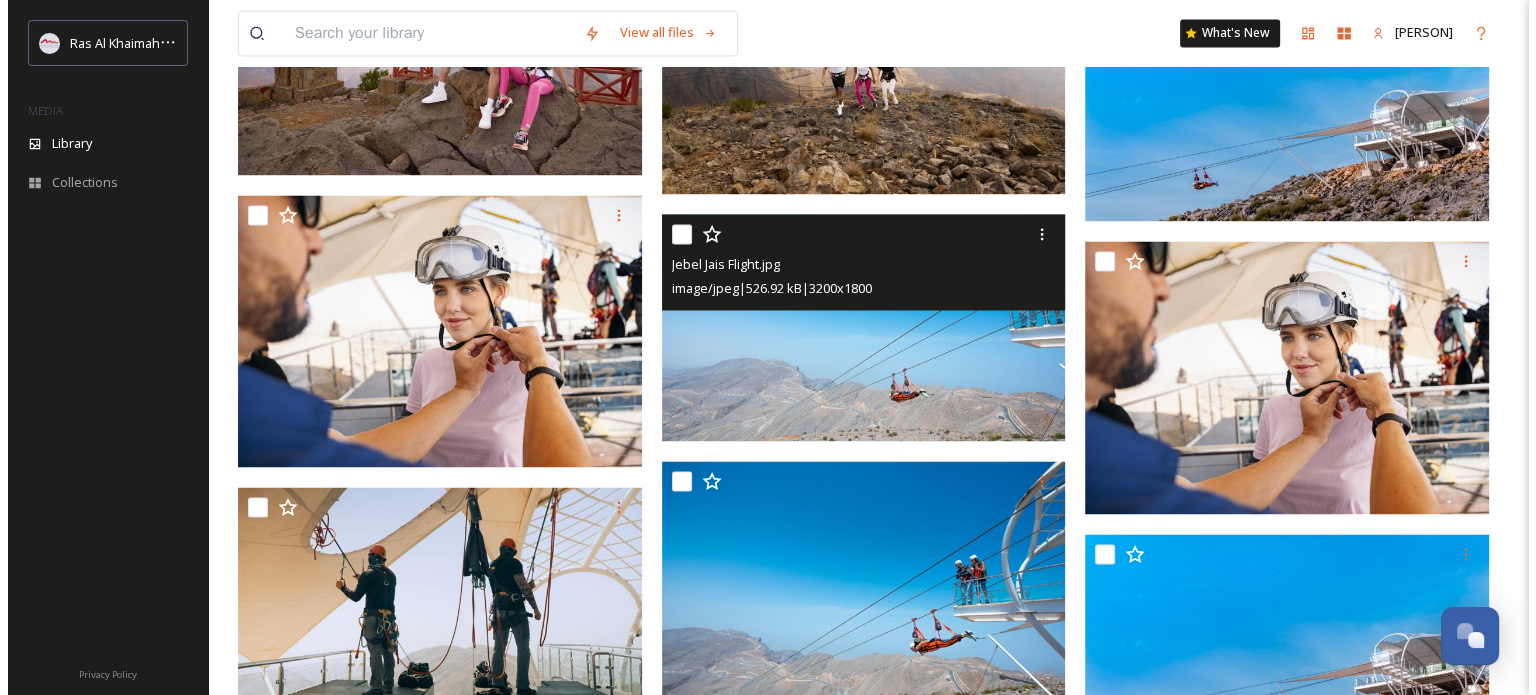 scroll, scrollTop: 3200, scrollLeft: 0, axis: vertical 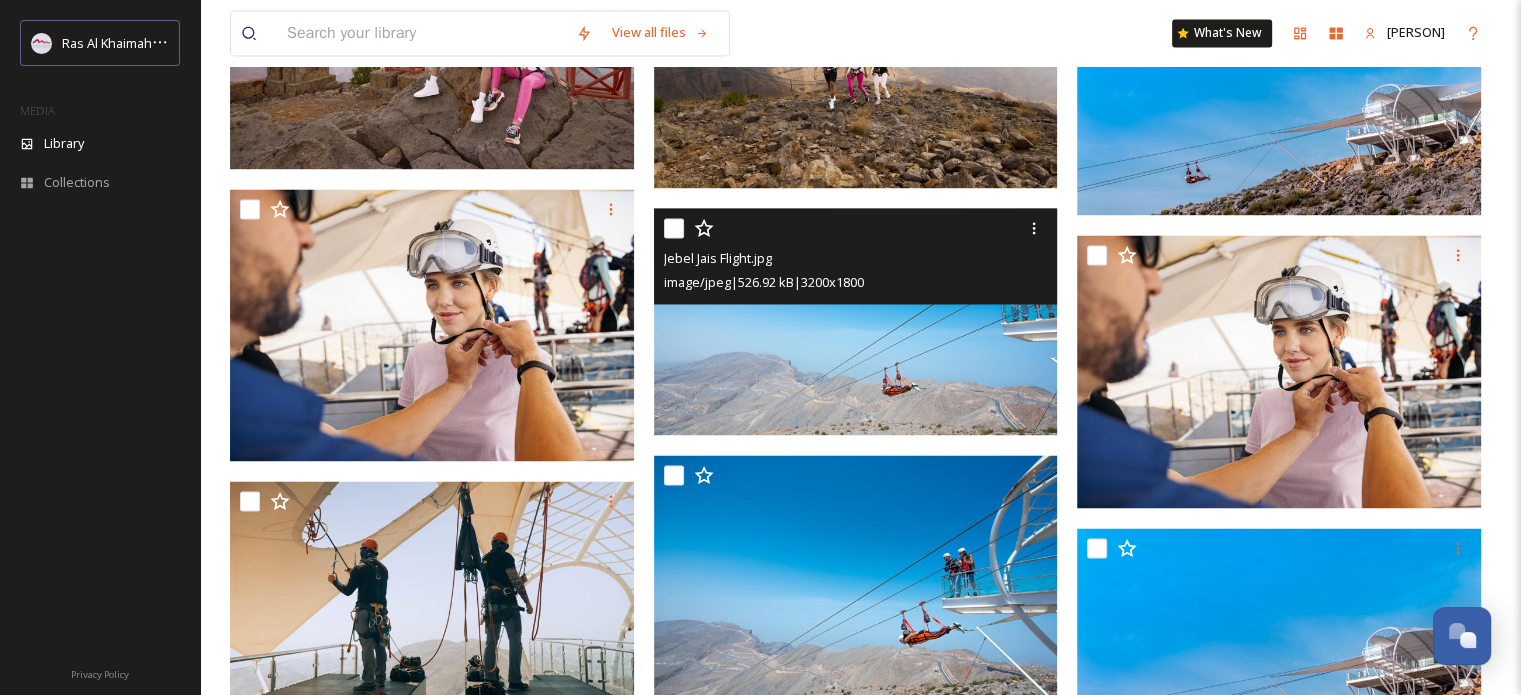 click at bounding box center [856, 321] 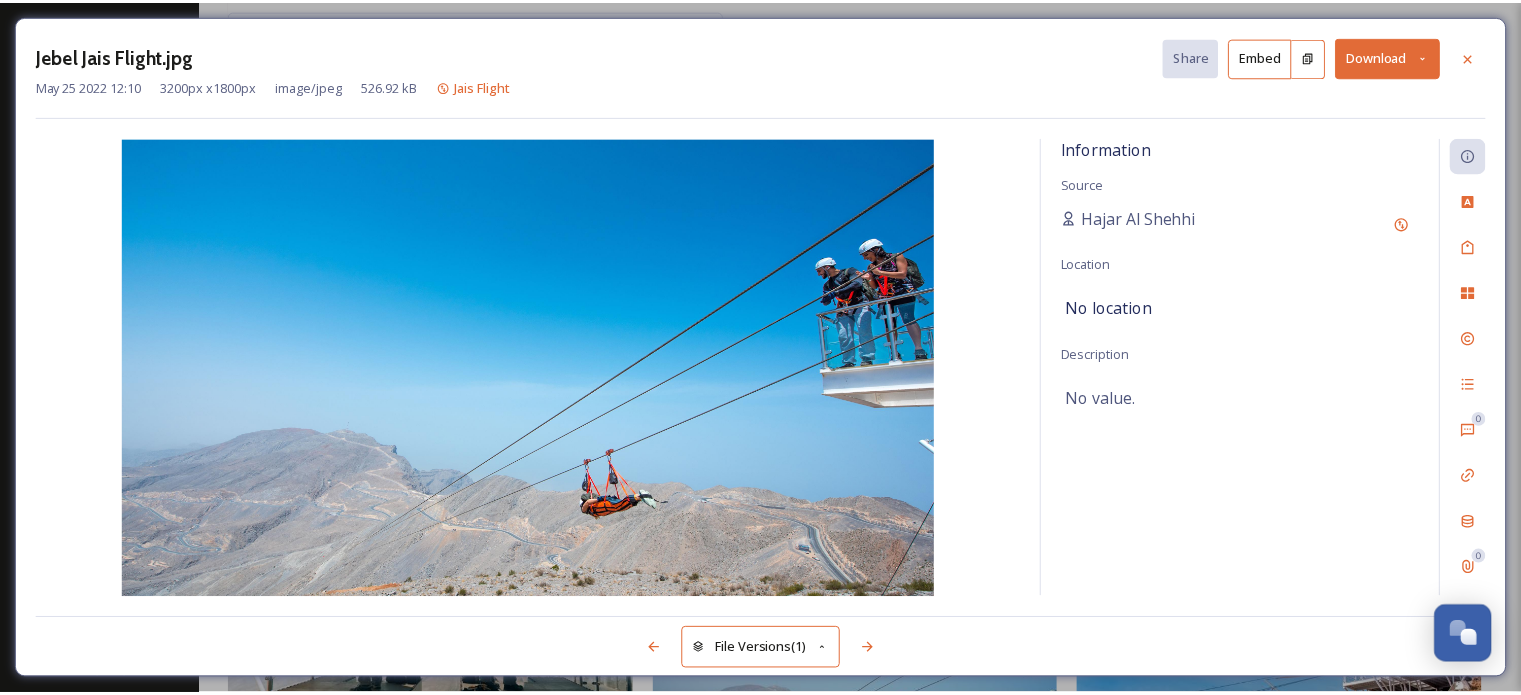 scroll, scrollTop: 3207, scrollLeft: 0, axis: vertical 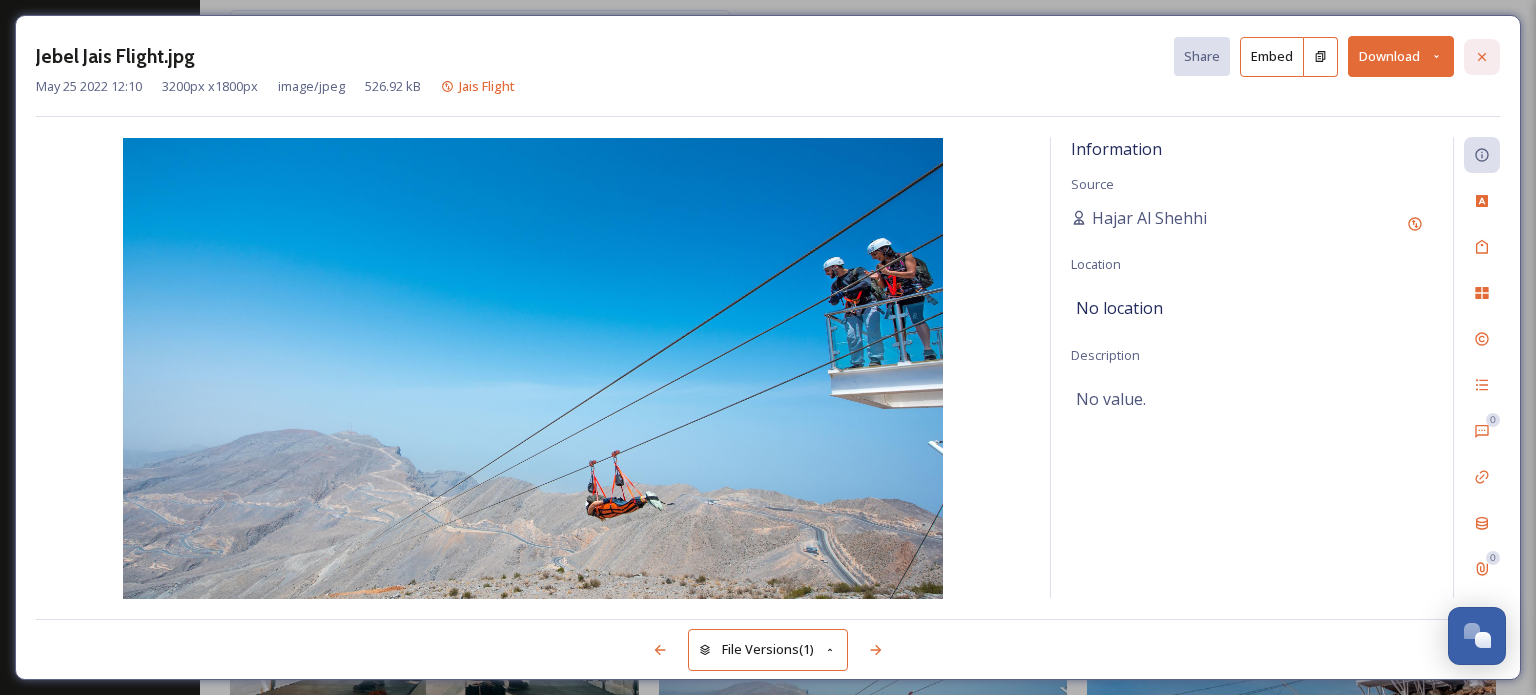 click at bounding box center [1482, 57] 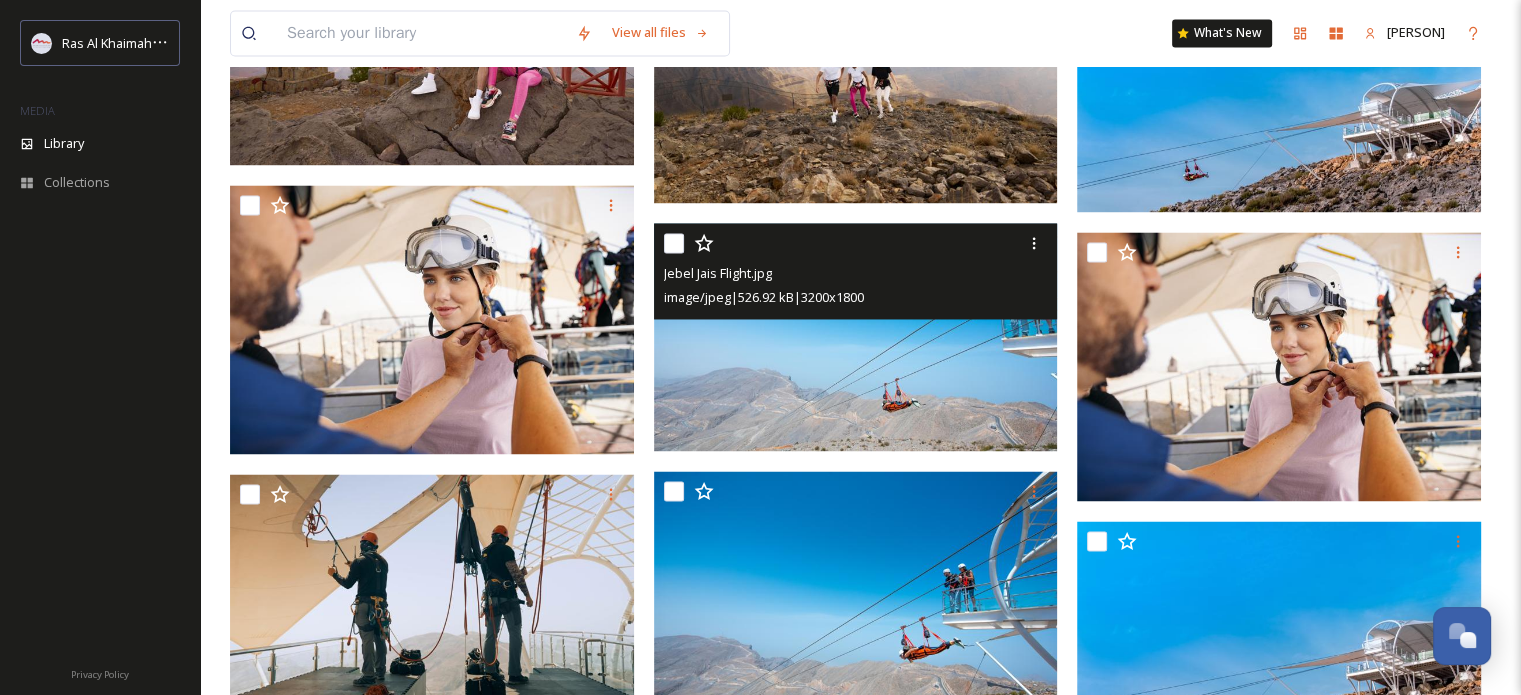 click at bounding box center [421, 33] 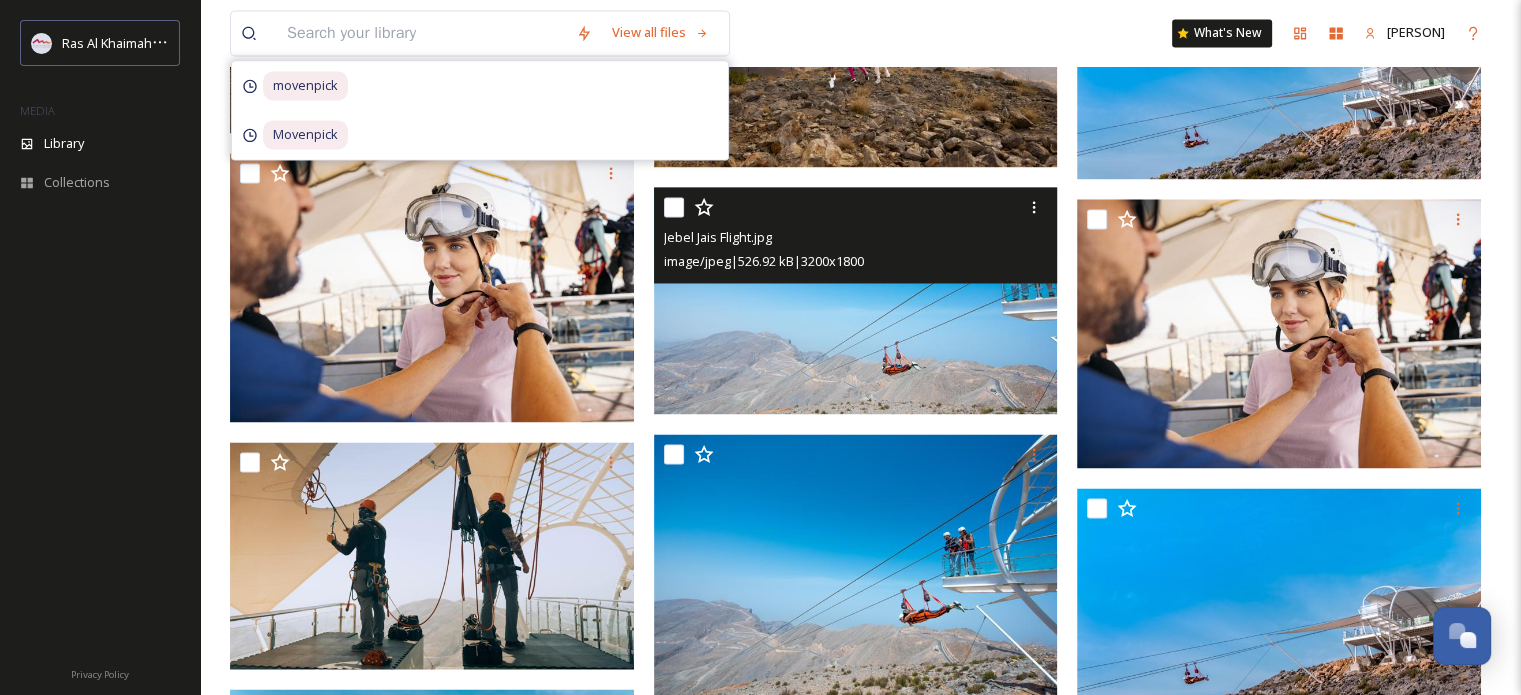 scroll, scrollTop: 3175, scrollLeft: 0, axis: vertical 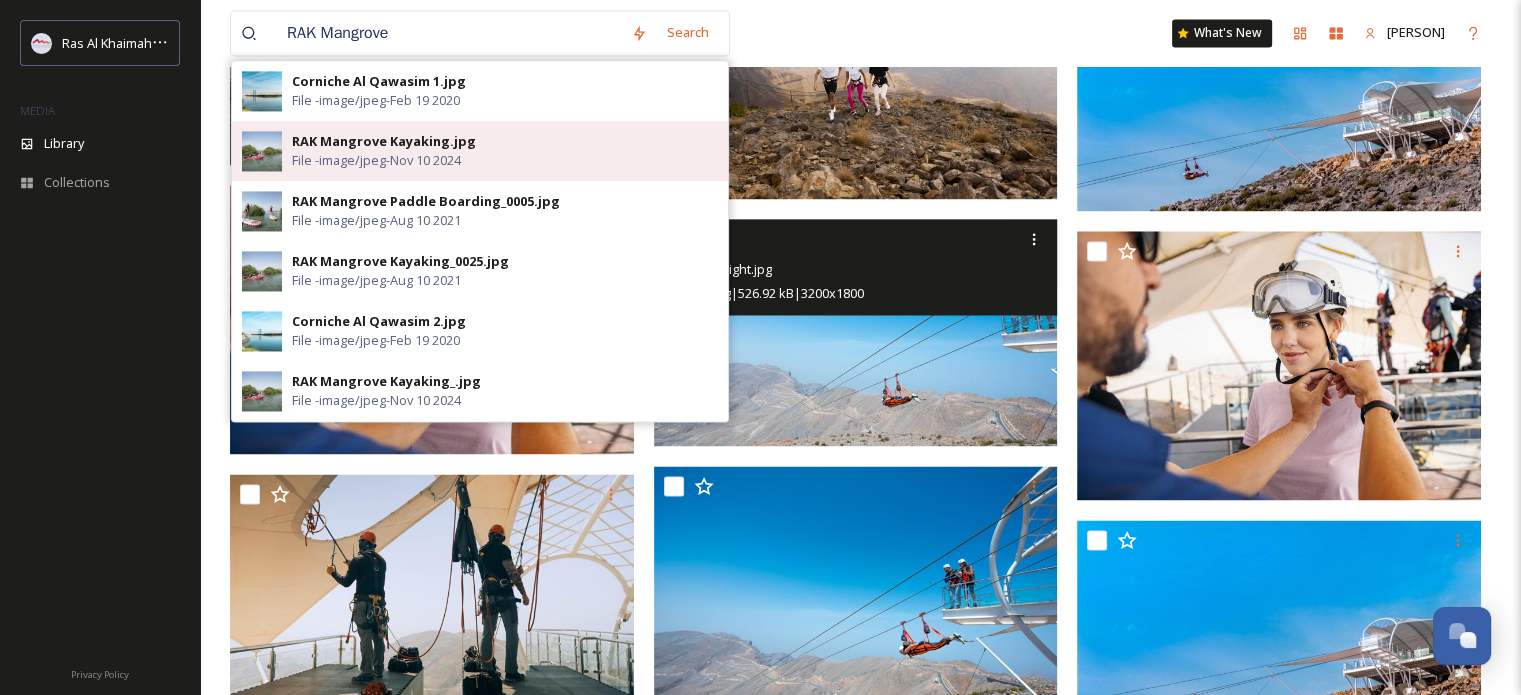 type on "RAK Mangrove" 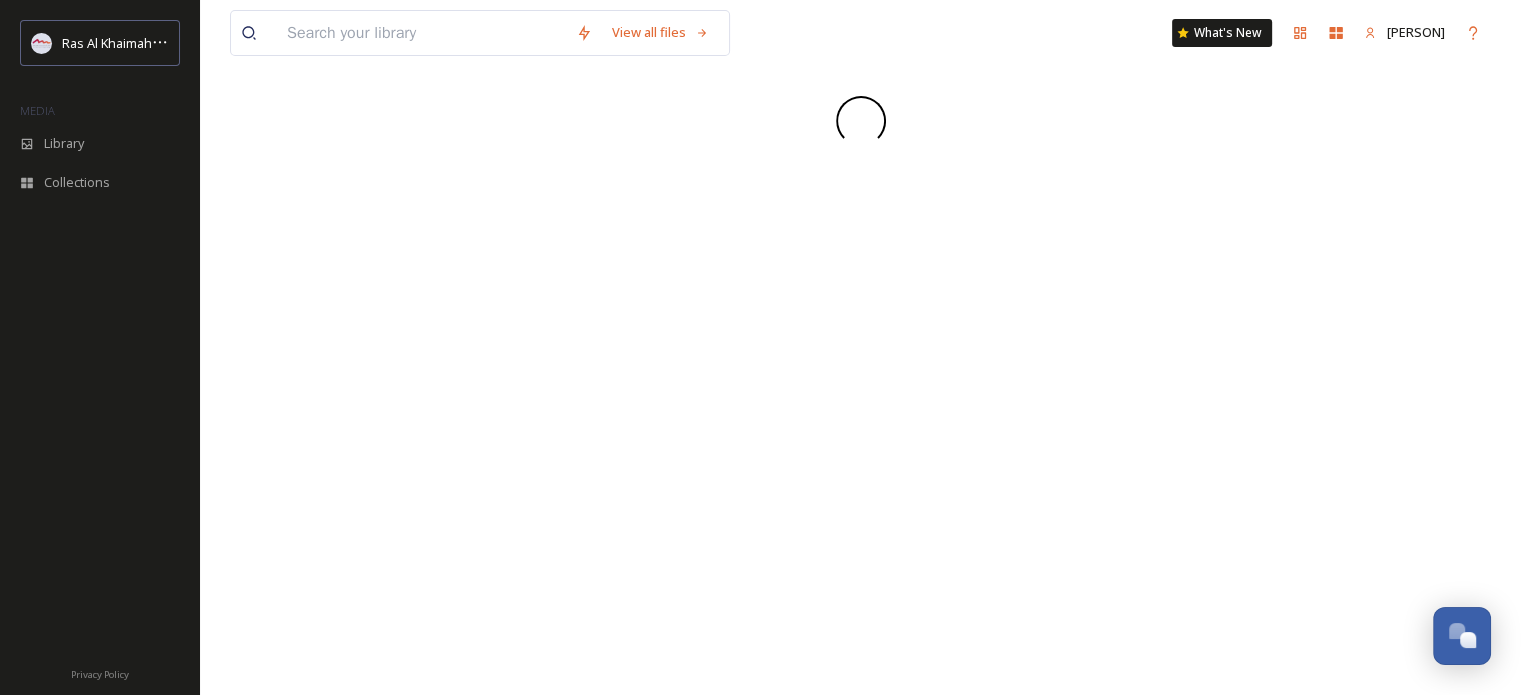 scroll, scrollTop: 0, scrollLeft: 0, axis: both 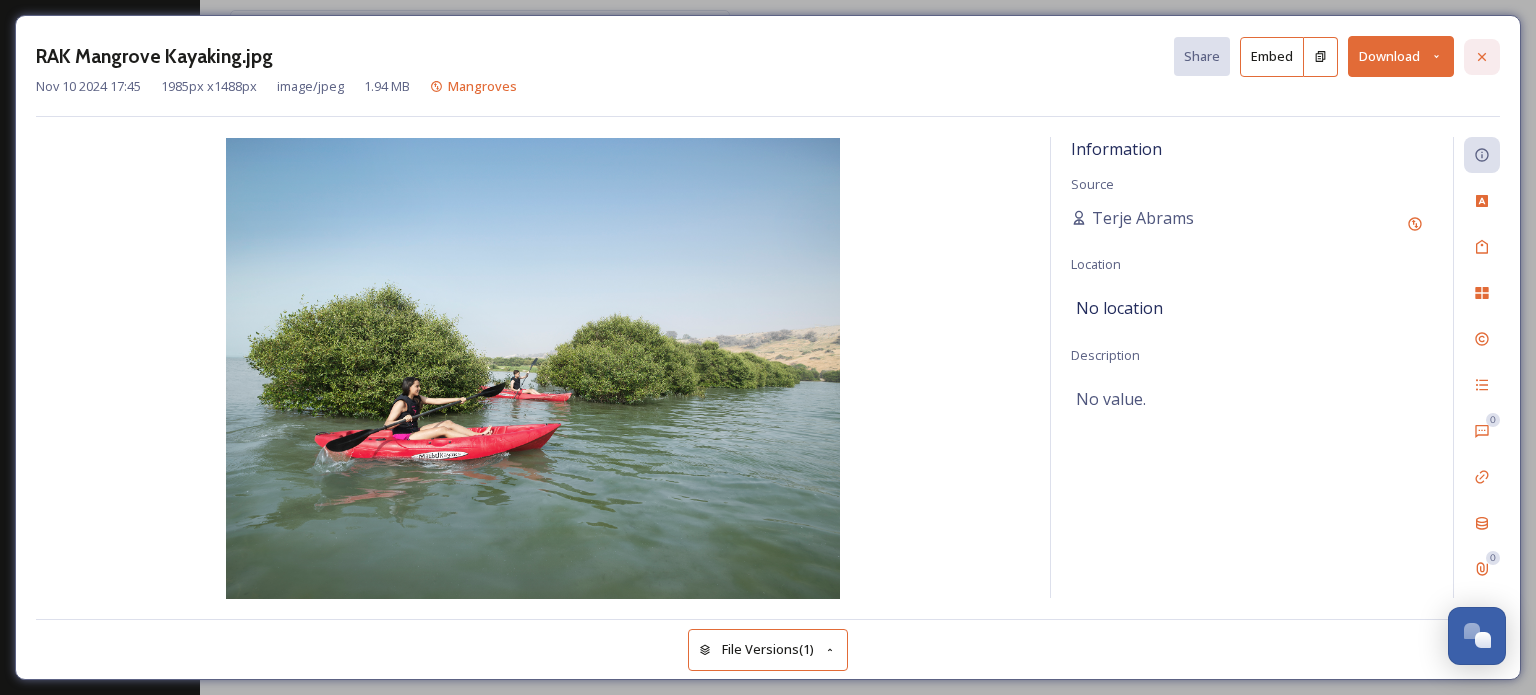click 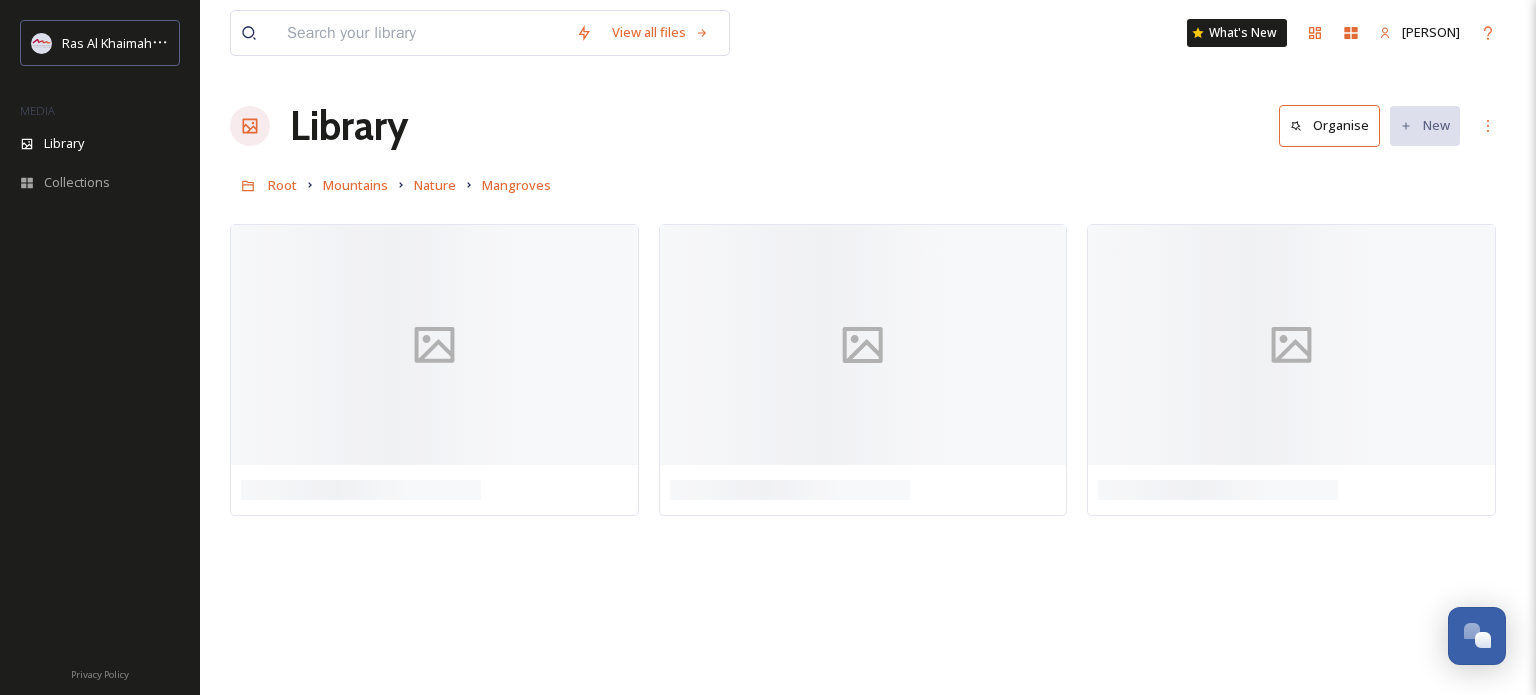 click at bounding box center (421, 33) 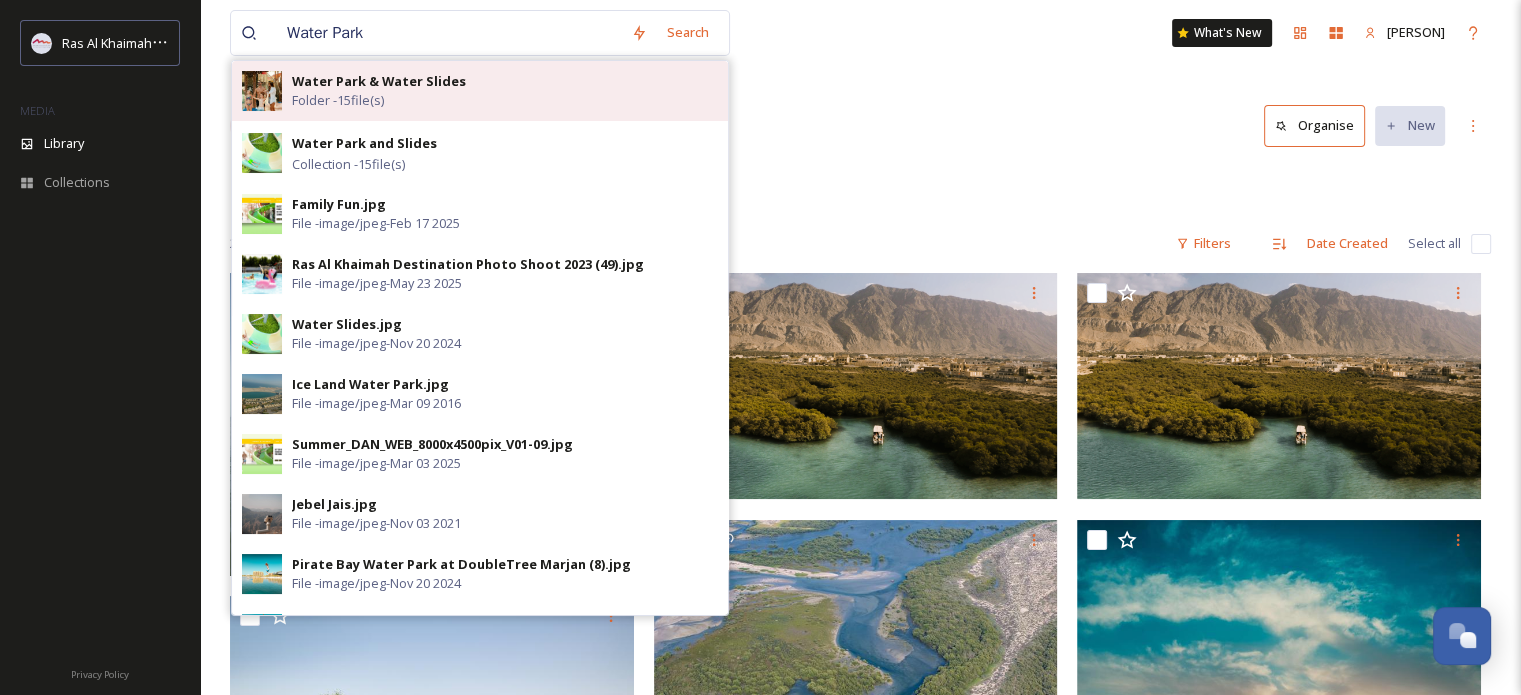 type on "Water Park" 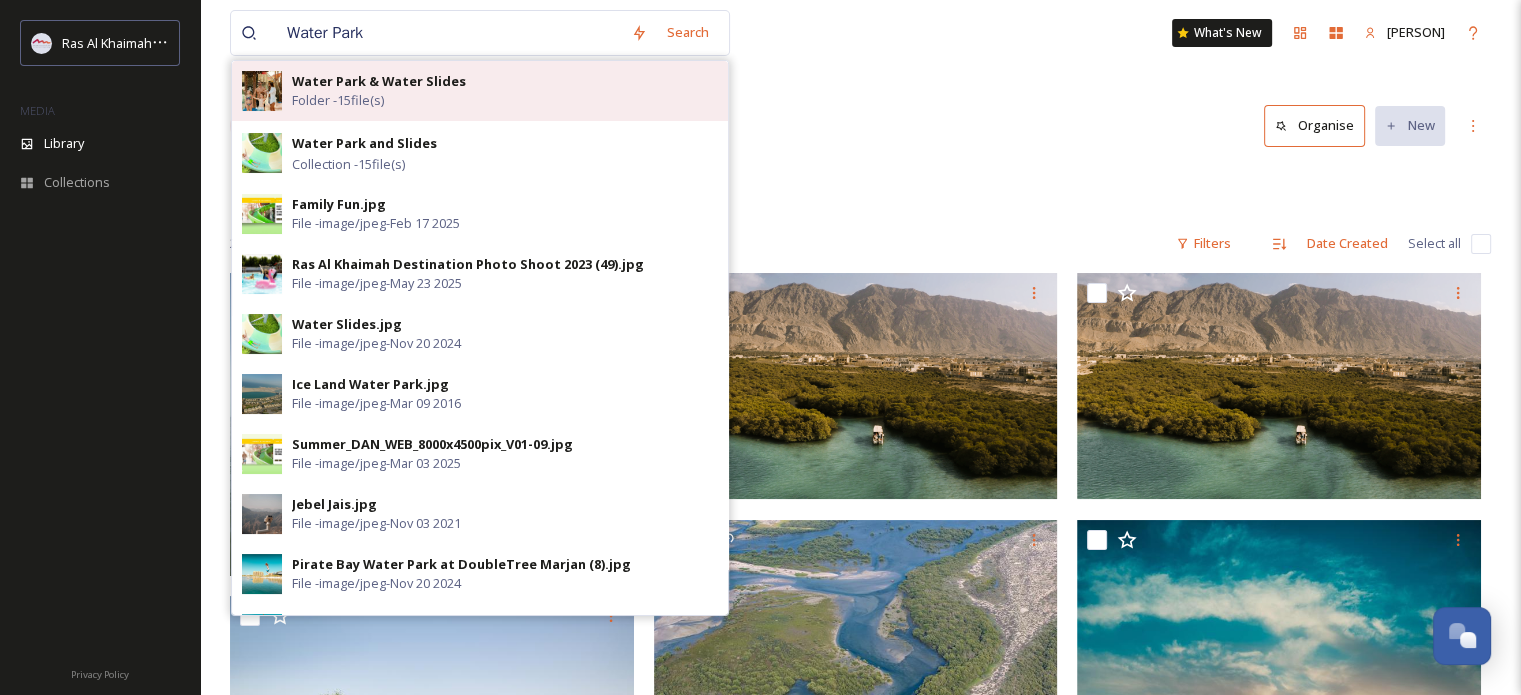 click on "Water Park & Water Slides" at bounding box center (379, 81) 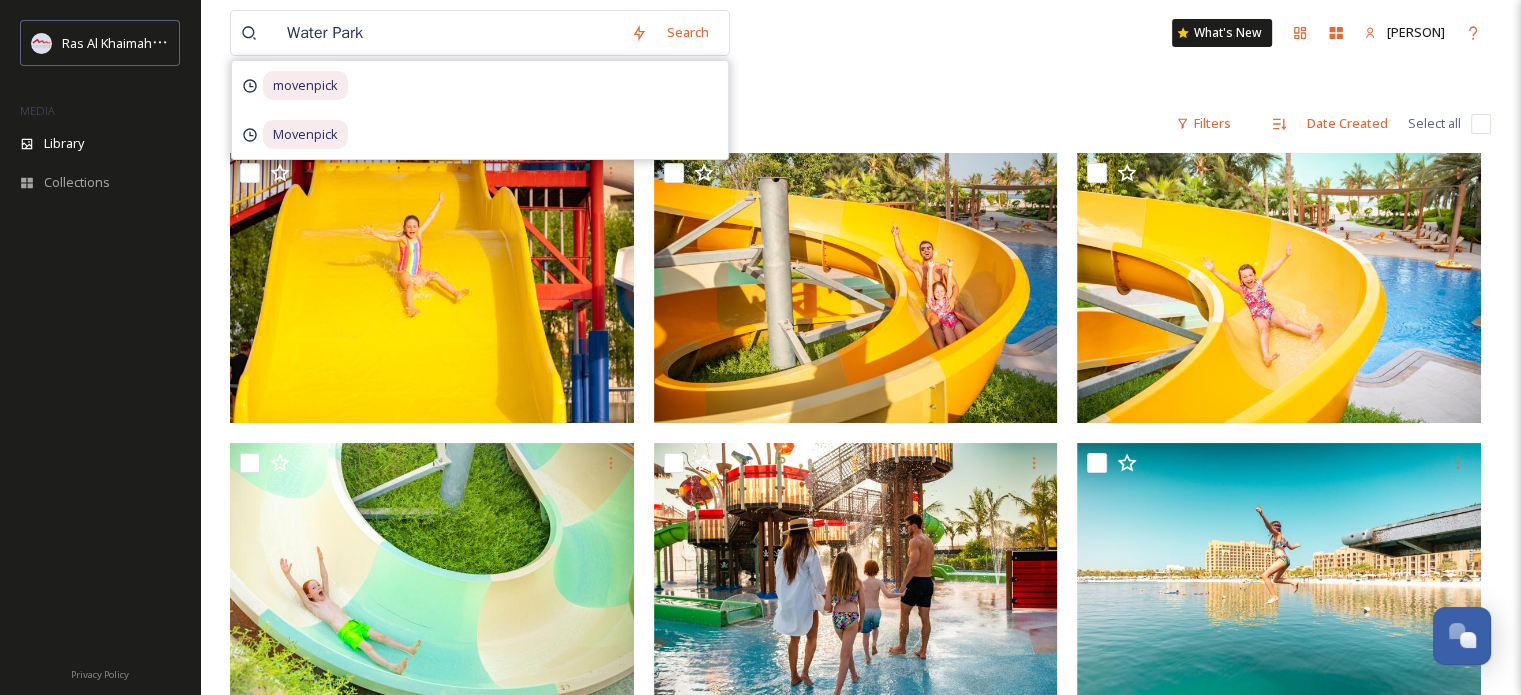 scroll, scrollTop: 0, scrollLeft: 0, axis: both 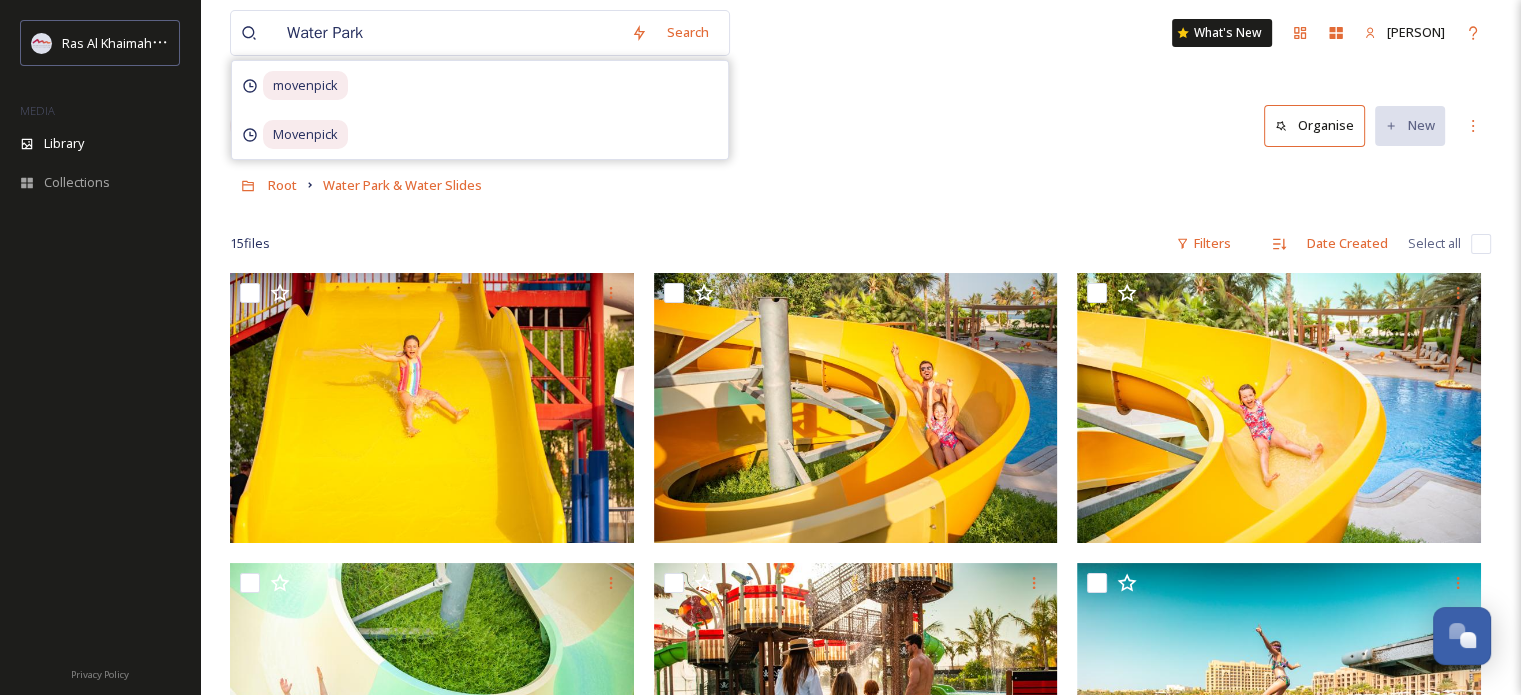 click on "Water Park" at bounding box center (449, 33) 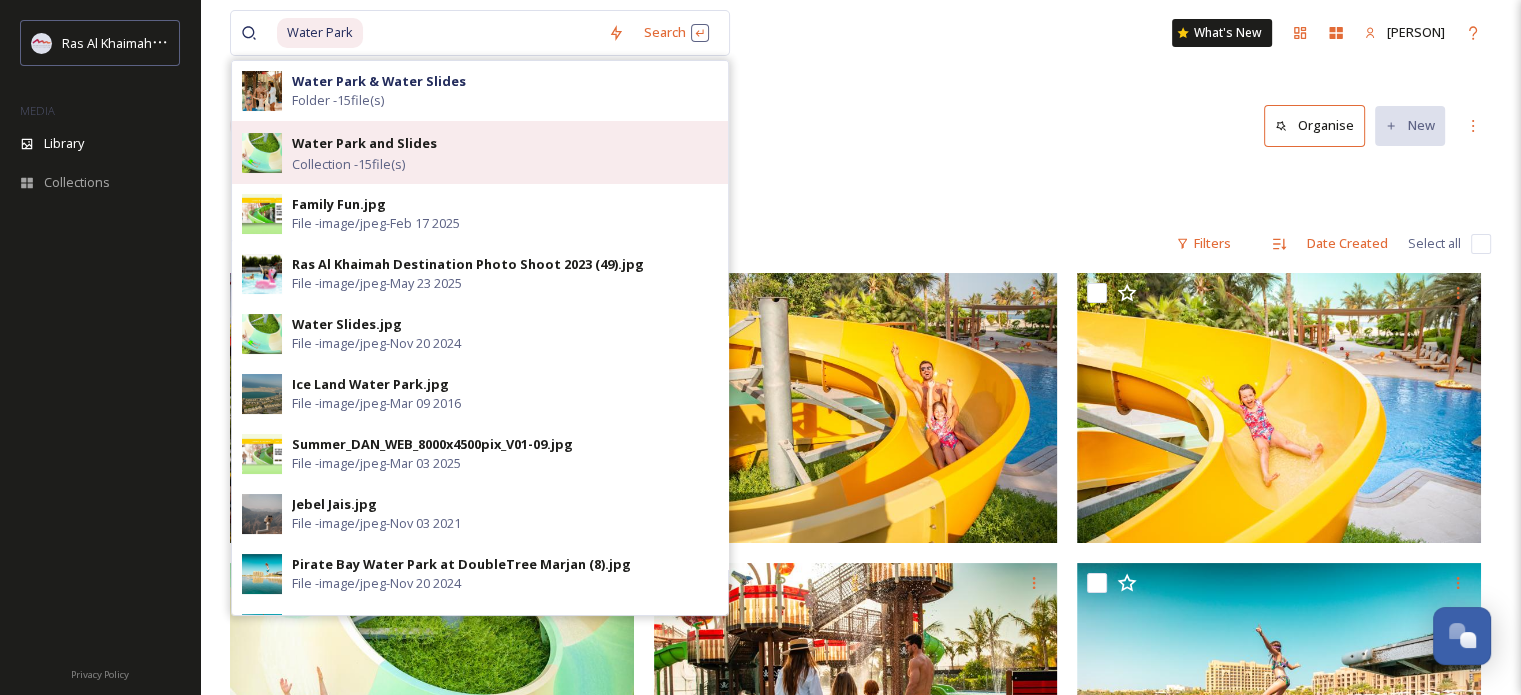 click on "Water Park and Slides" at bounding box center [364, 143] 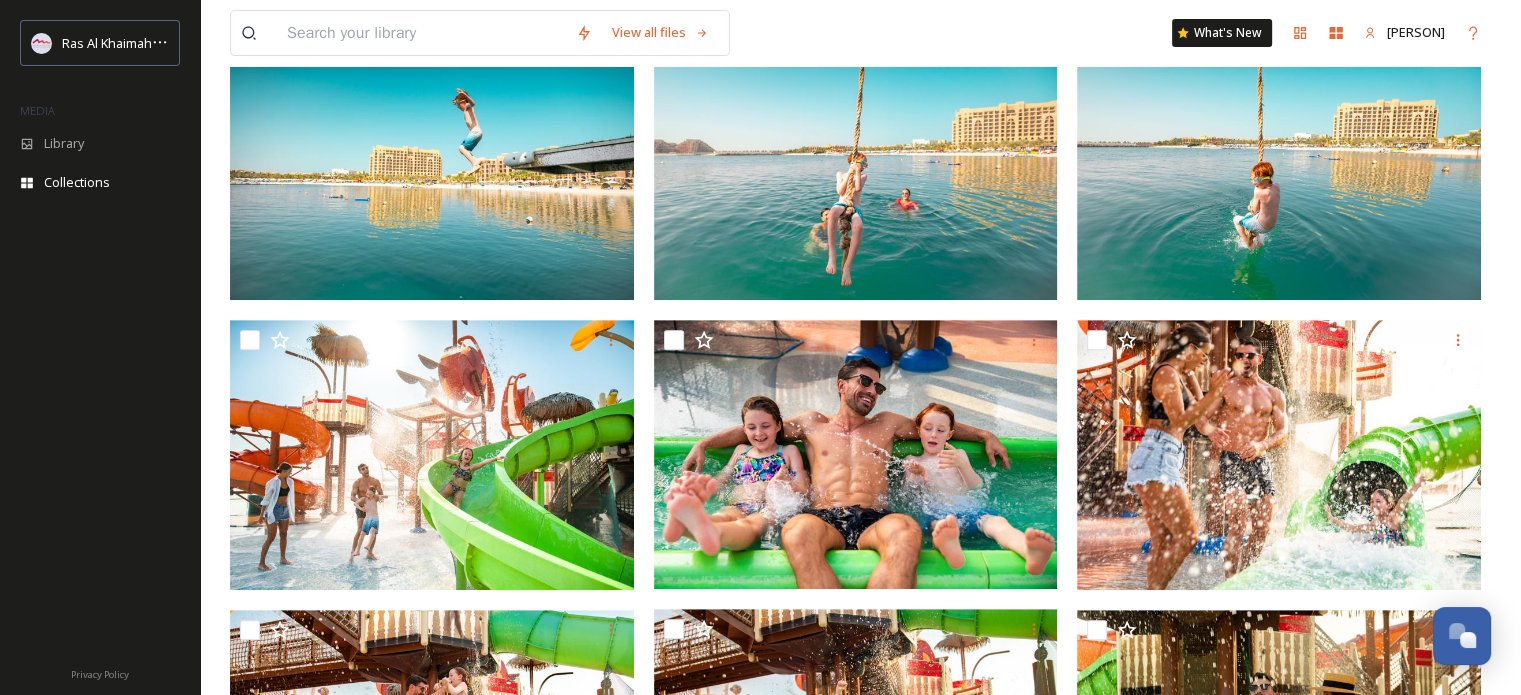 scroll, scrollTop: 1070, scrollLeft: 0, axis: vertical 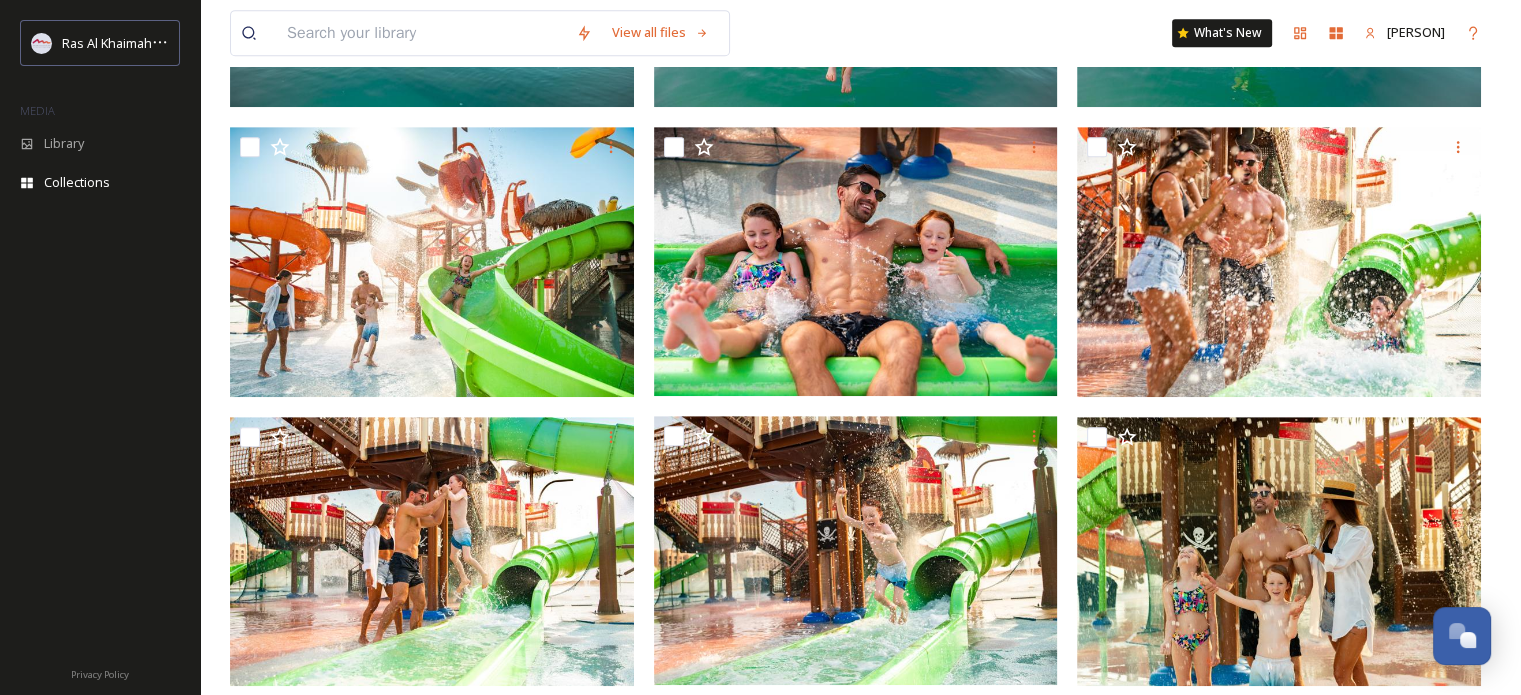 click at bounding box center [421, 33] 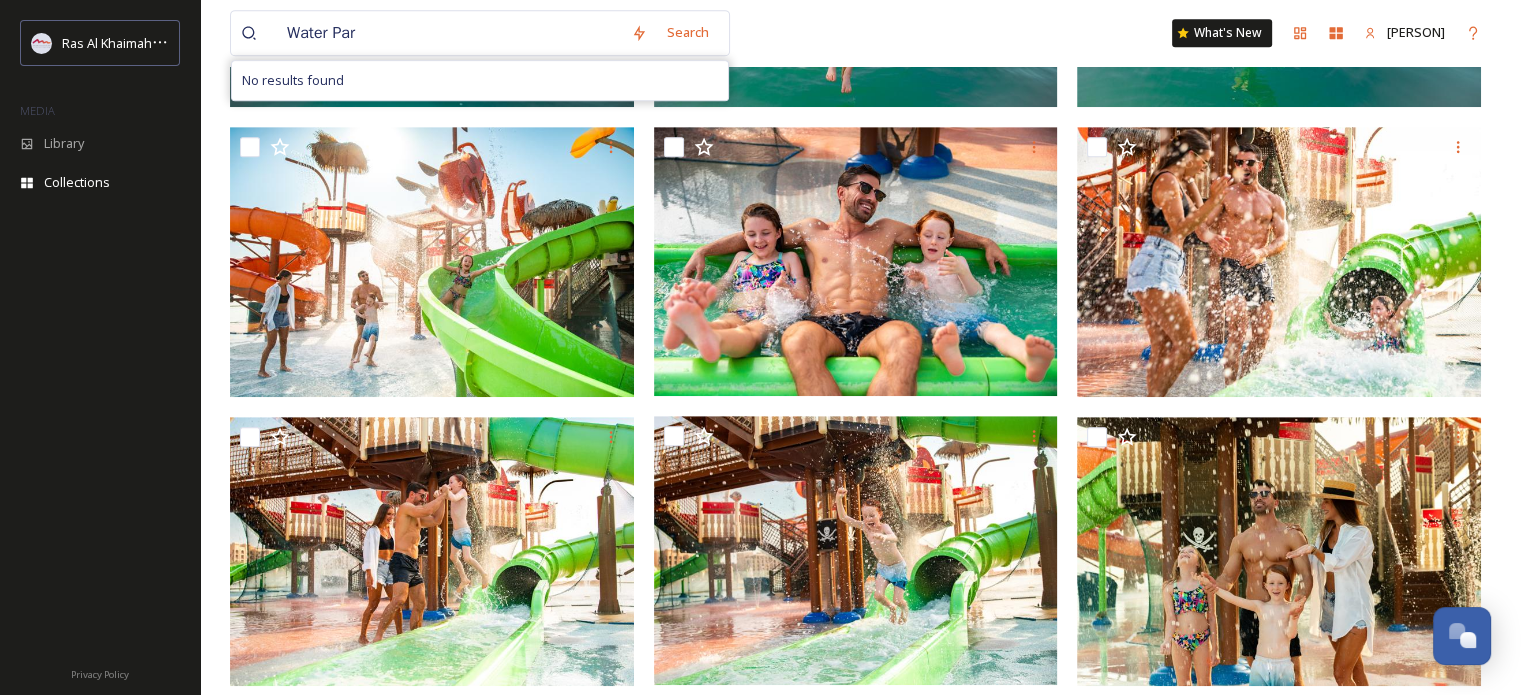 type on "Water Park" 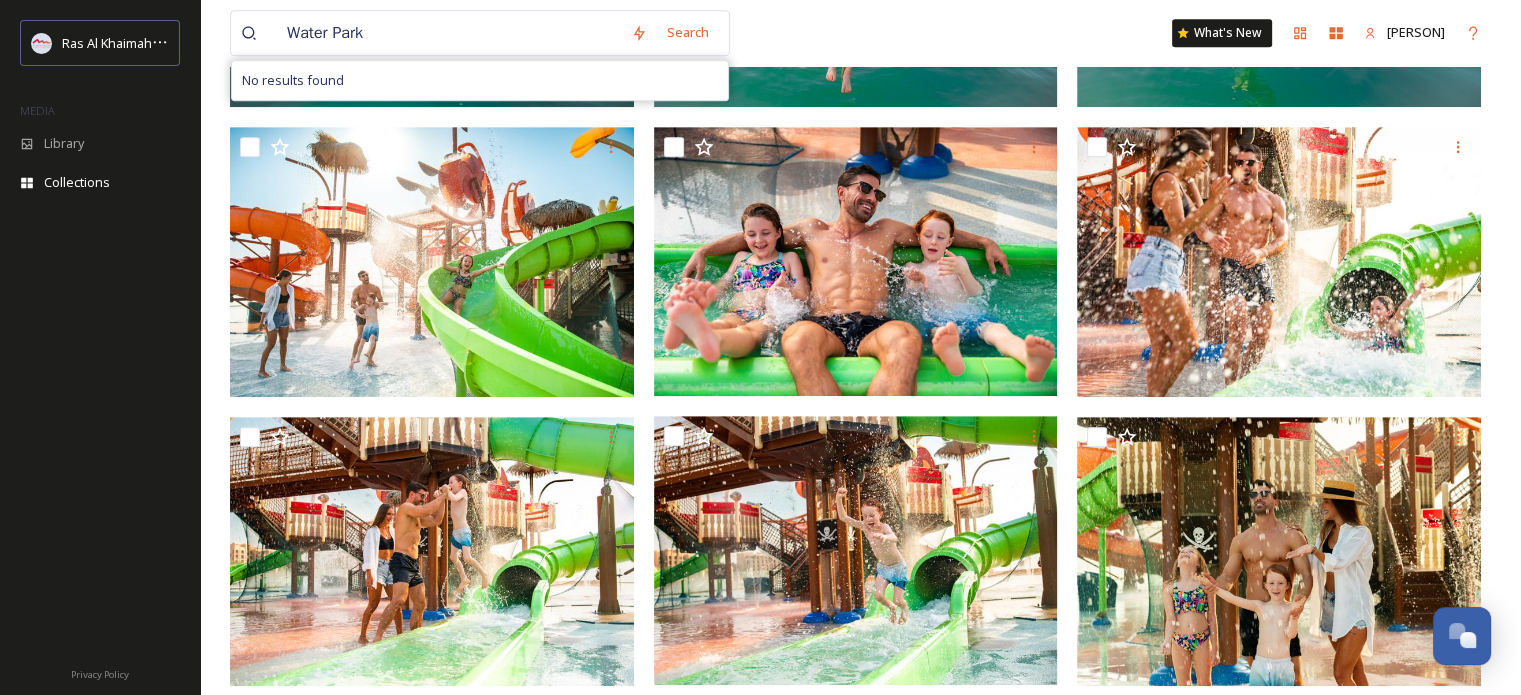 type 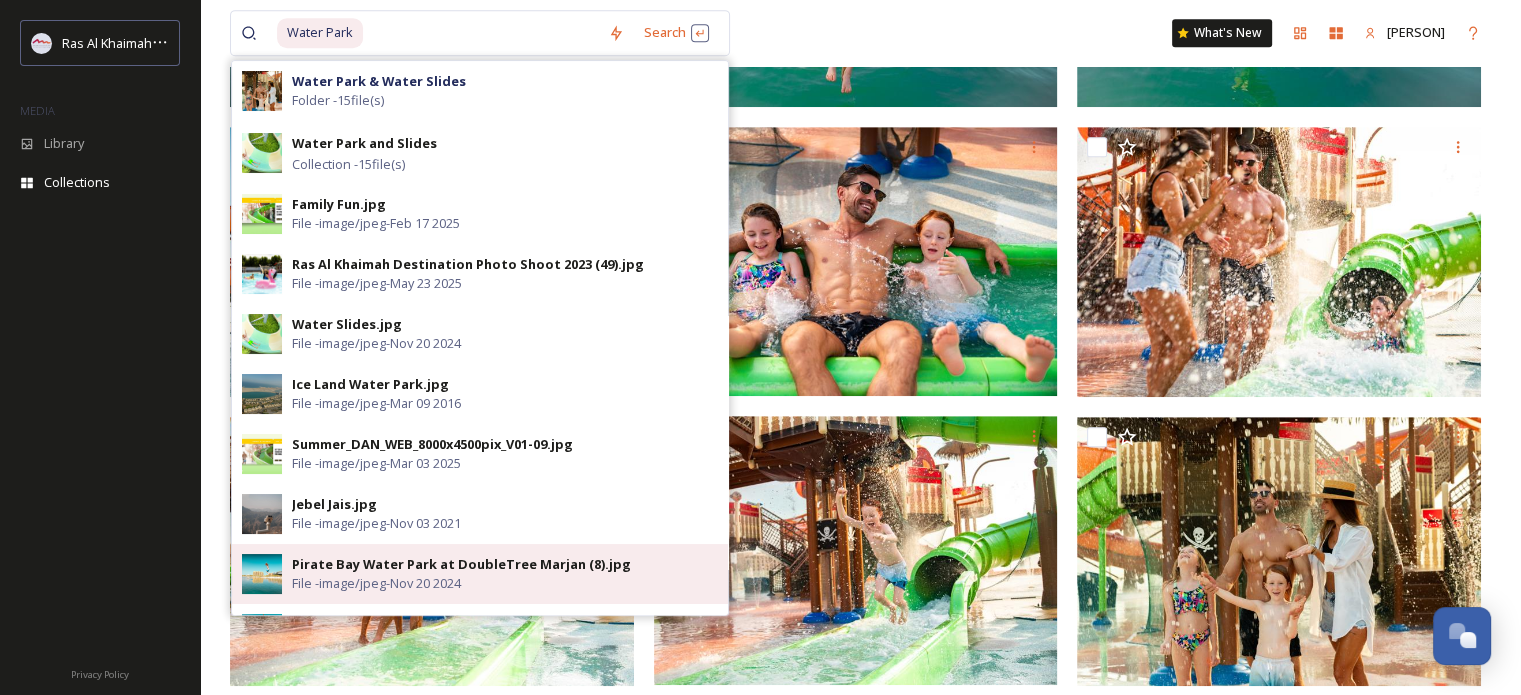 click on "Pirate Bay Water Park at DoubleTree Marjan (8).jpg" at bounding box center (461, 564) 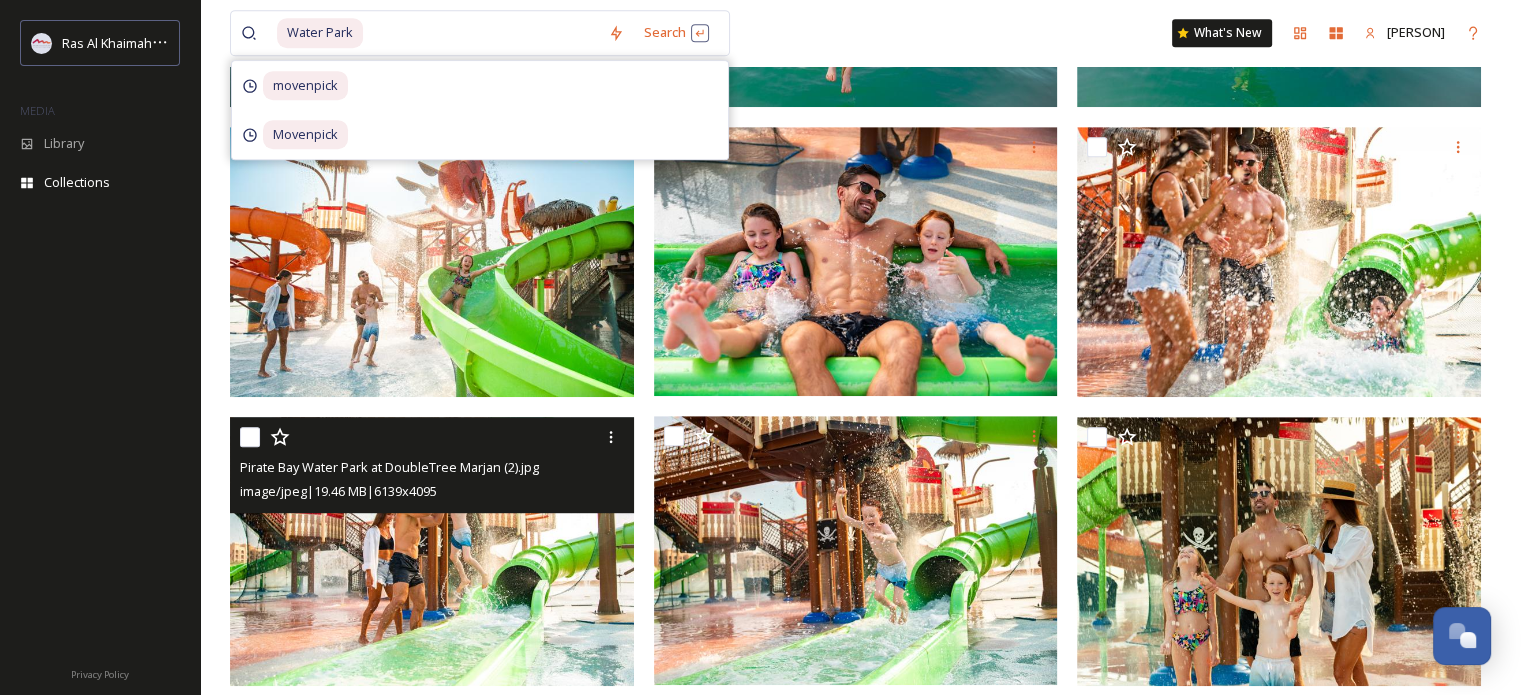 scroll, scrollTop: 0, scrollLeft: 0, axis: both 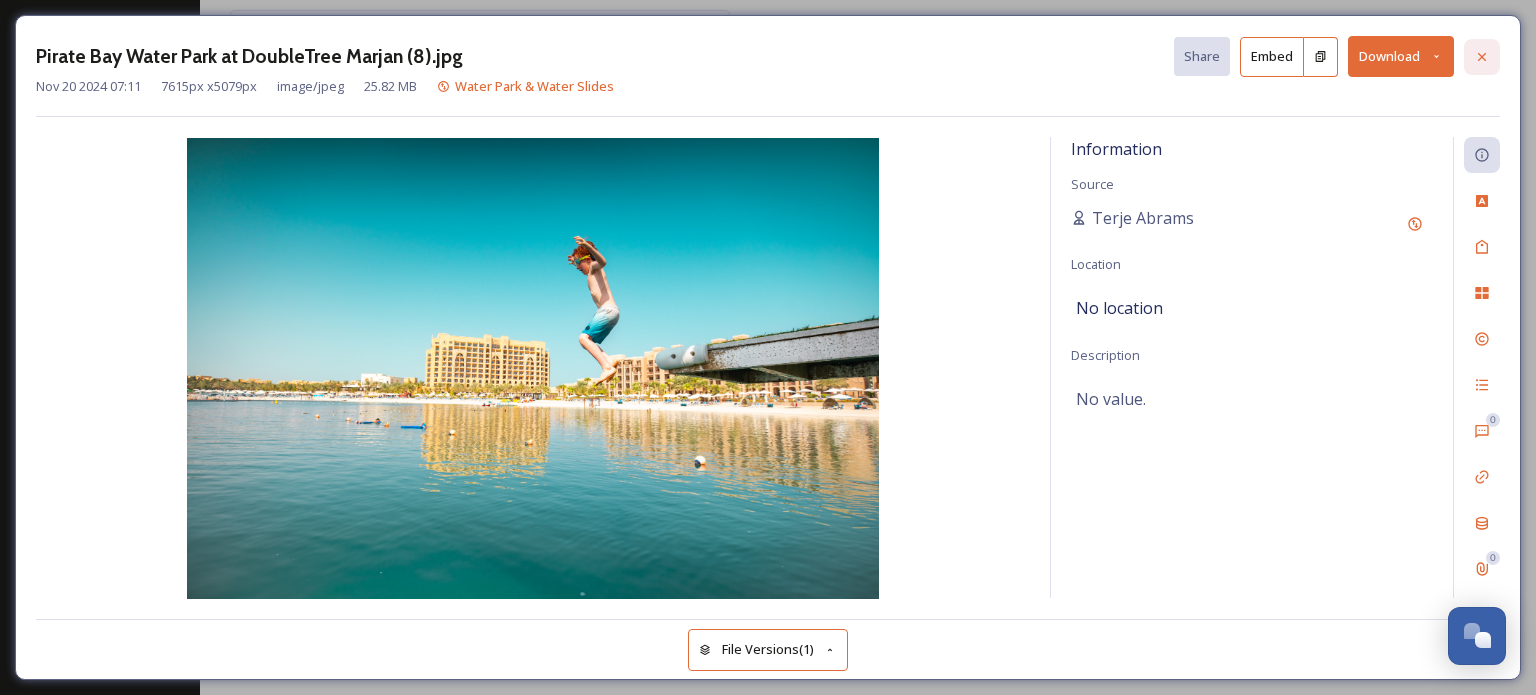 click 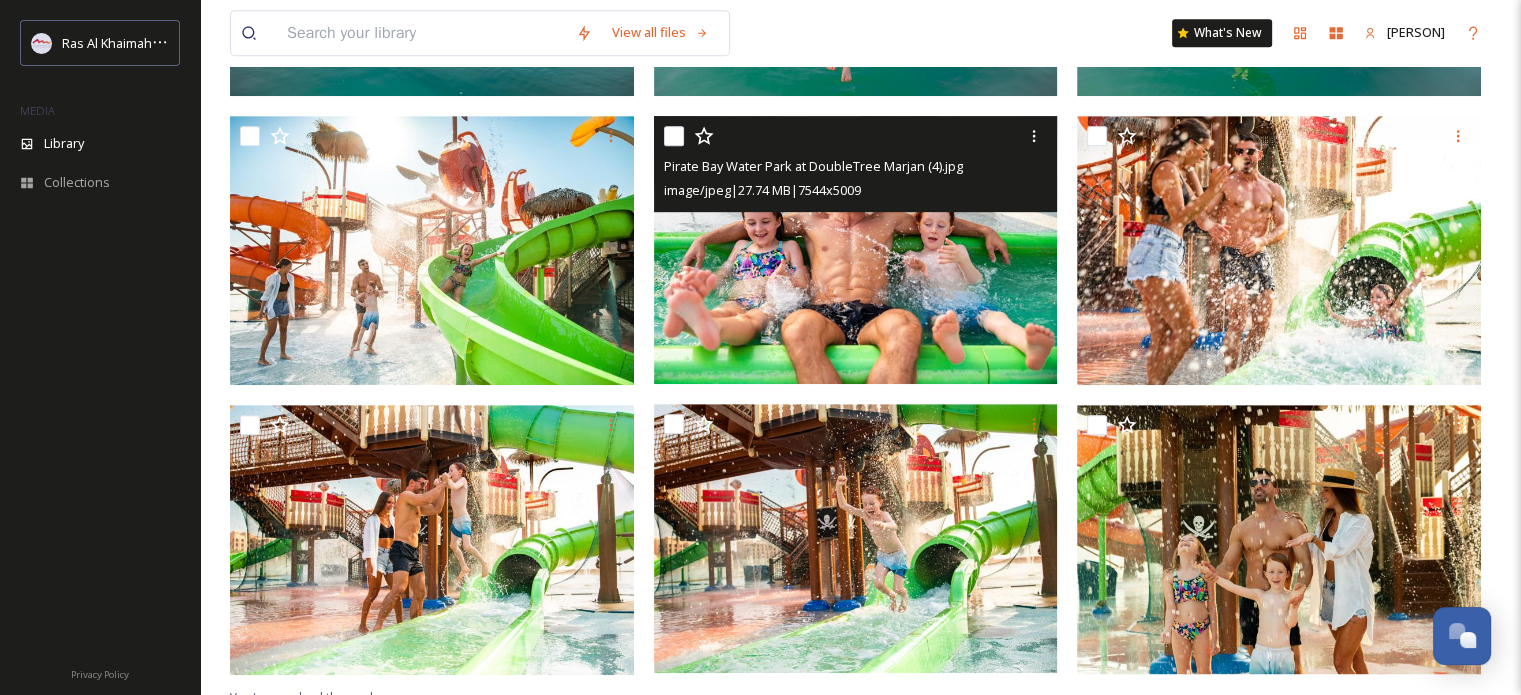 scroll, scrollTop: 1039, scrollLeft: 0, axis: vertical 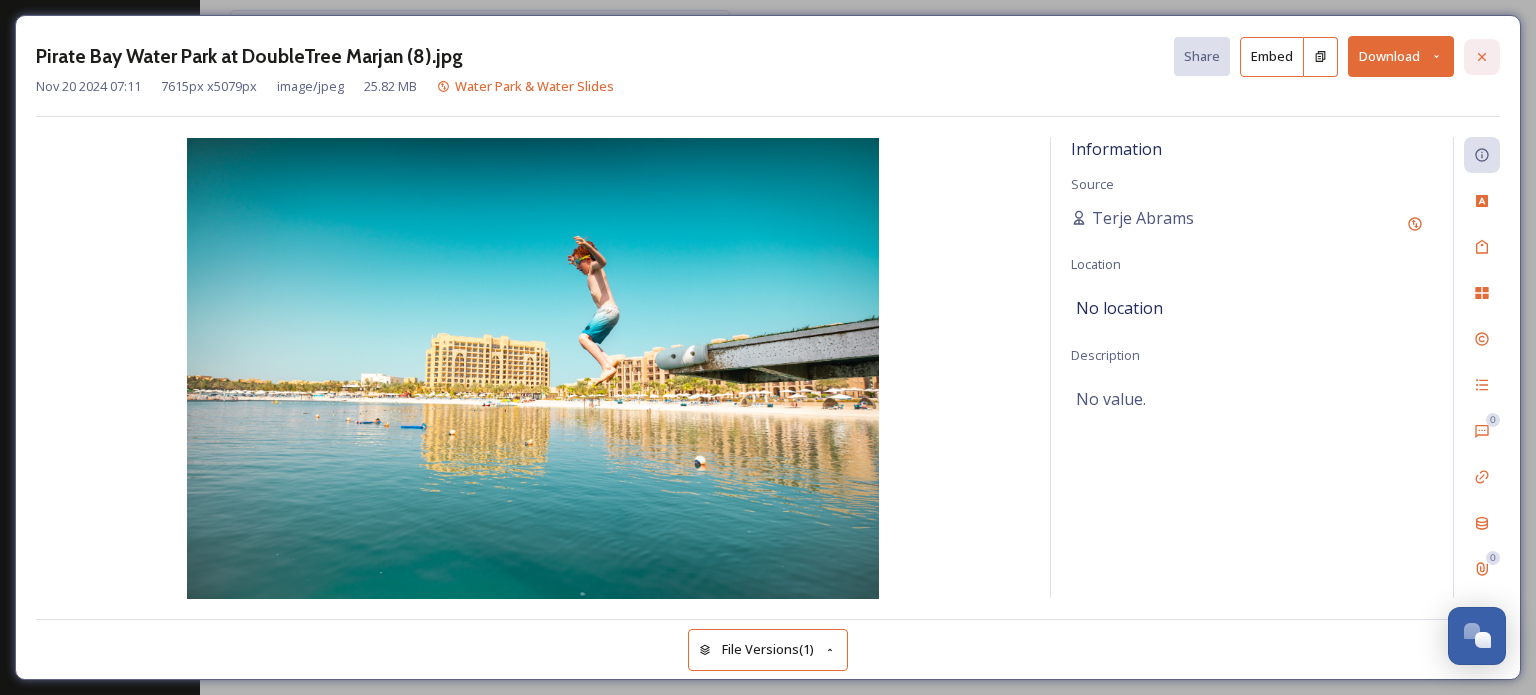 click 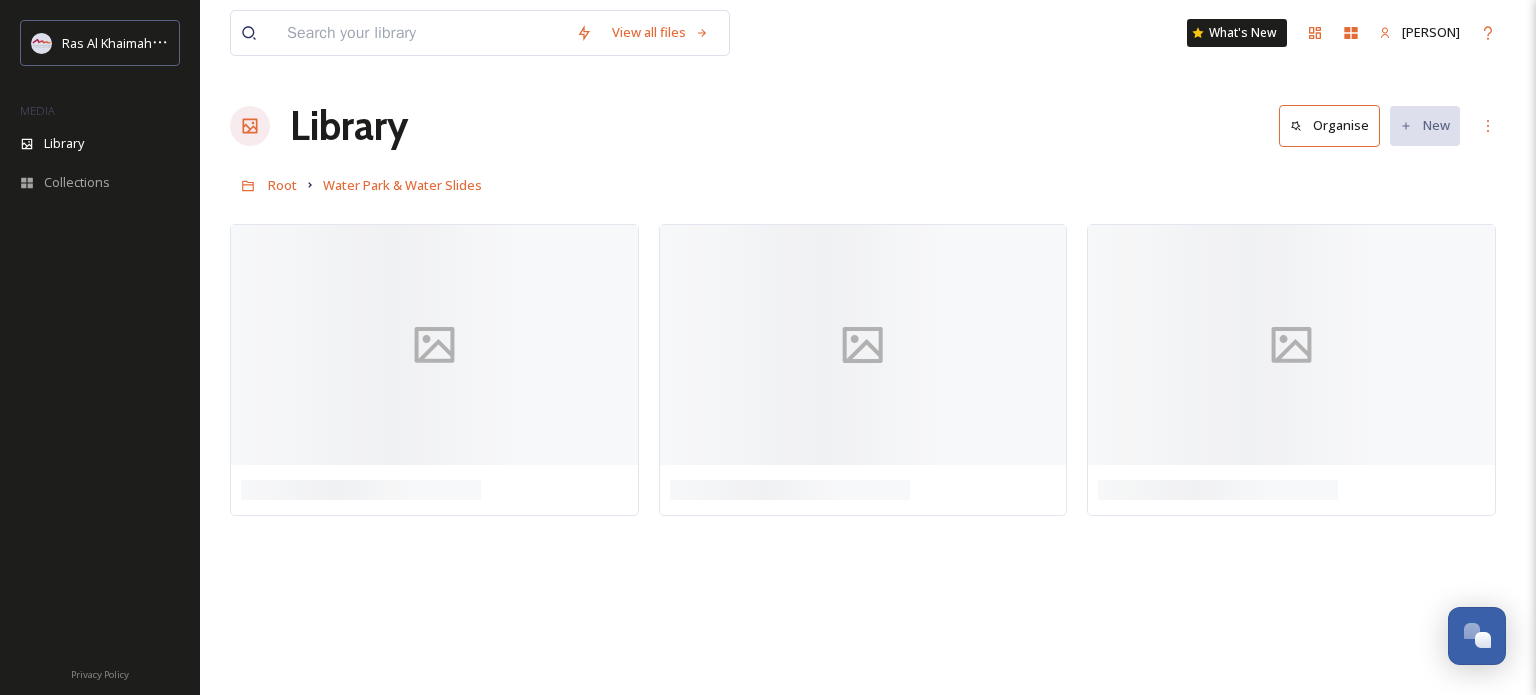 click at bounding box center [421, 33] 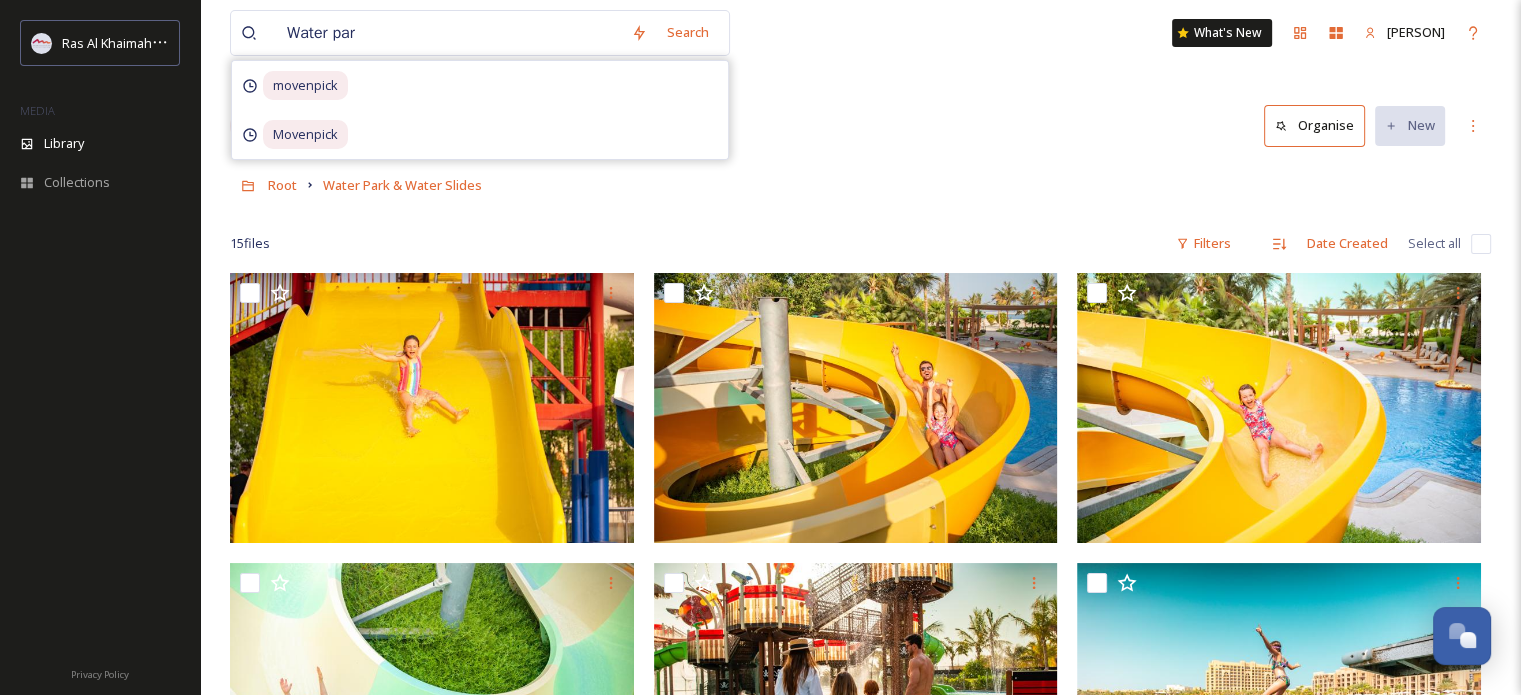 type on "Water park" 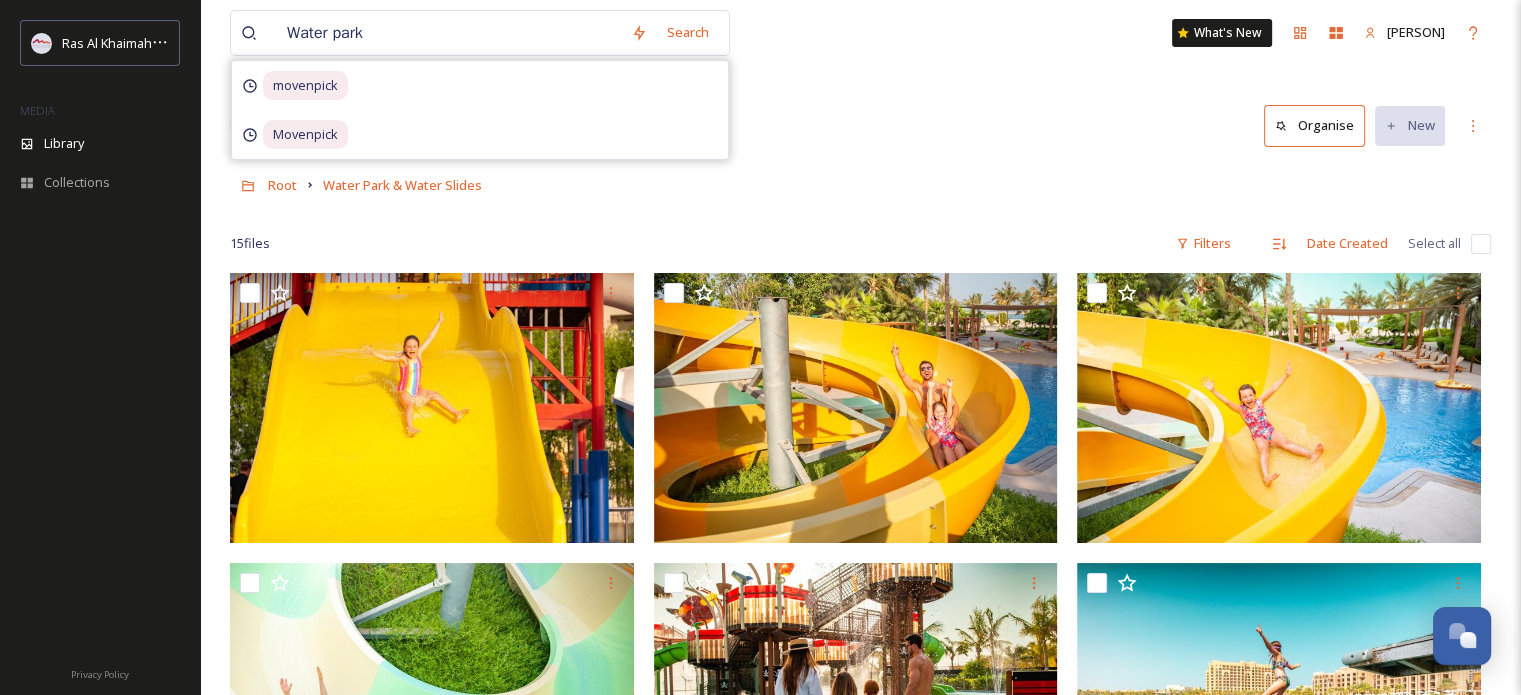 type 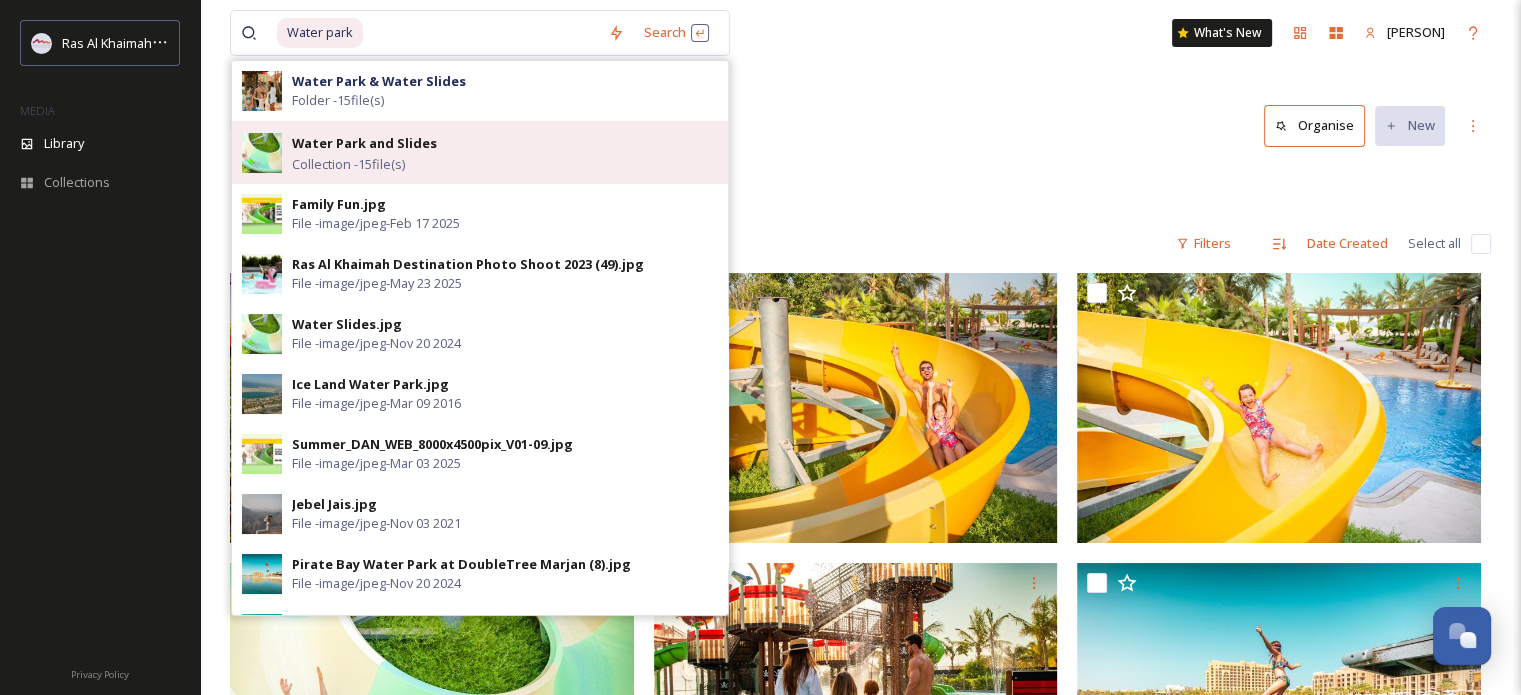 click on "Water Park and Slides" at bounding box center [364, 143] 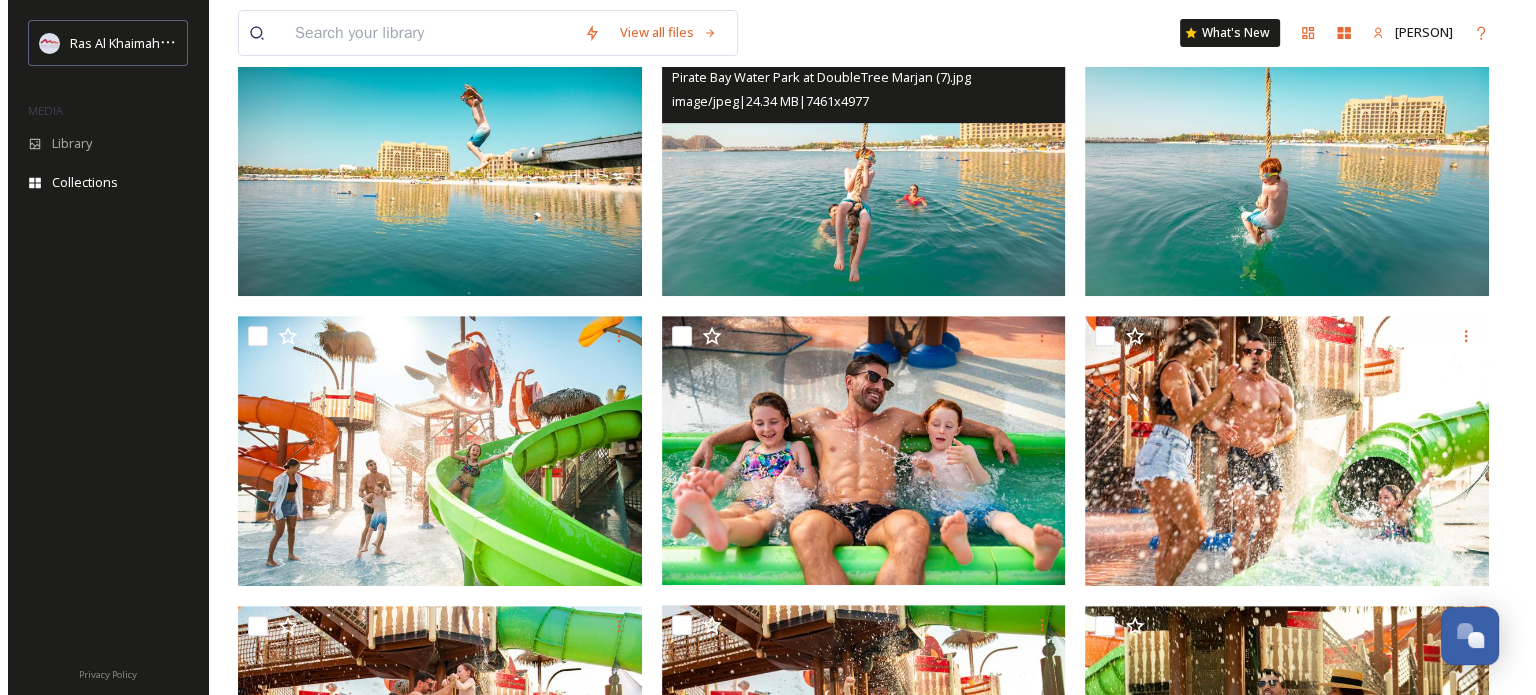 scroll, scrollTop: 900, scrollLeft: 0, axis: vertical 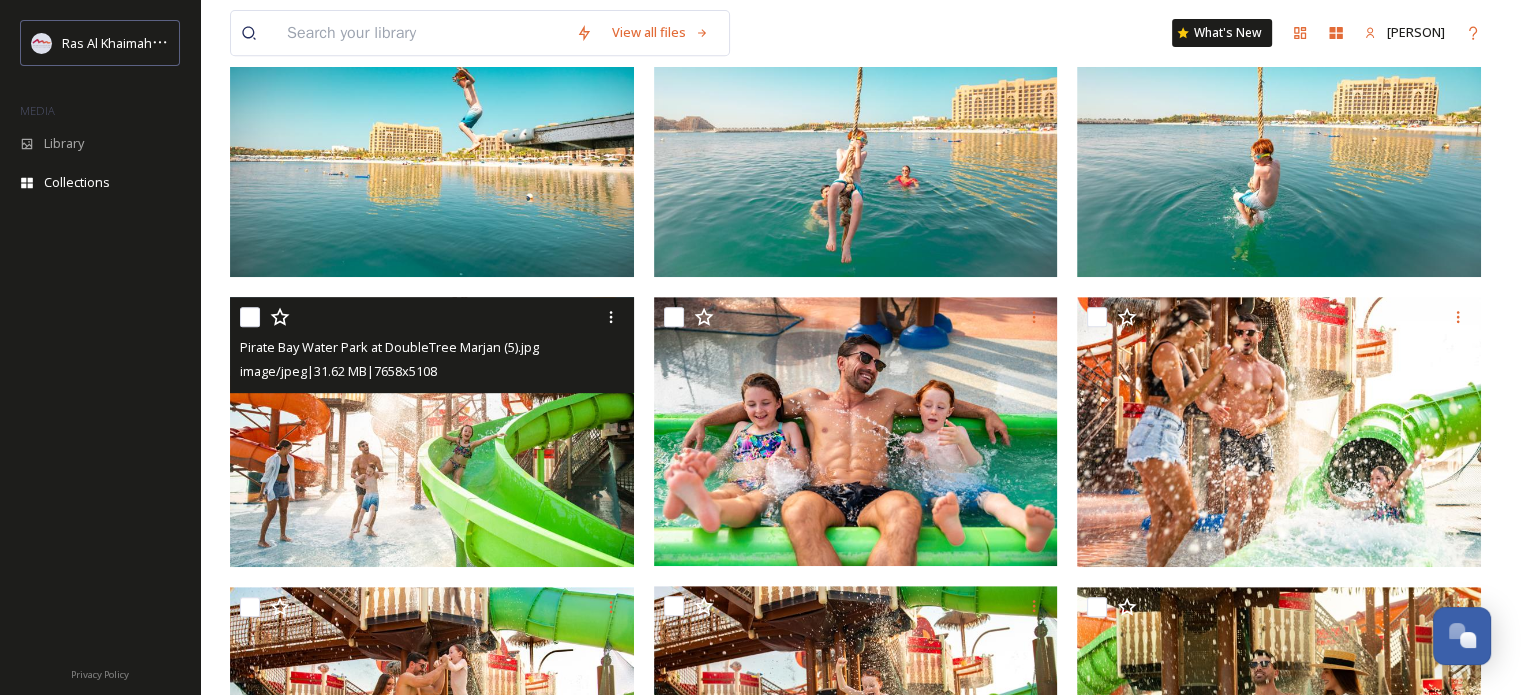 click at bounding box center (432, 432) 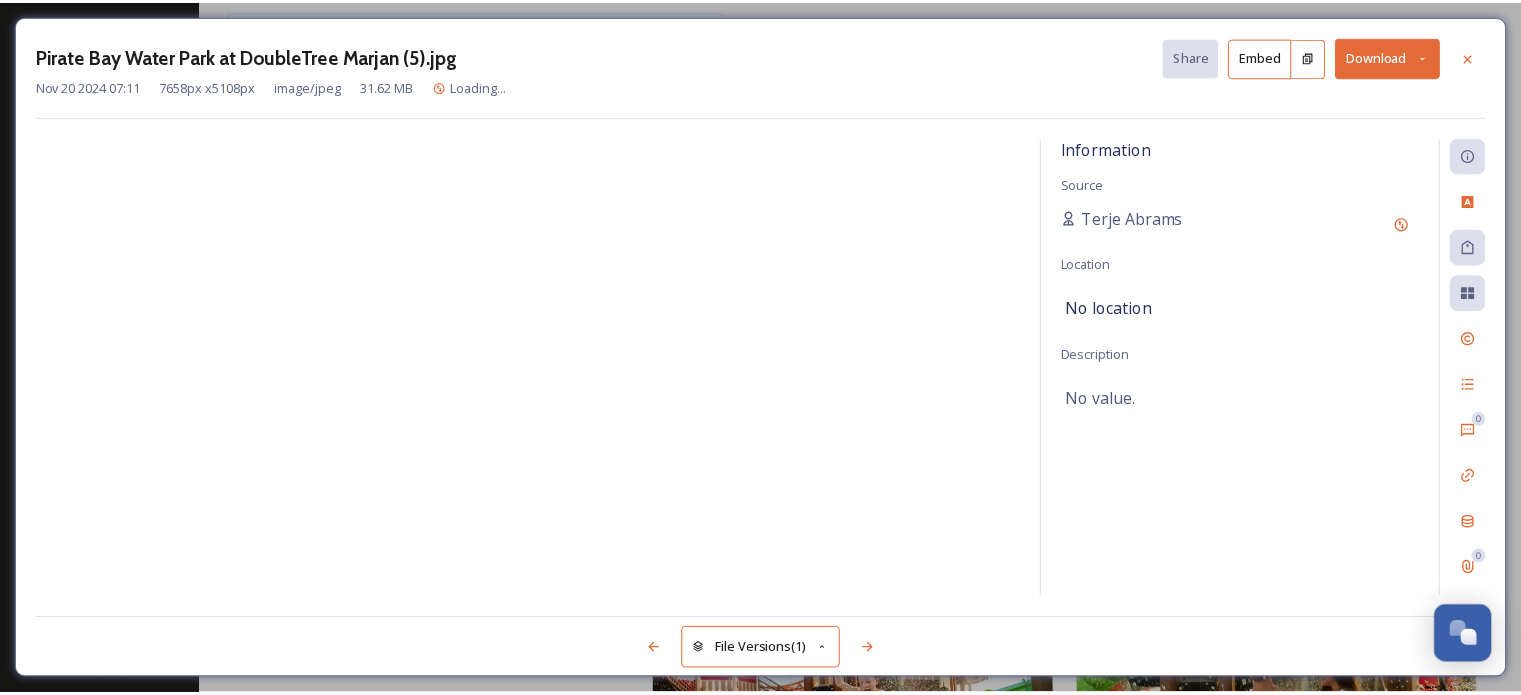 scroll, scrollTop: 907, scrollLeft: 0, axis: vertical 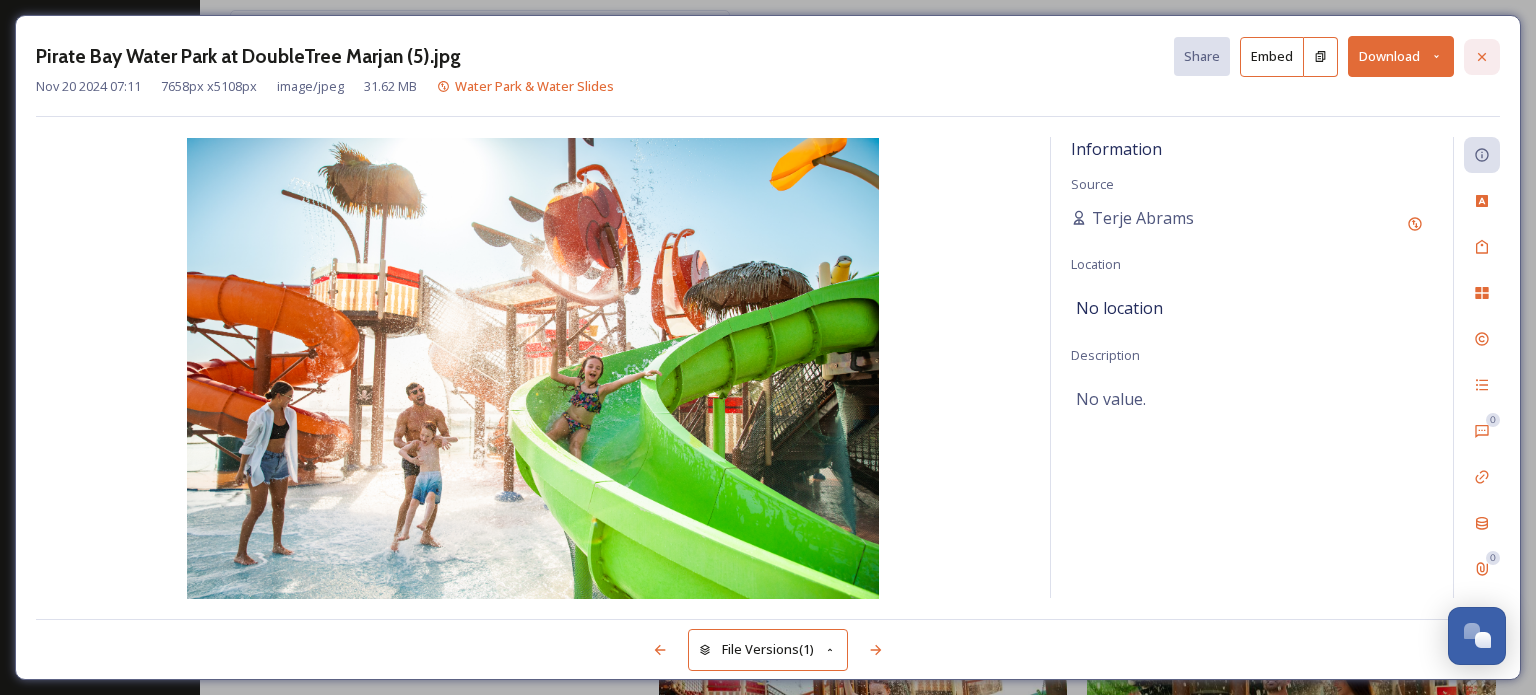 click 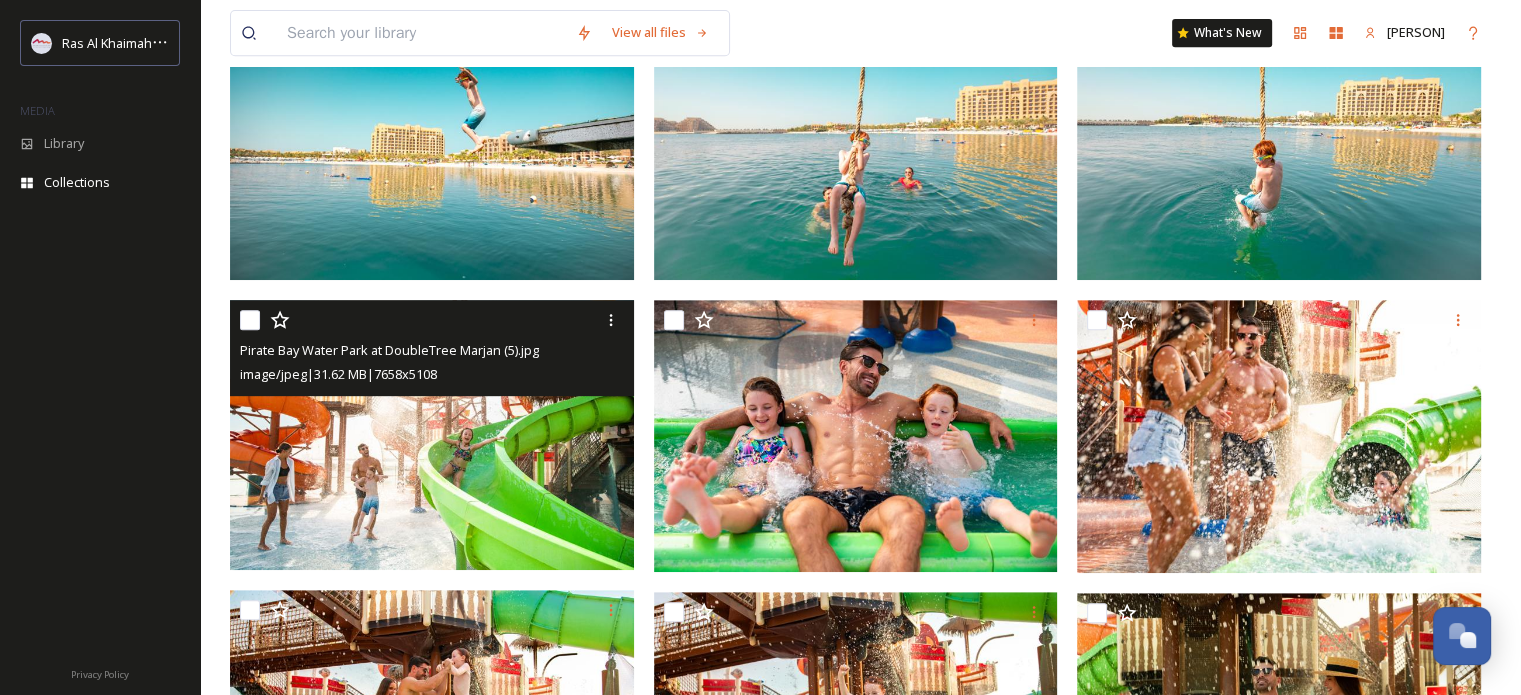 click at bounding box center (421, 33) 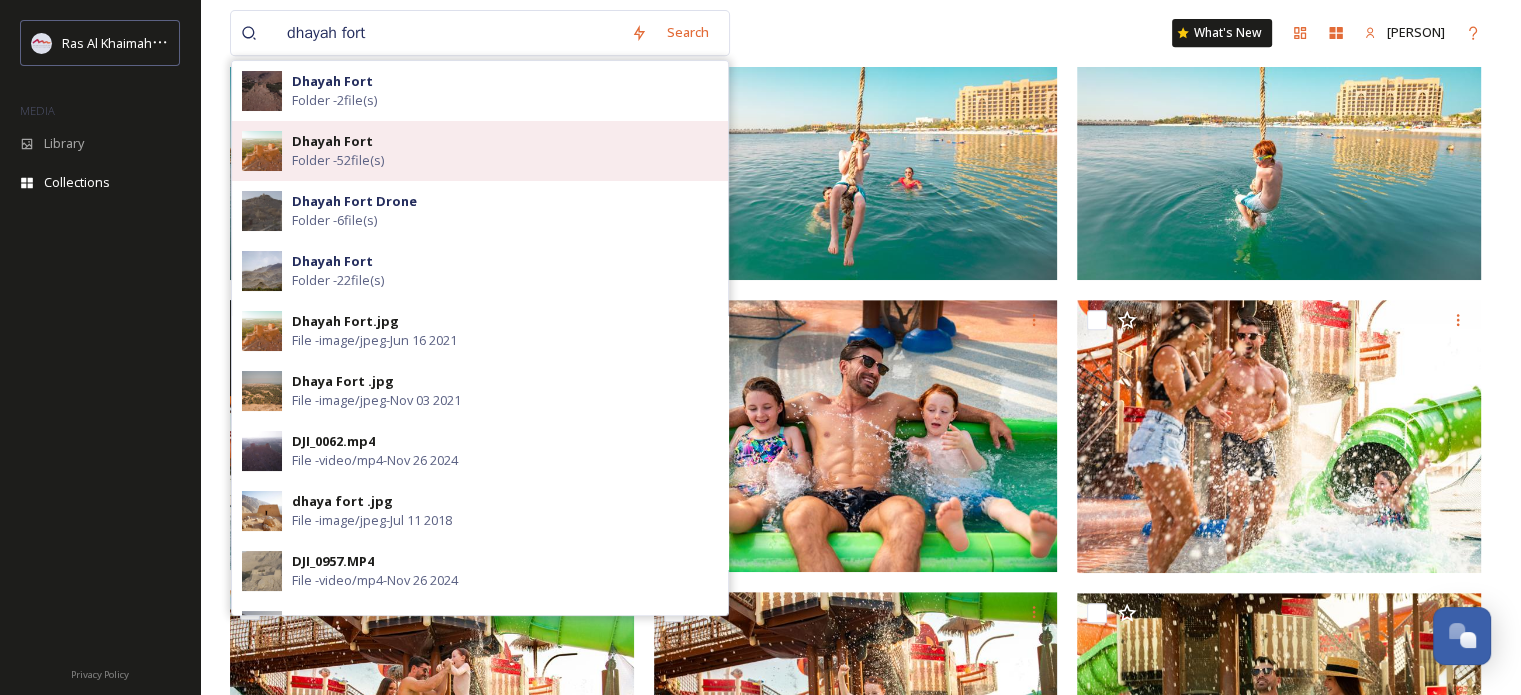 type on "dhayah fort" 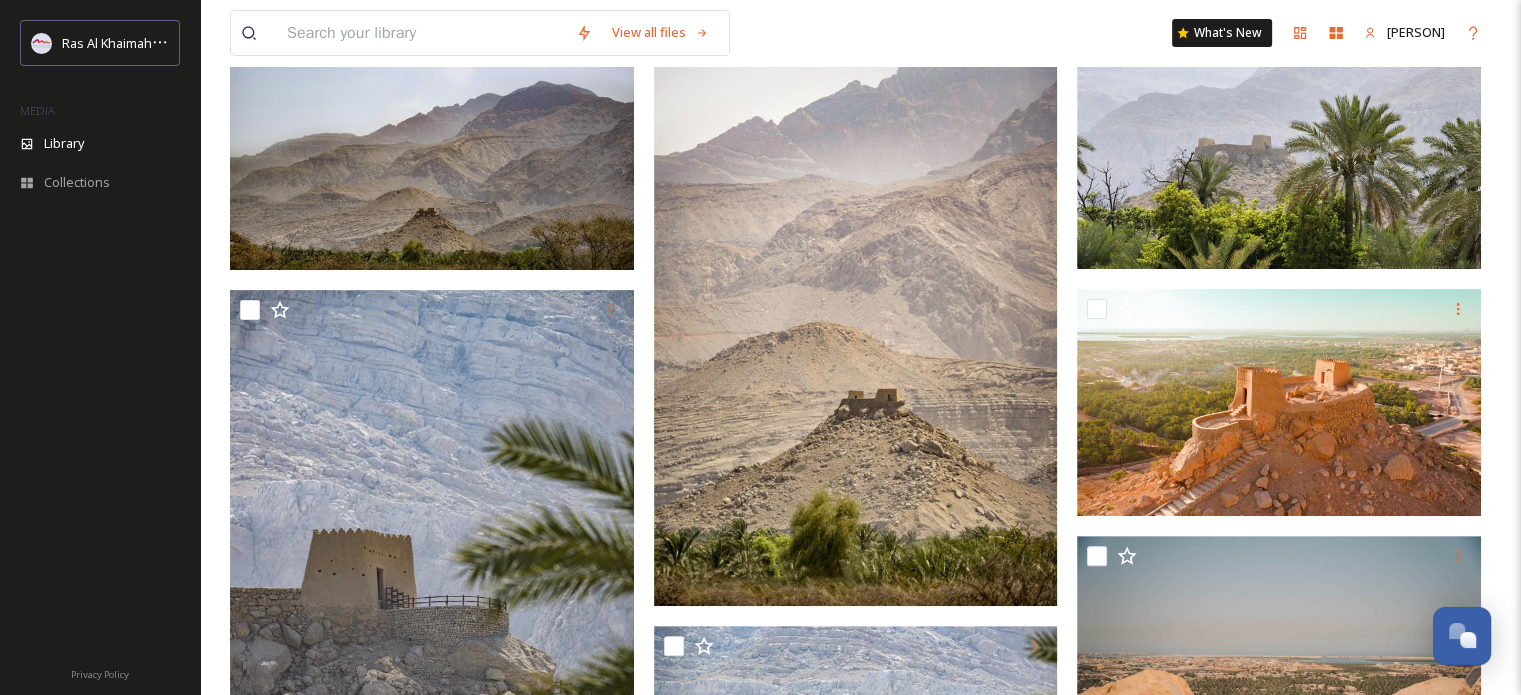 scroll, scrollTop: 500, scrollLeft: 0, axis: vertical 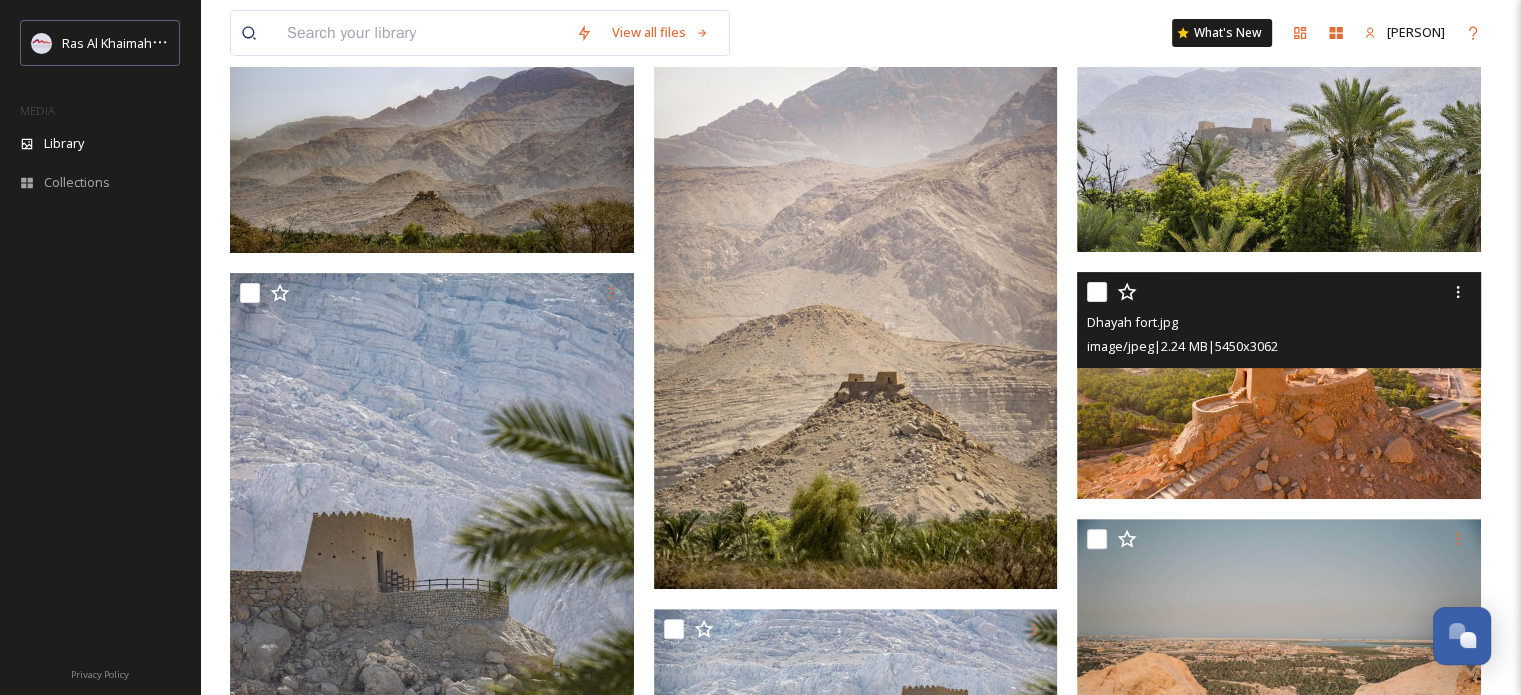 click on "image/jpeg  |  2.24 MB  |  5450  x  3062" at bounding box center (1281, 346) 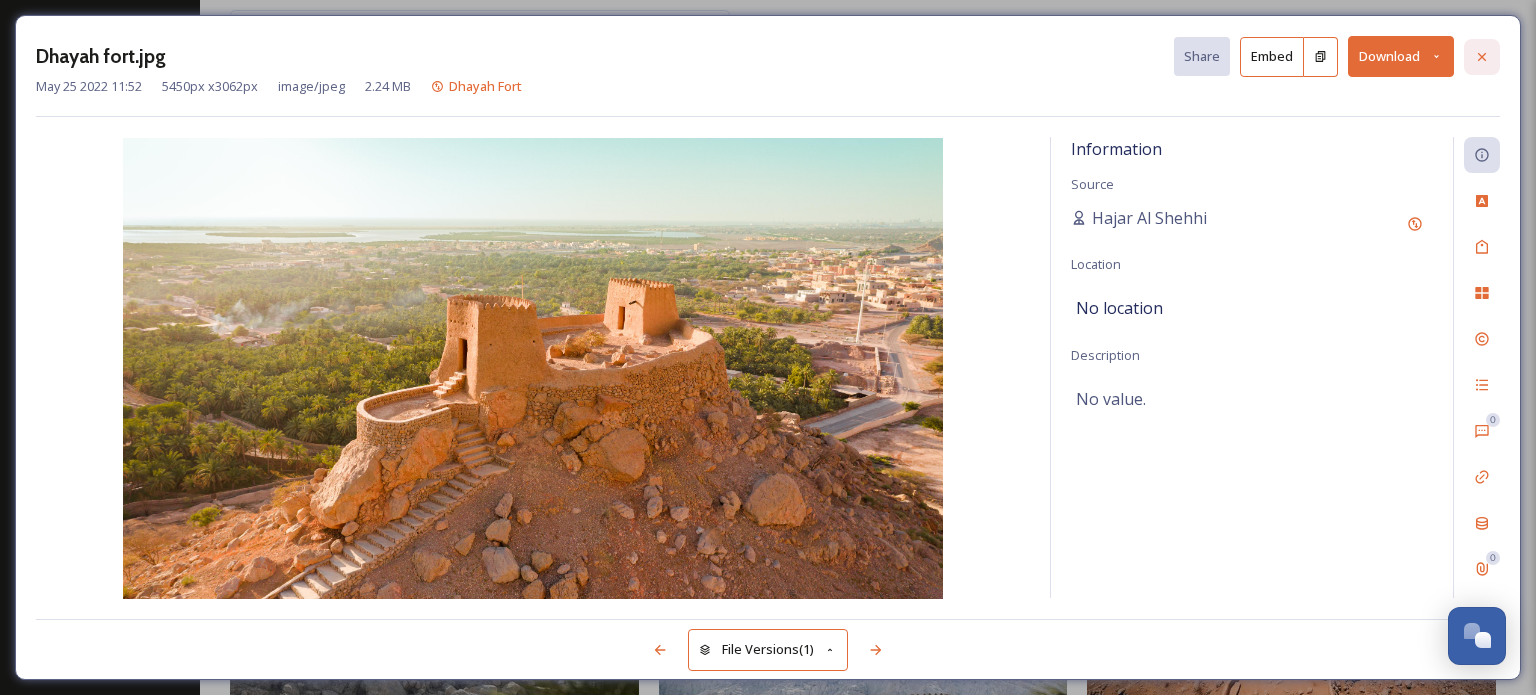 click 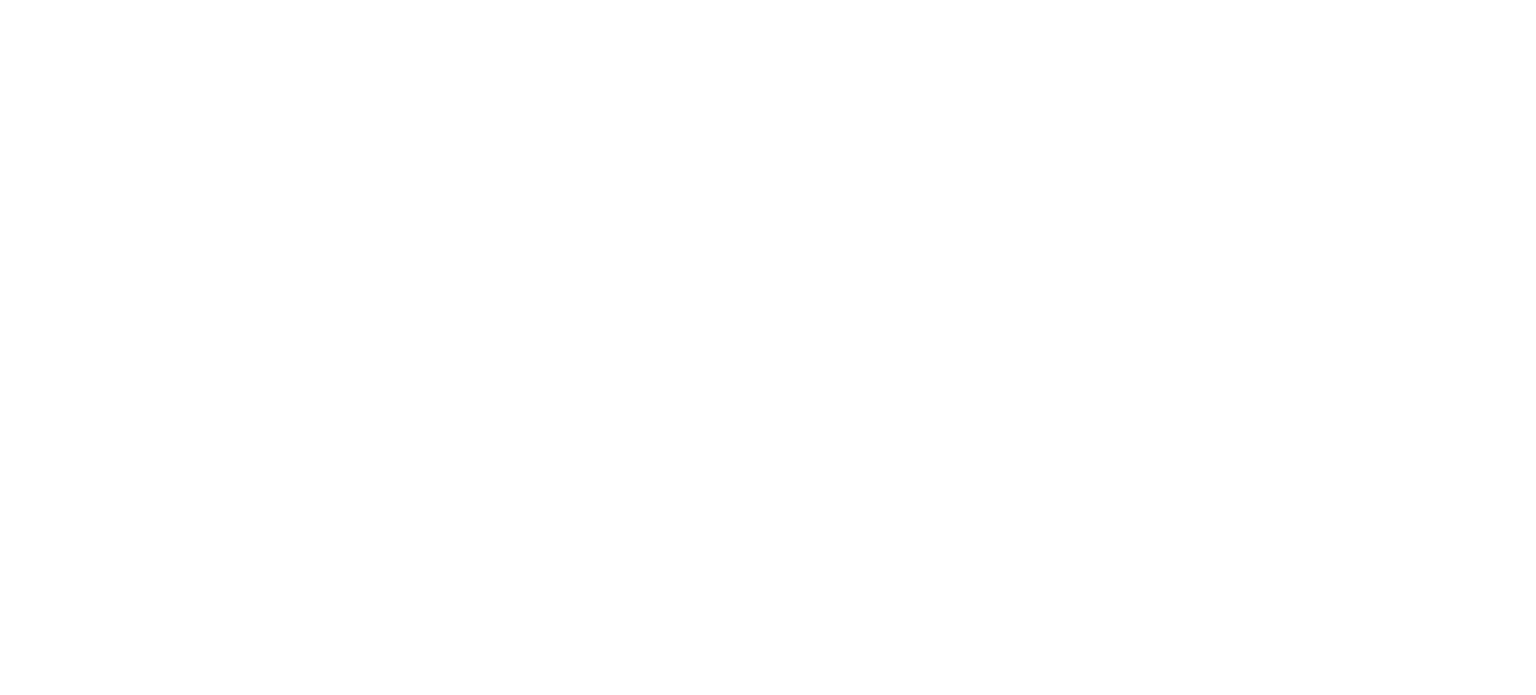 scroll, scrollTop: 0, scrollLeft: 0, axis: both 